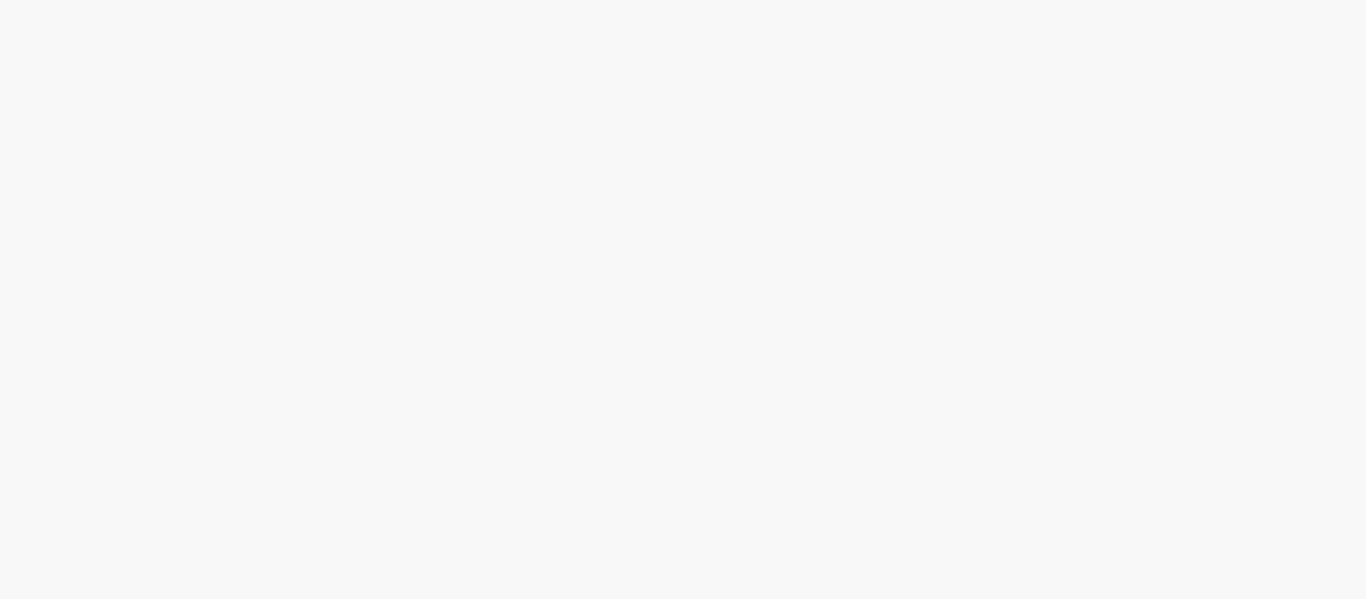 scroll, scrollTop: 0, scrollLeft: 0, axis: both 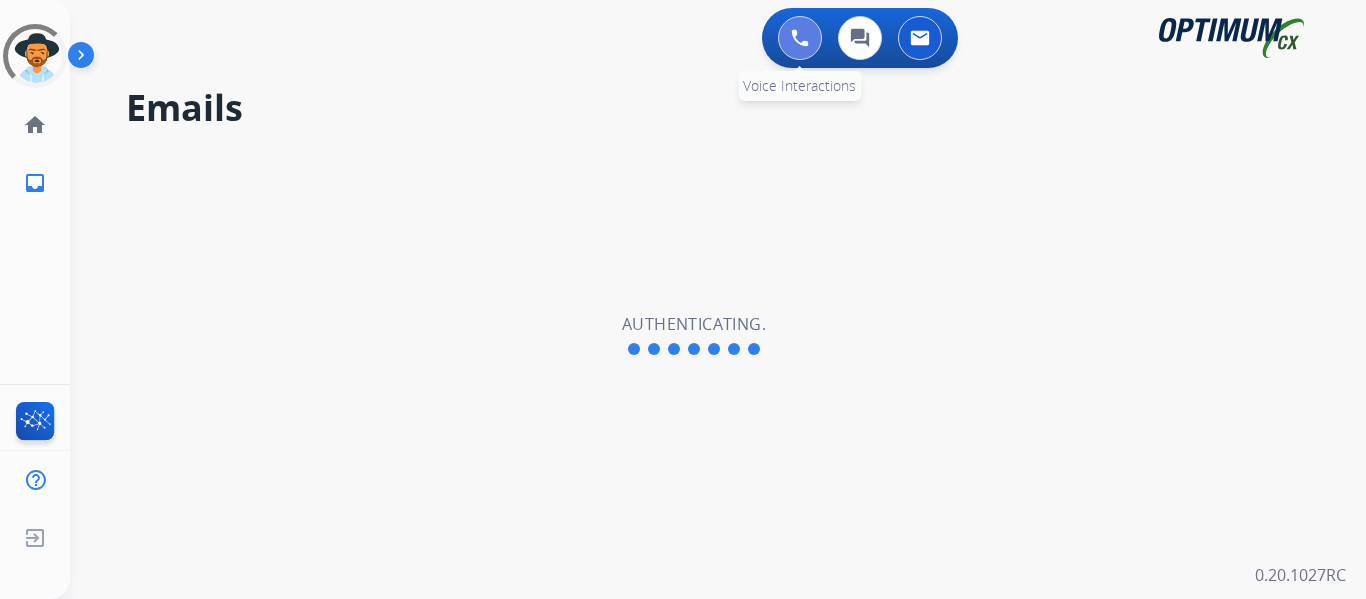 click at bounding box center [800, 38] 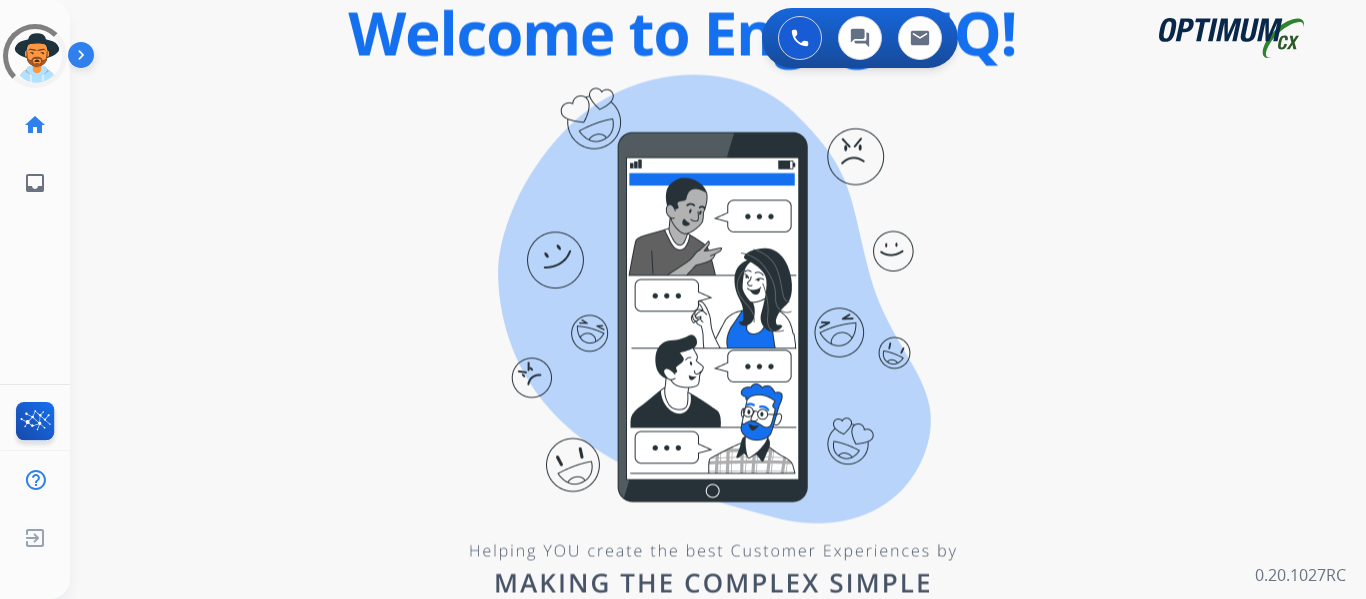 drag, startPoint x: 210, startPoint y: 91, endPoint x: 111, endPoint y: 214, distance: 157.89236 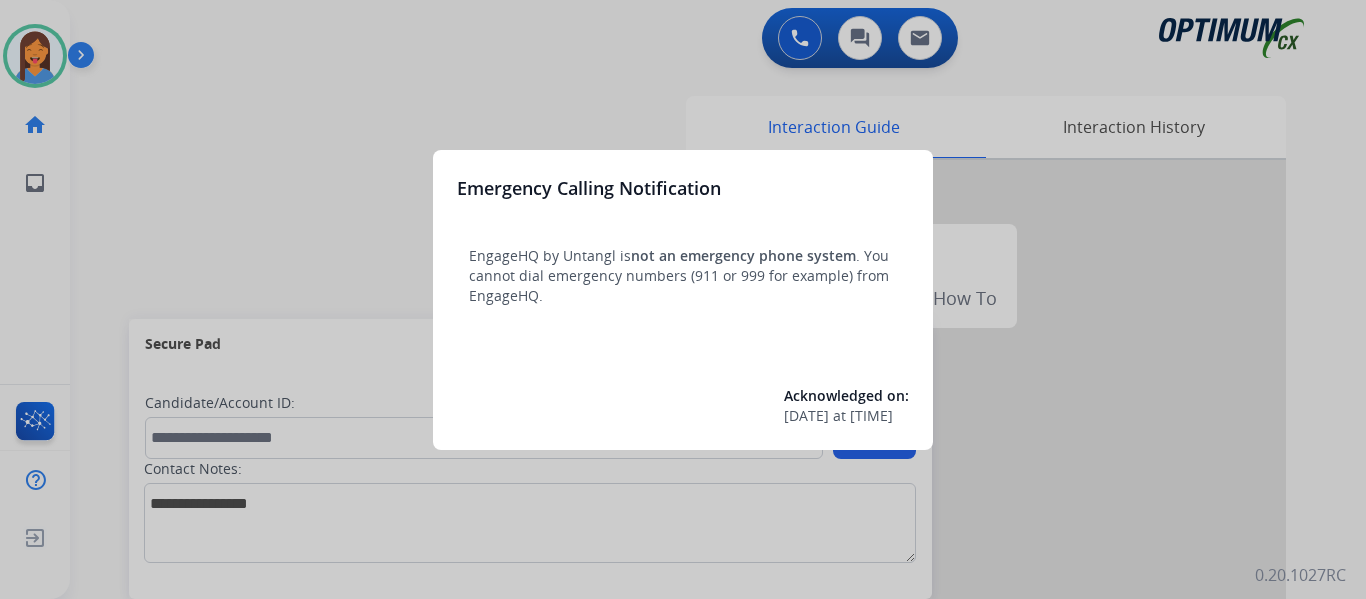 click at bounding box center (683, 299) 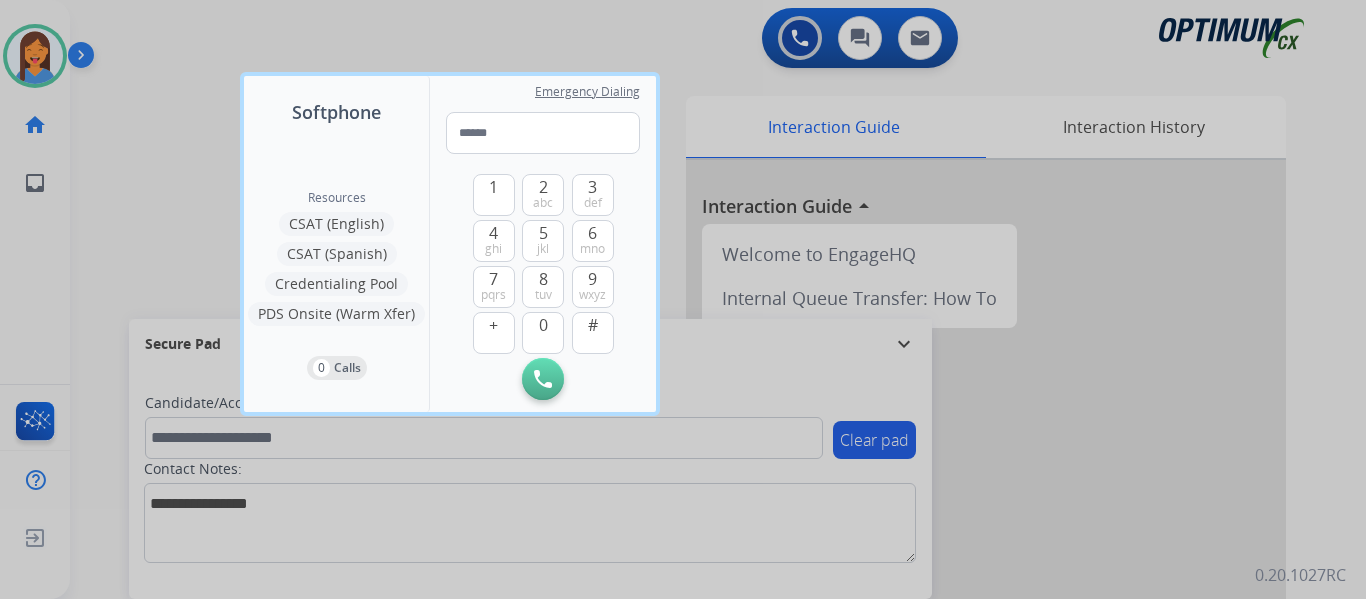 click at bounding box center (683, 299) 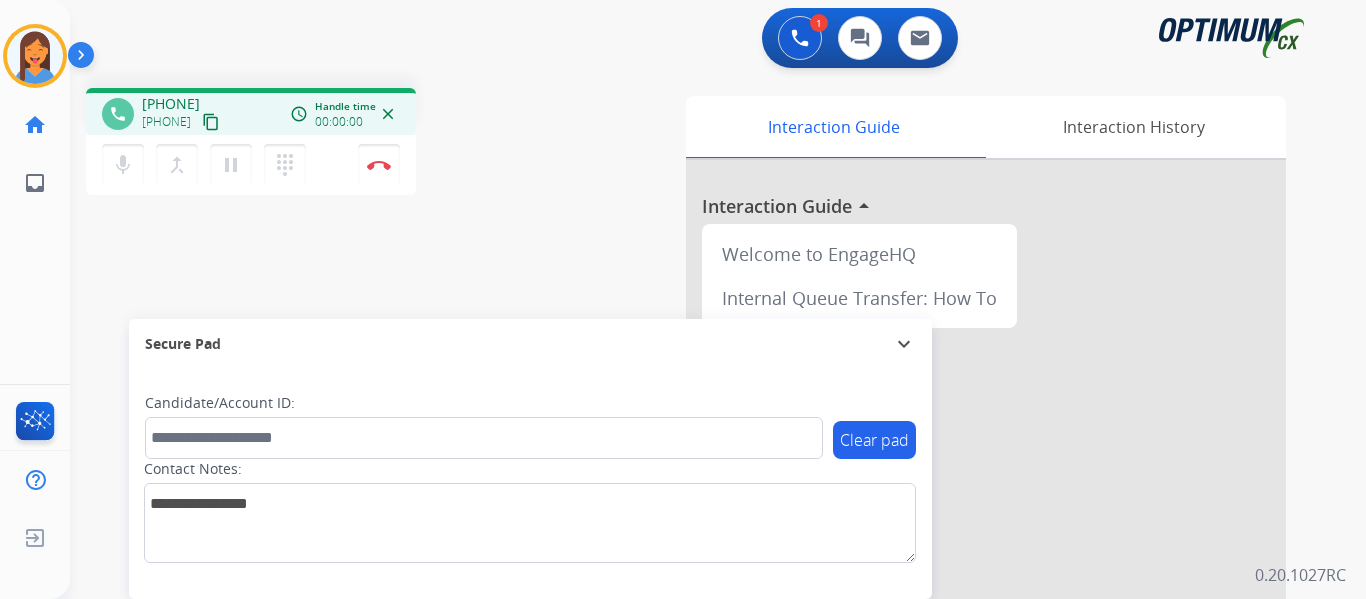 click on "content_copy" at bounding box center (211, 122) 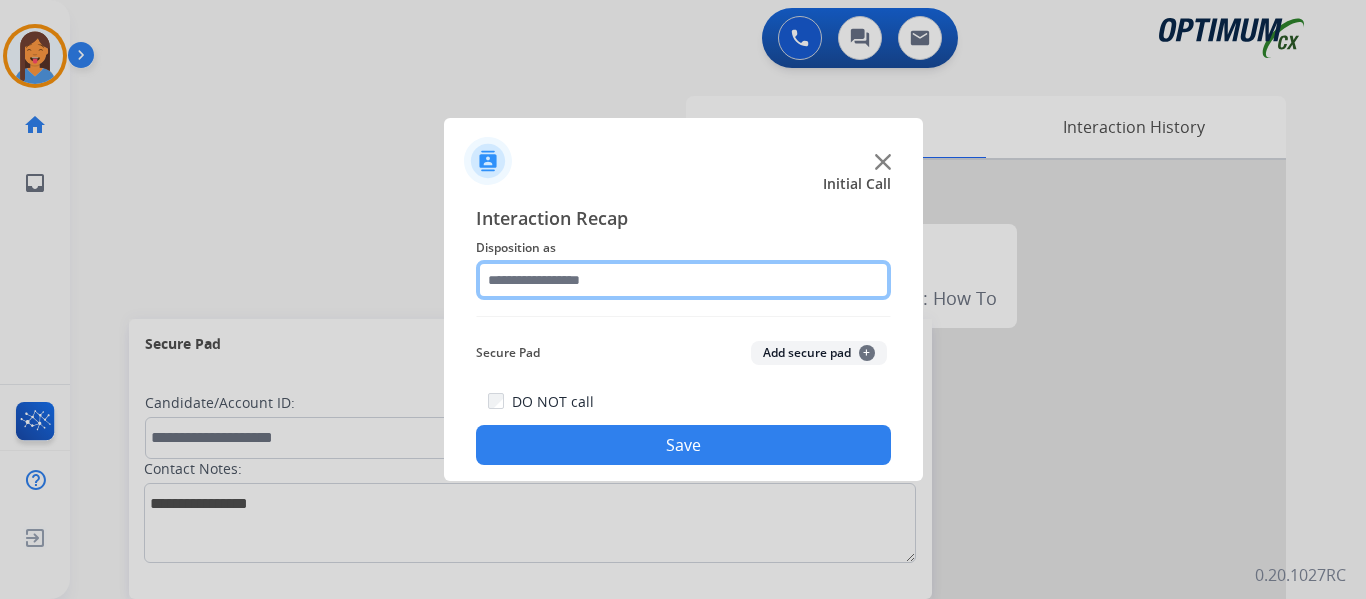 click 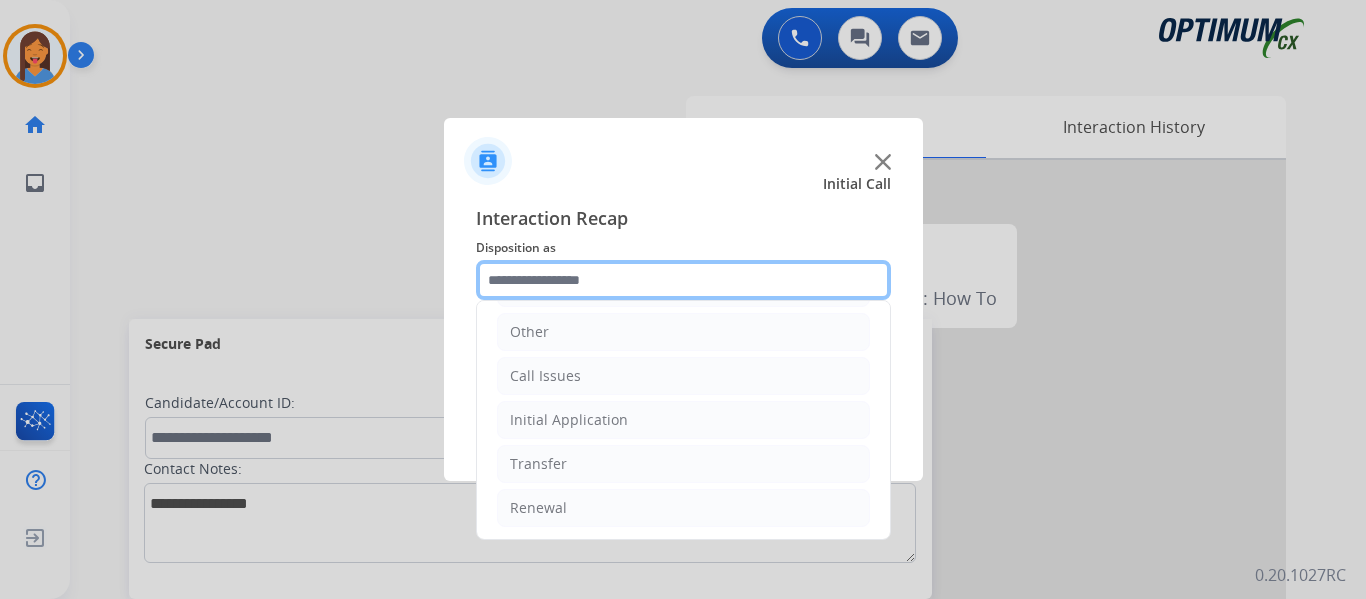 scroll, scrollTop: 136, scrollLeft: 0, axis: vertical 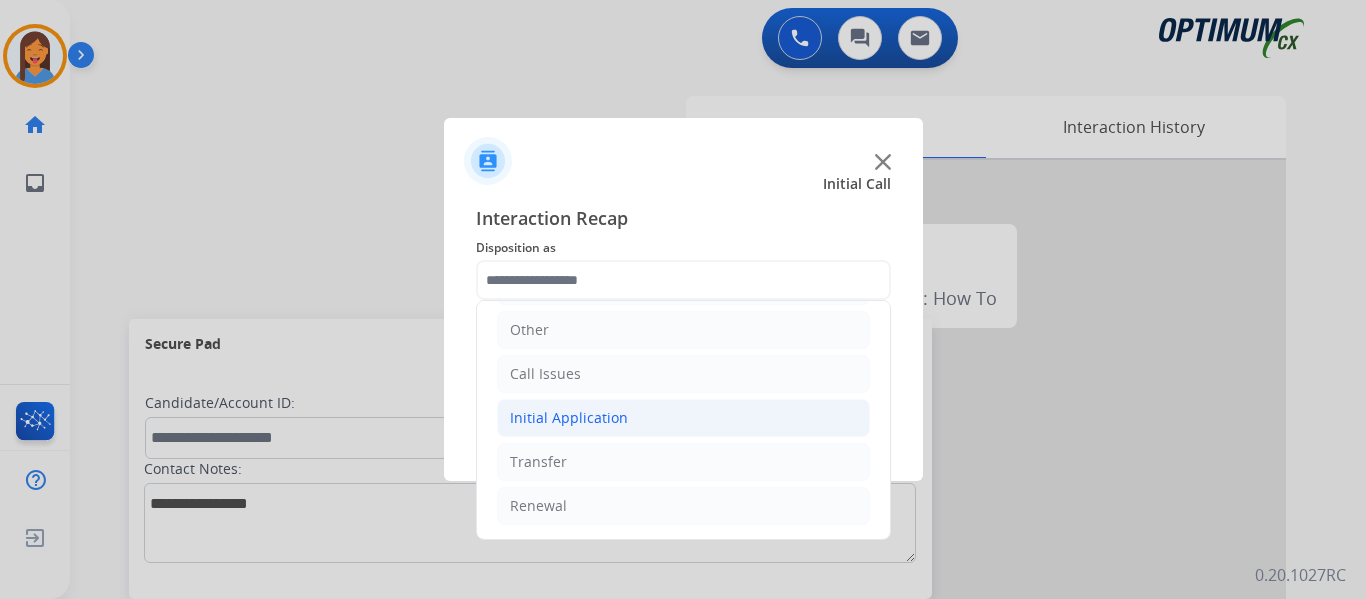 click on "Initial Application" 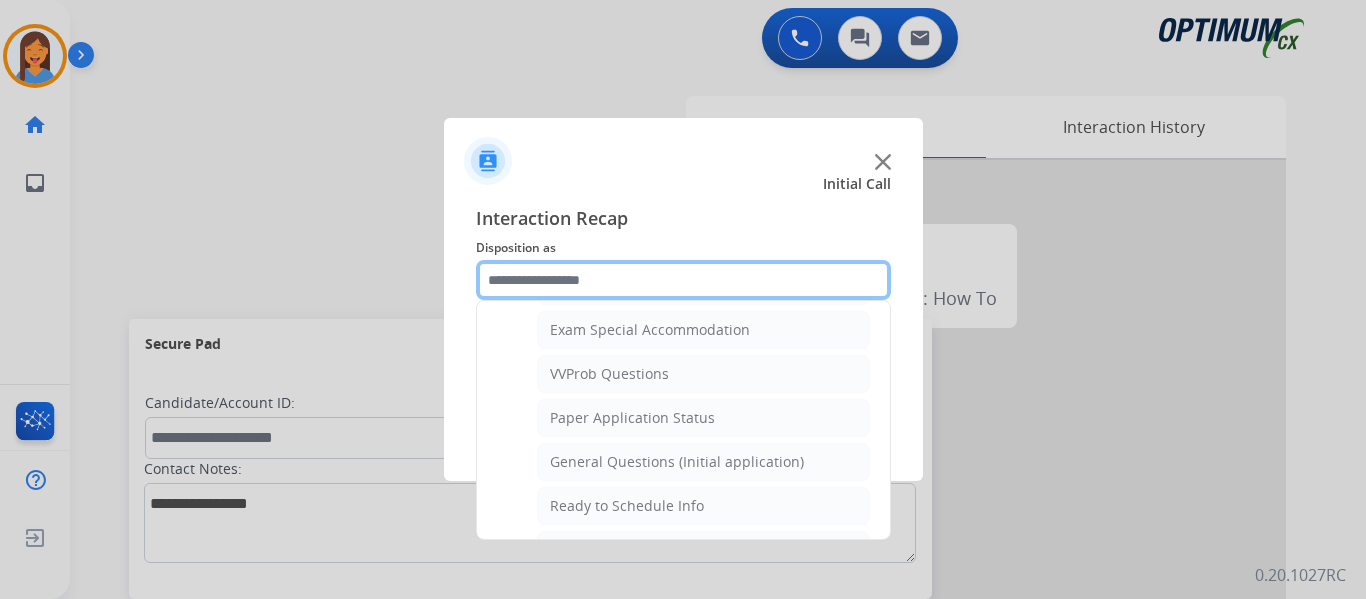 scroll, scrollTop: 1136, scrollLeft: 0, axis: vertical 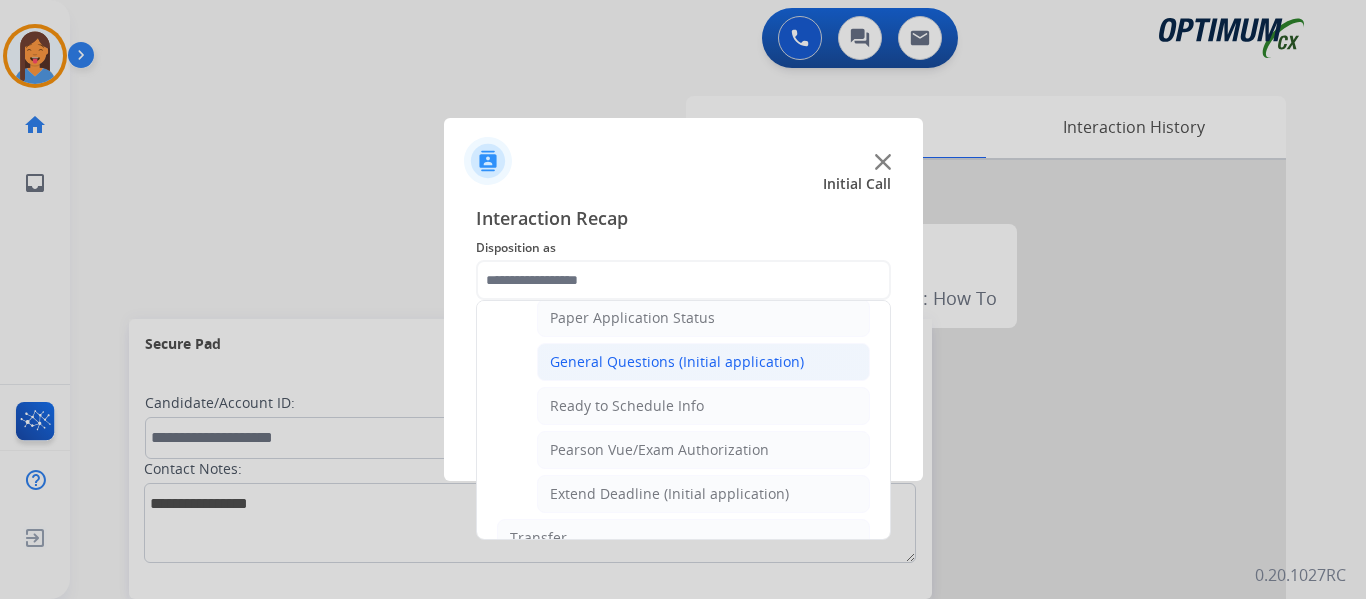 click on "General Questions (Initial application)" 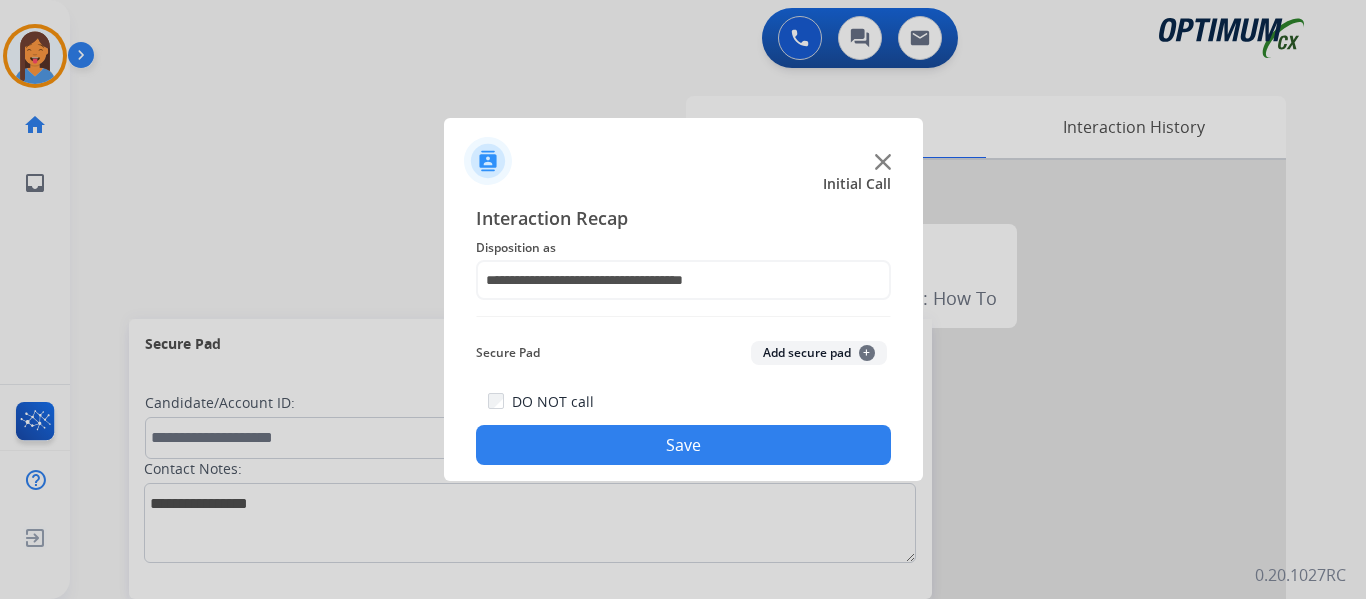 click on "Save" 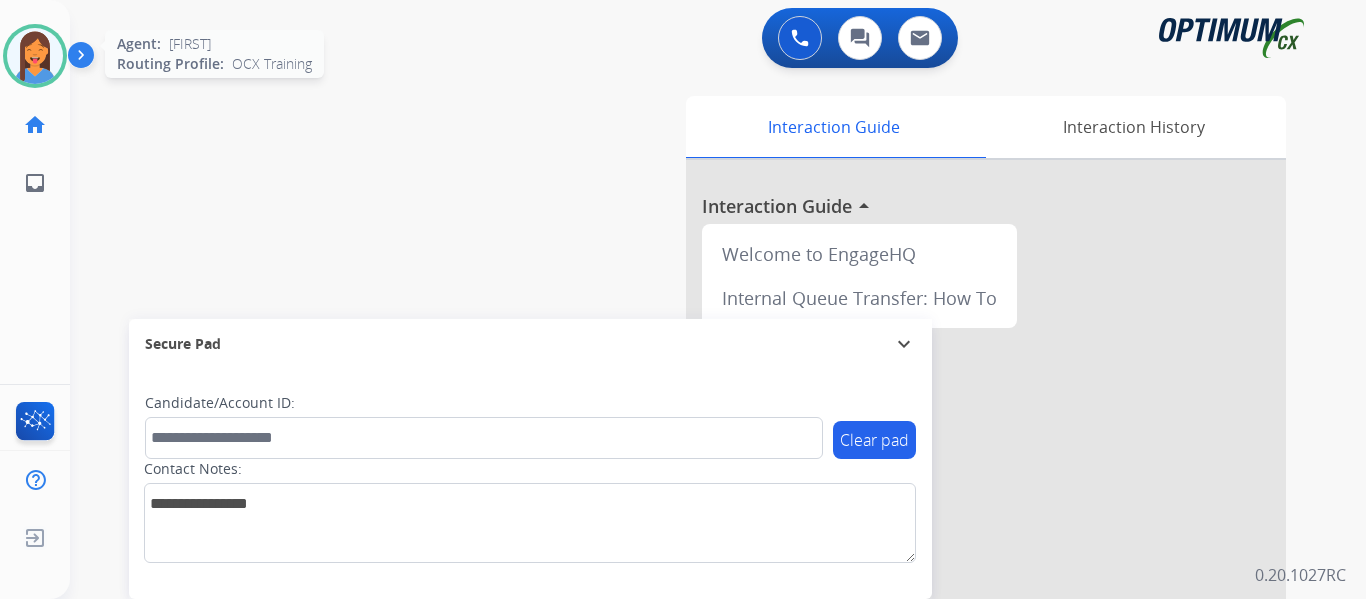 click at bounding box center (35, 56) 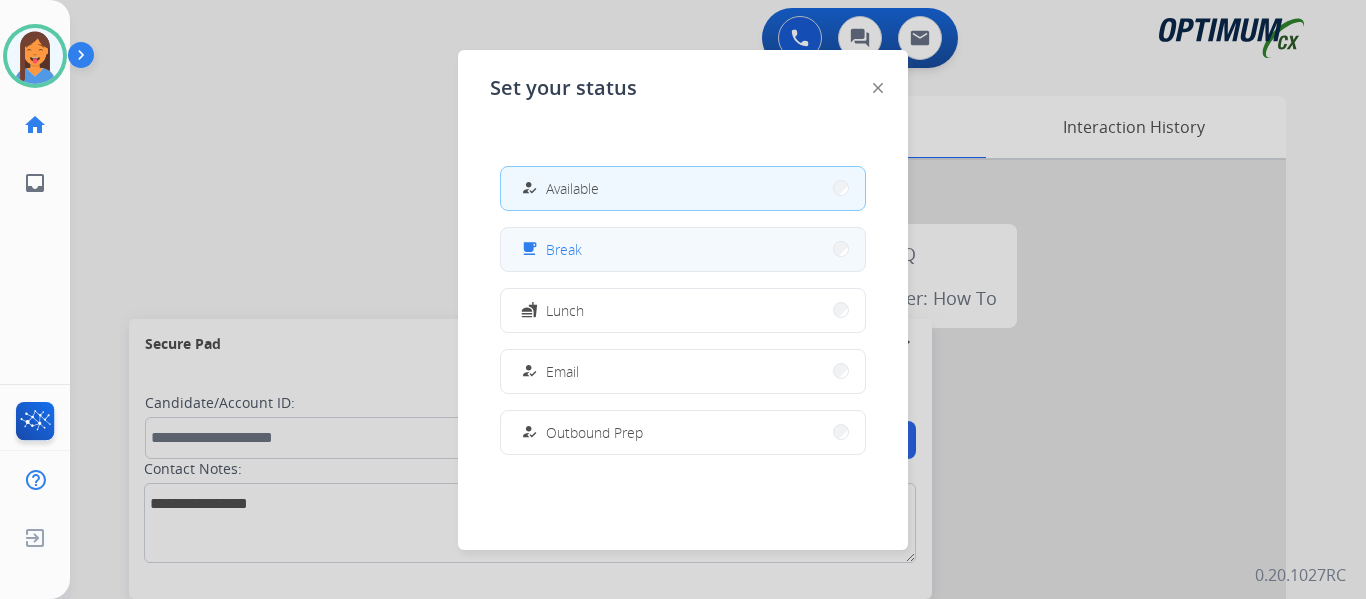 click on "free_breakfast Break" at bounding box center (683, 249) 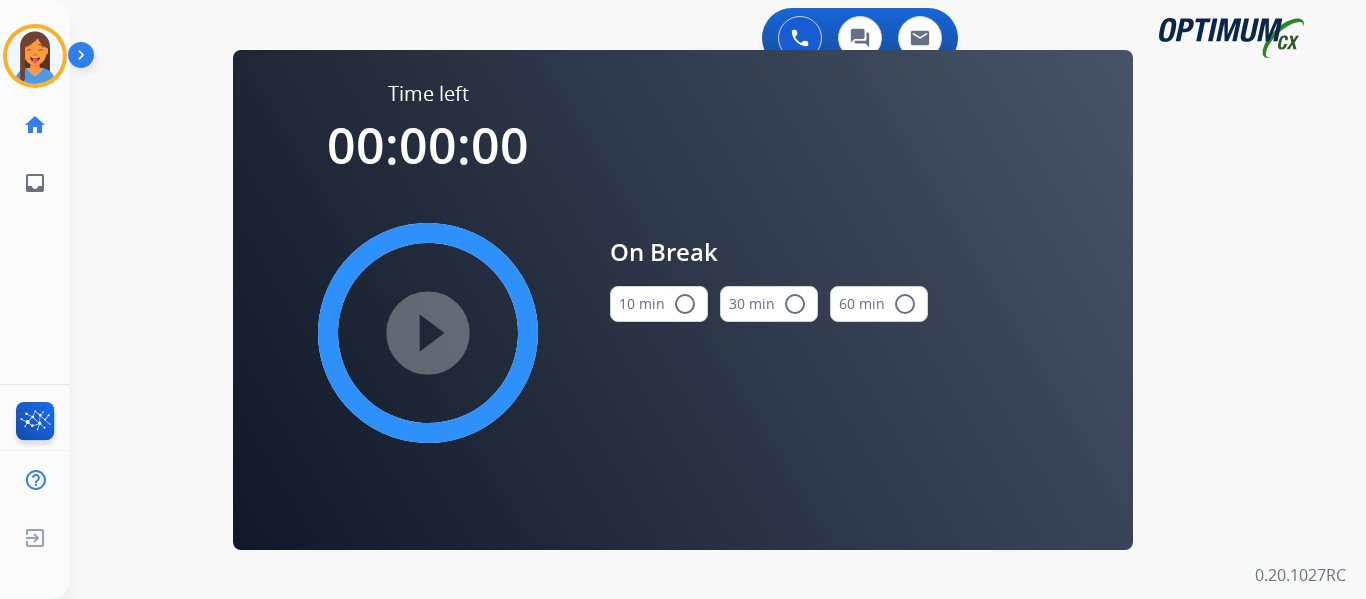 click on "10 min  radio_button_unchecked" at bounding box center (659, 304) 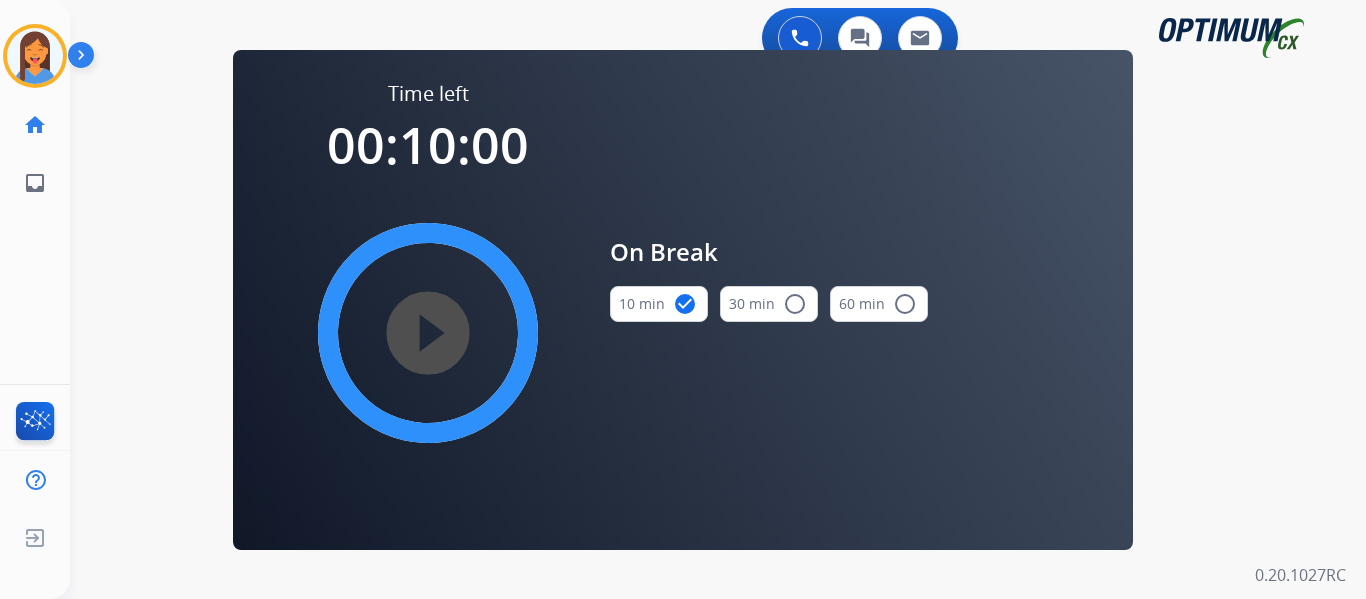 click on "play_circle_filled" at bounding box center [428, 333] 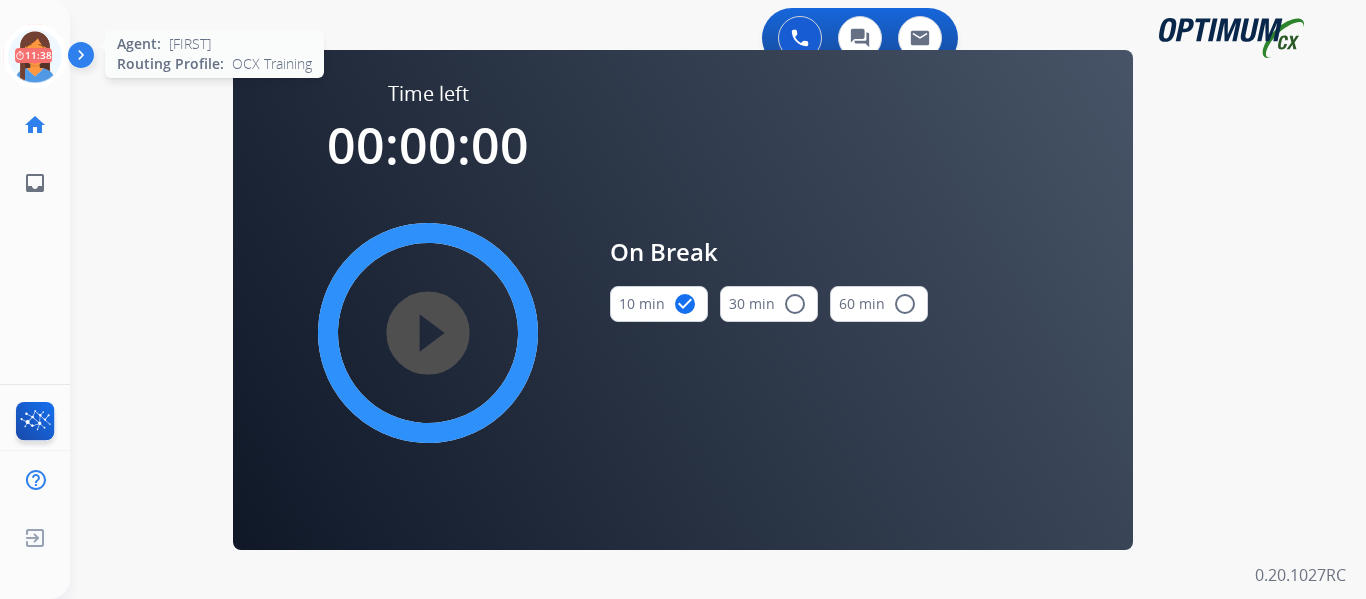 click 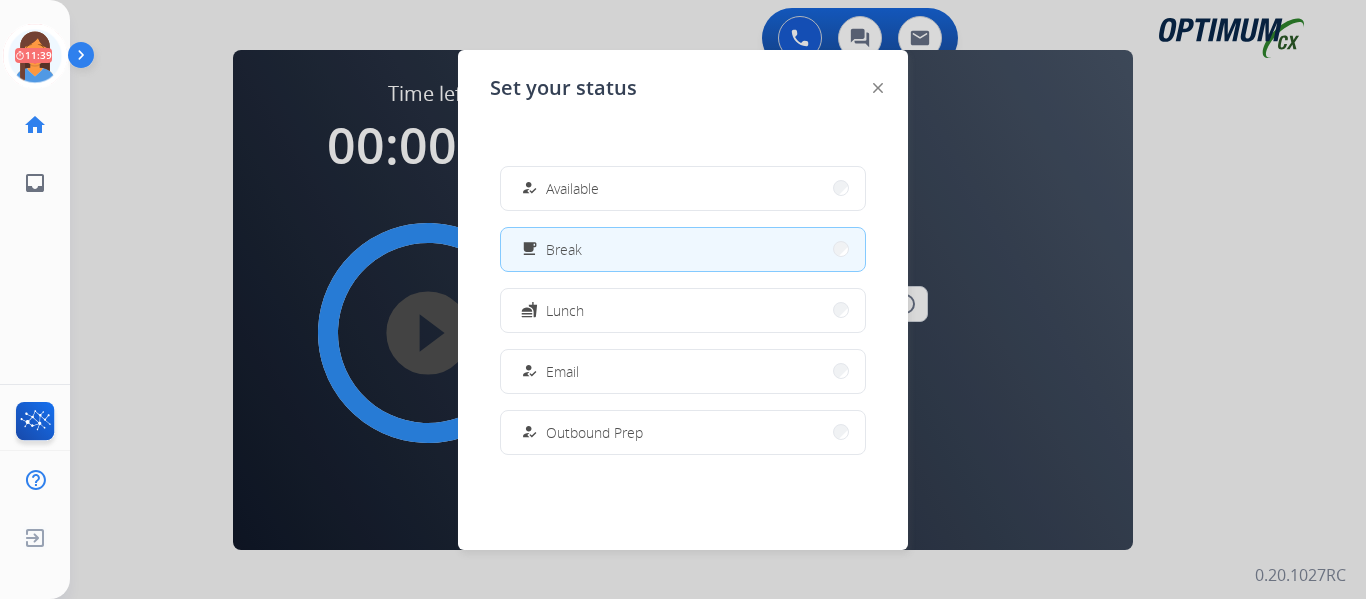 click on "how_to_reg Available" at bounding box center [683, 188] 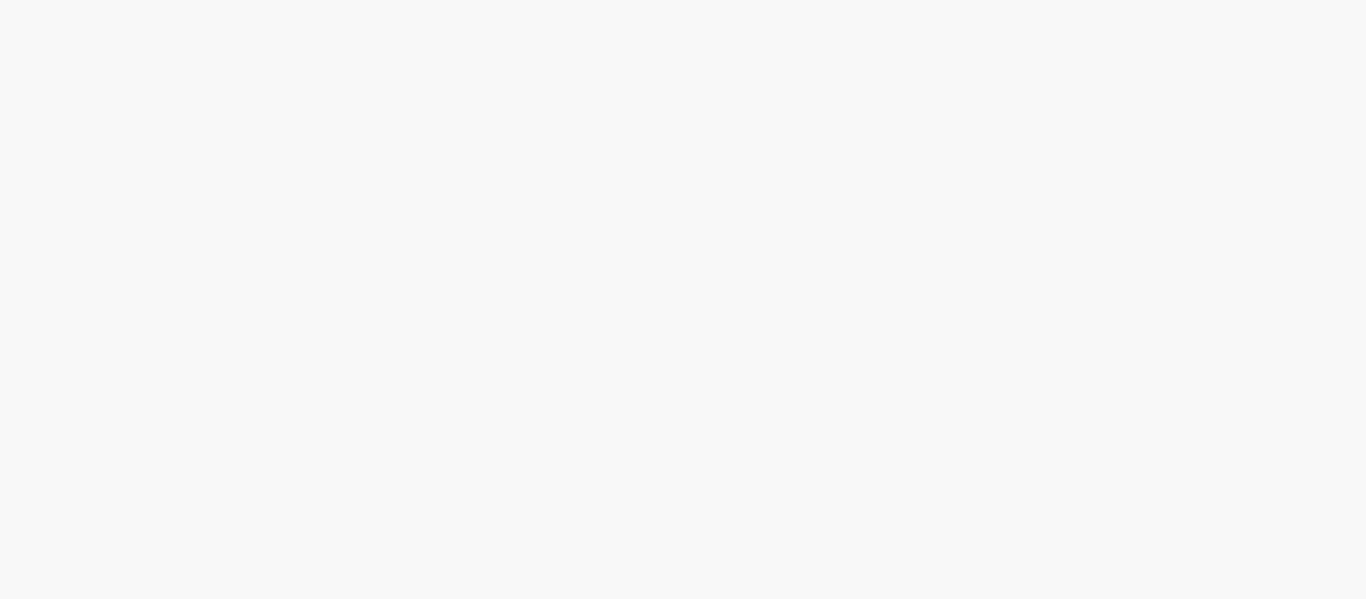 scroll, scrollTop: 0, scrollLeft: 0, axis: both 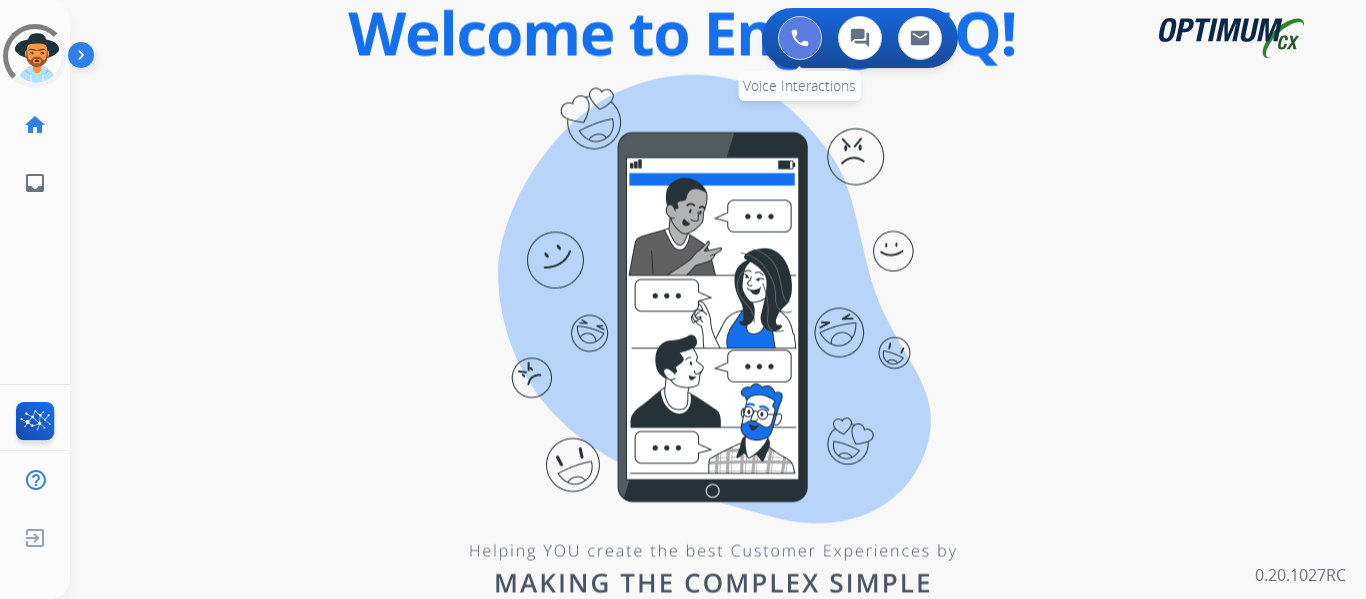 click at bounding box center [800, 38] 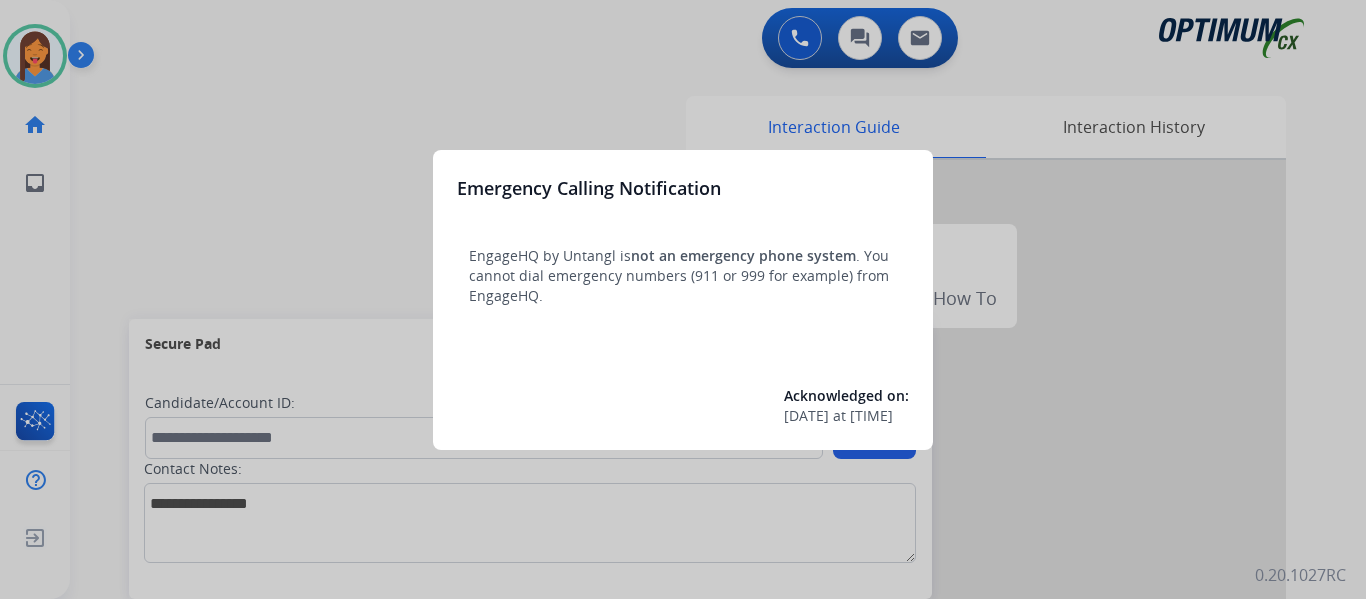click at bounding box center (683, 299) 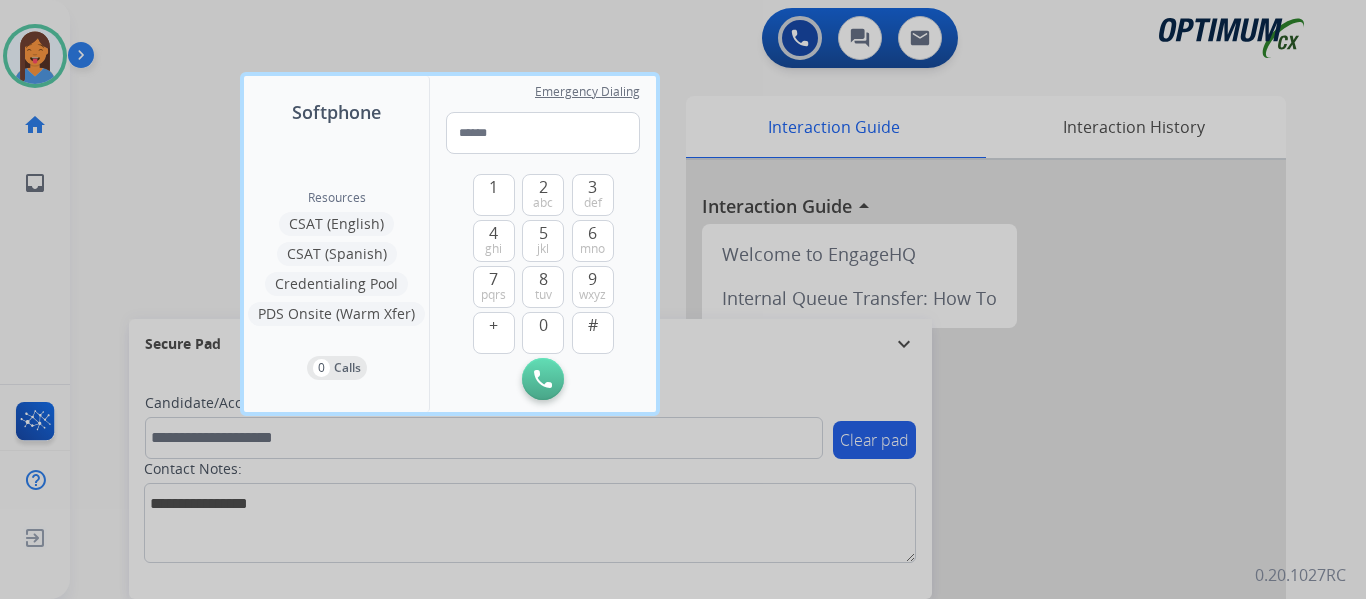 click at bounding box center [683, 299] 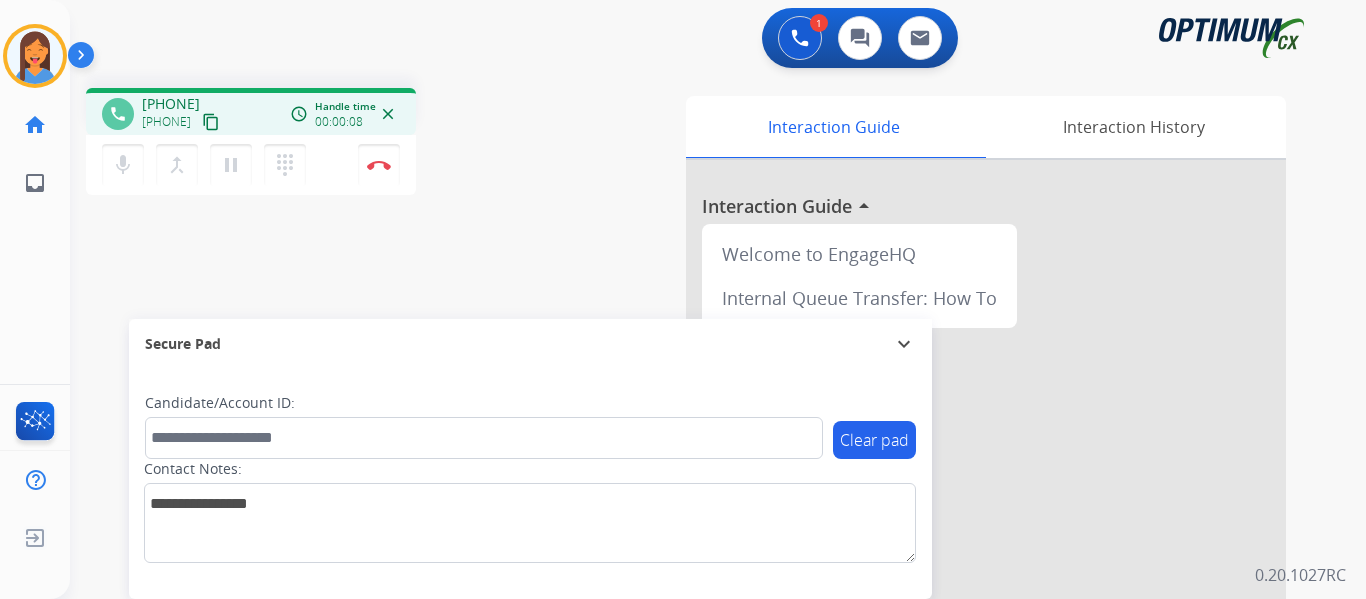 click on "content_copy" at bounding box center (211, 122) 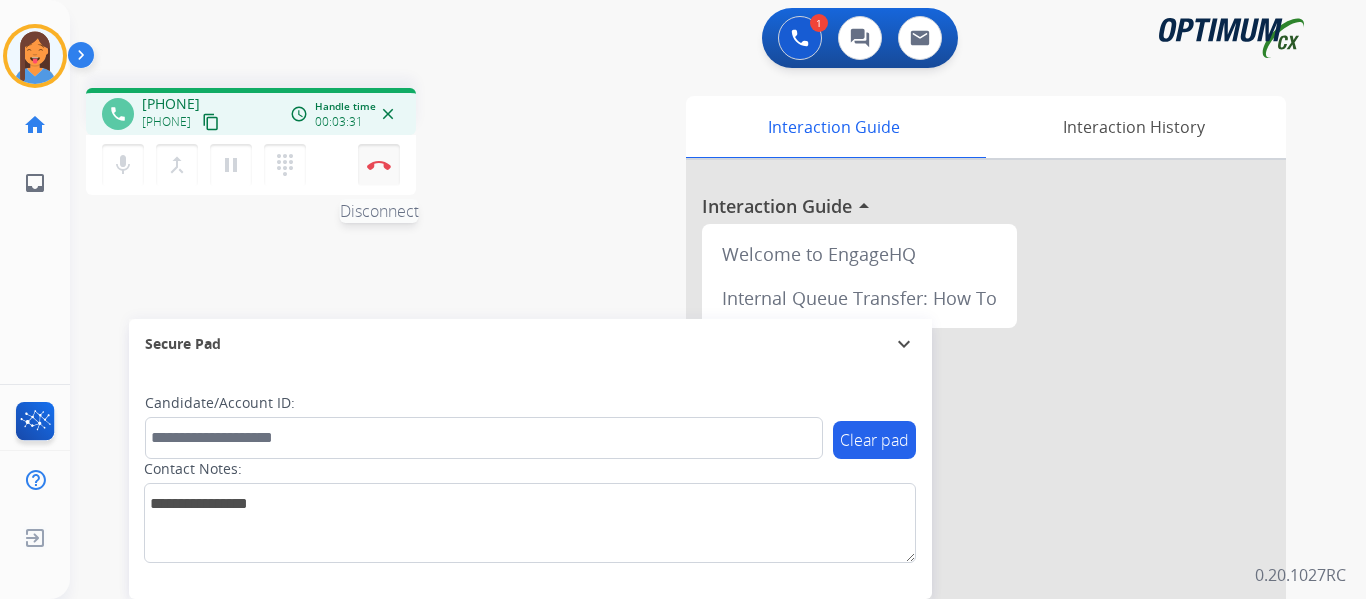 click on "Disconnect" at bounding box center (379, 165) 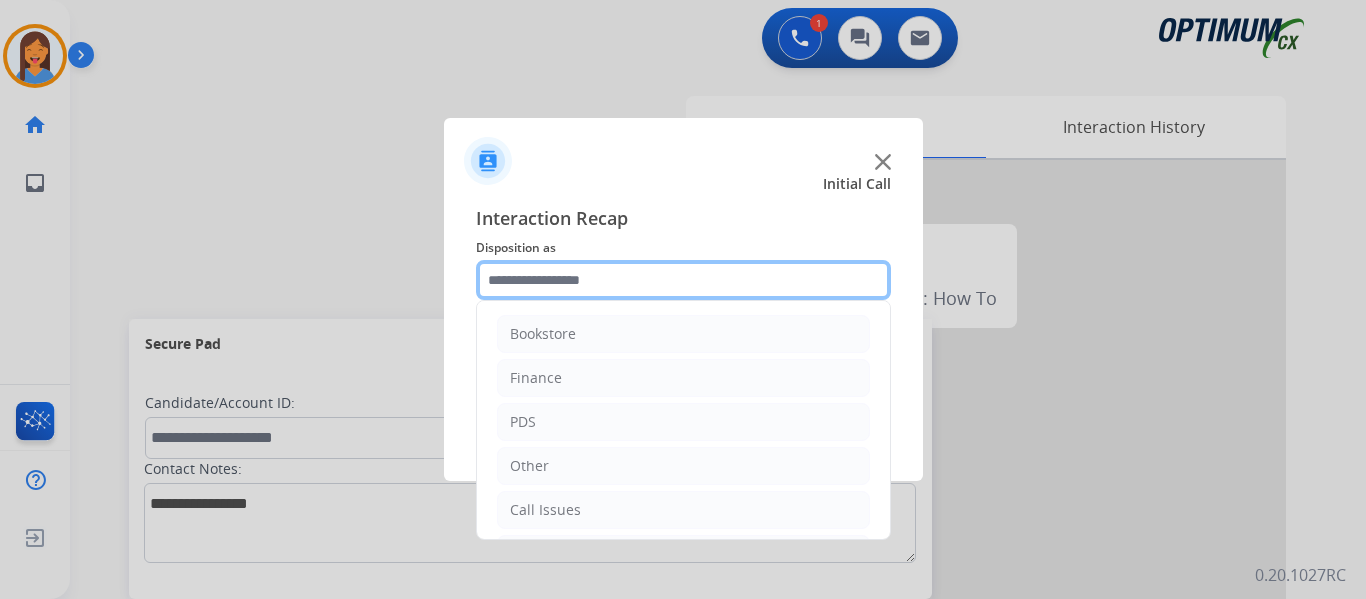 click 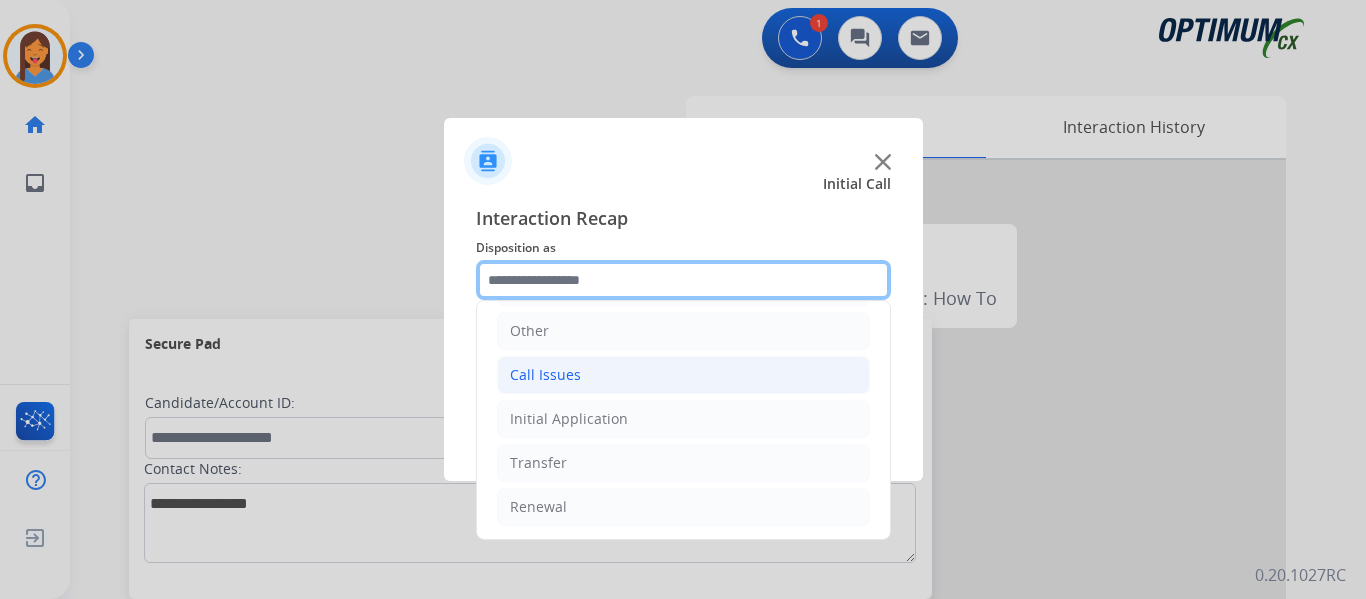 scroll, scrollTop: 136, scrollLeft: 0, axis: vertical 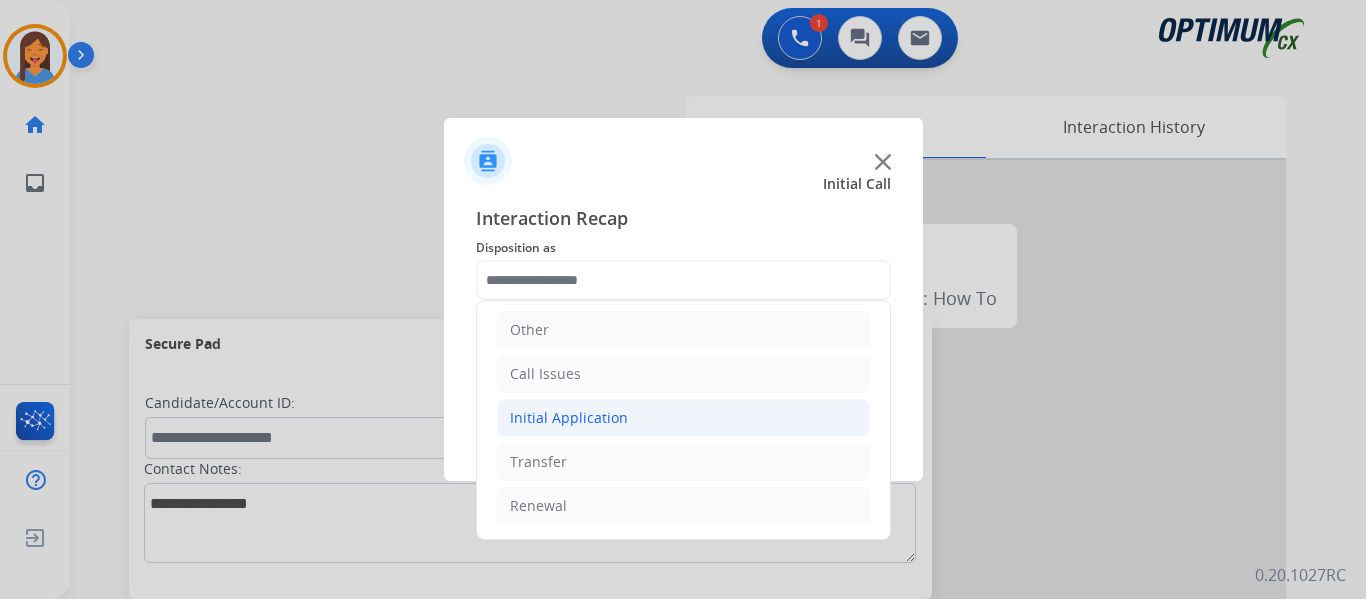 click on "Initial Application" 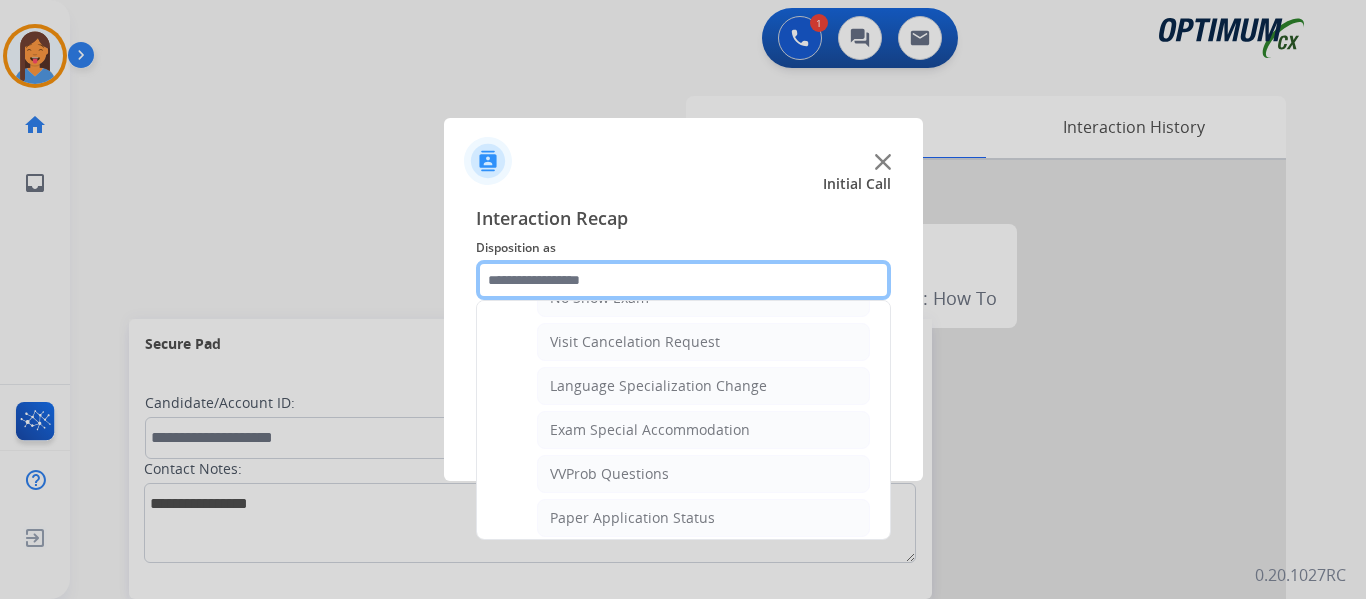 scroll, scrollTop: 1036, scrollLeft: 0, axis: vertical 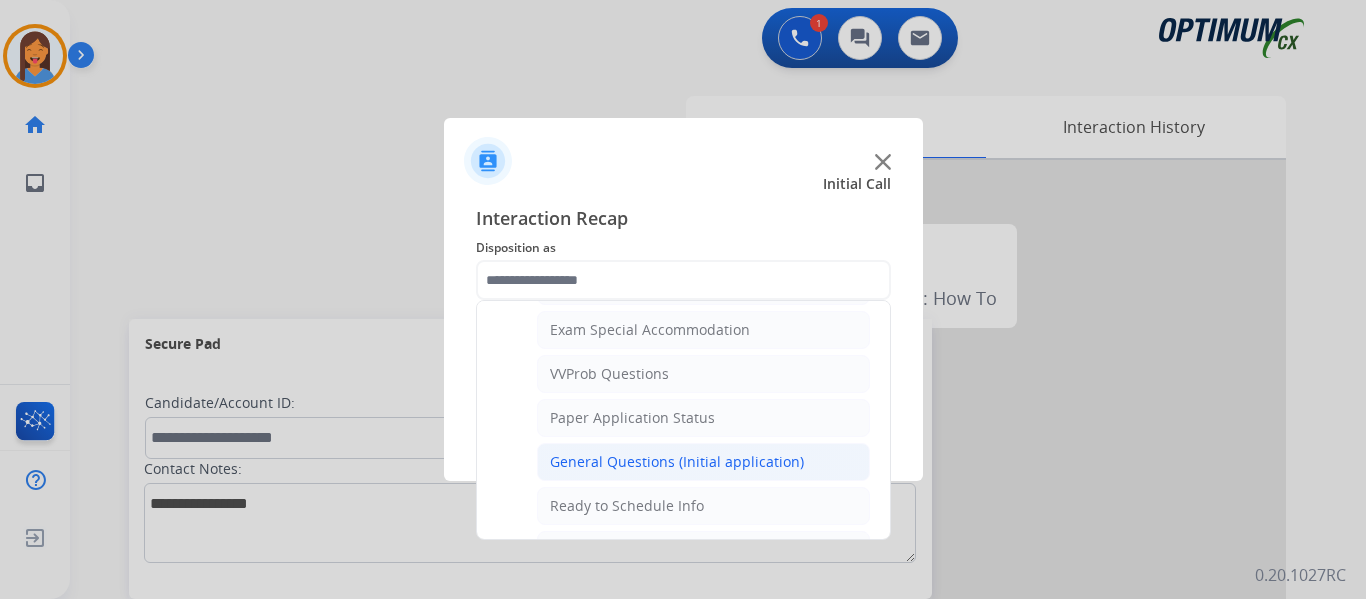 click on "General Questions (Initial application)" 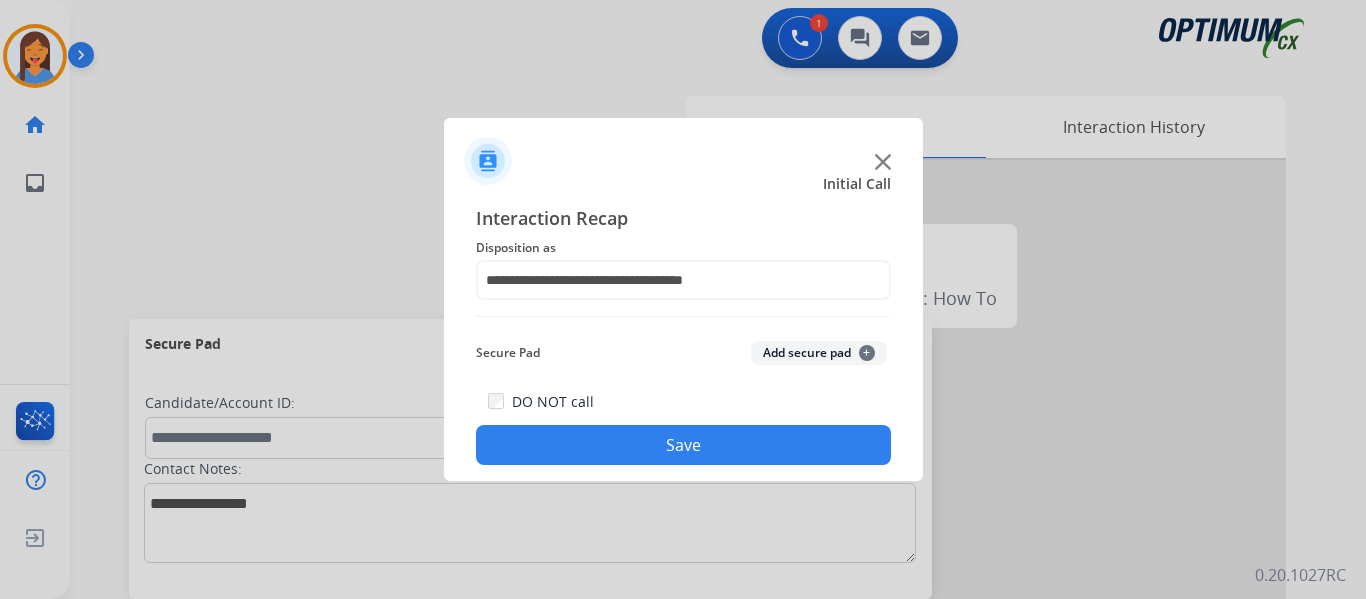 click on "Save" 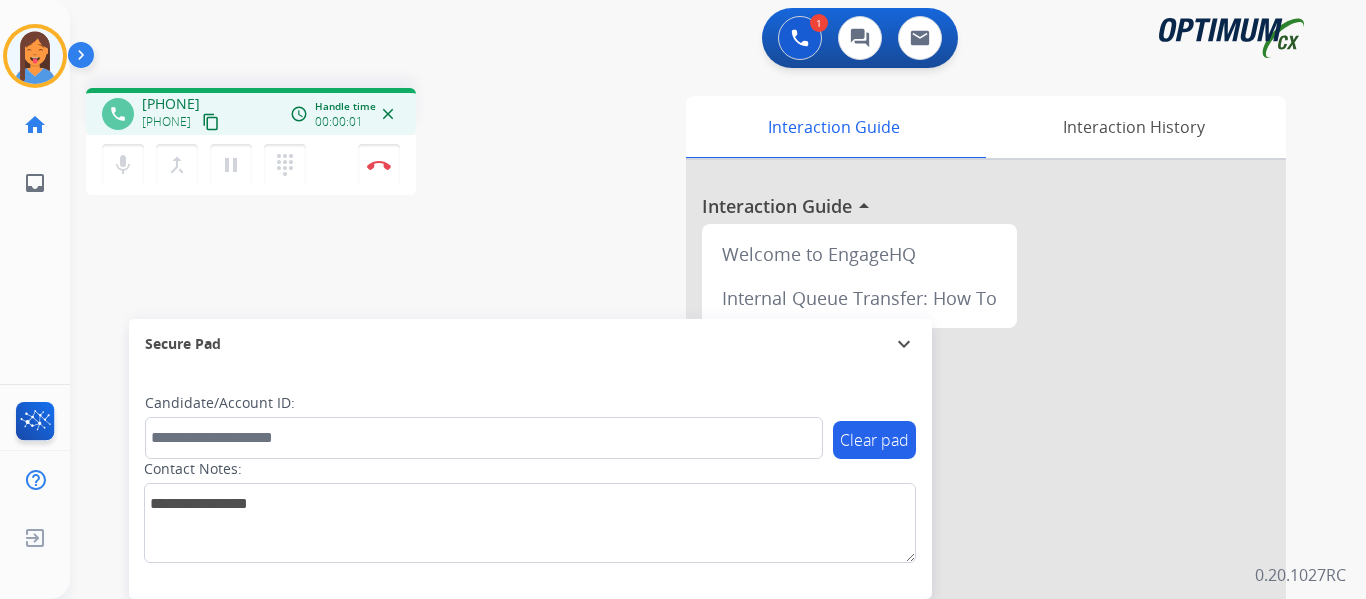 drag, startPoint x: 242, startPoint y: 122, endPoint x: 353, endPoint y: 146, distance: 113.56496 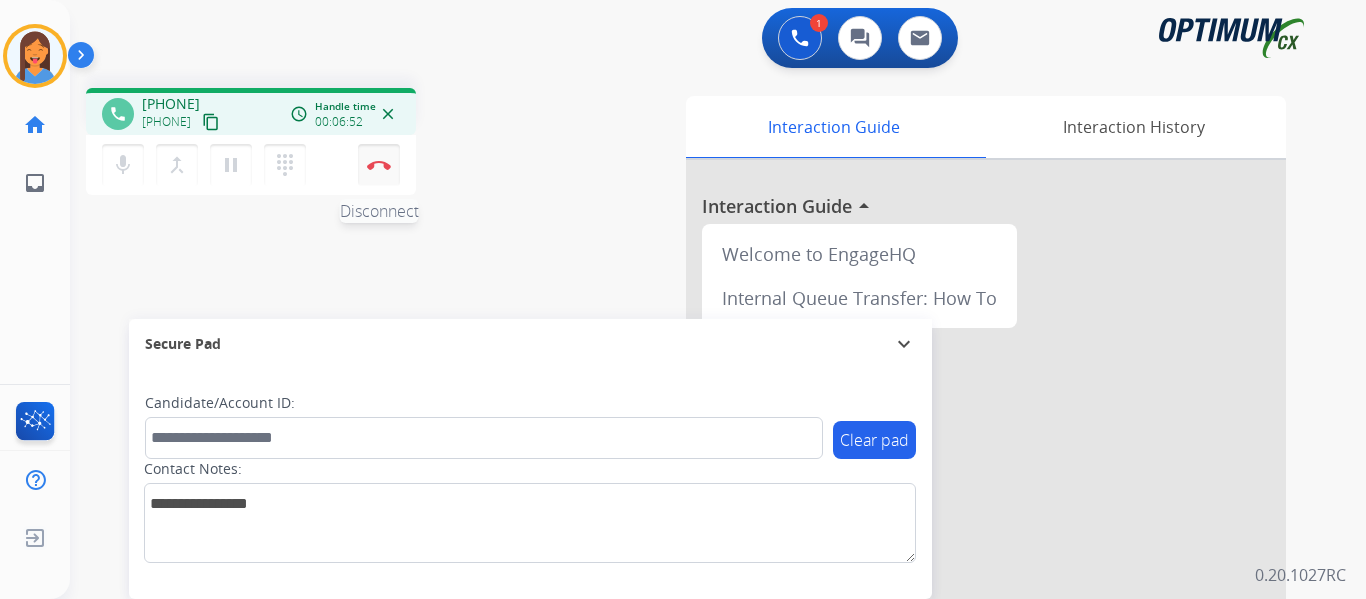 click at bounding box center (379, 165) 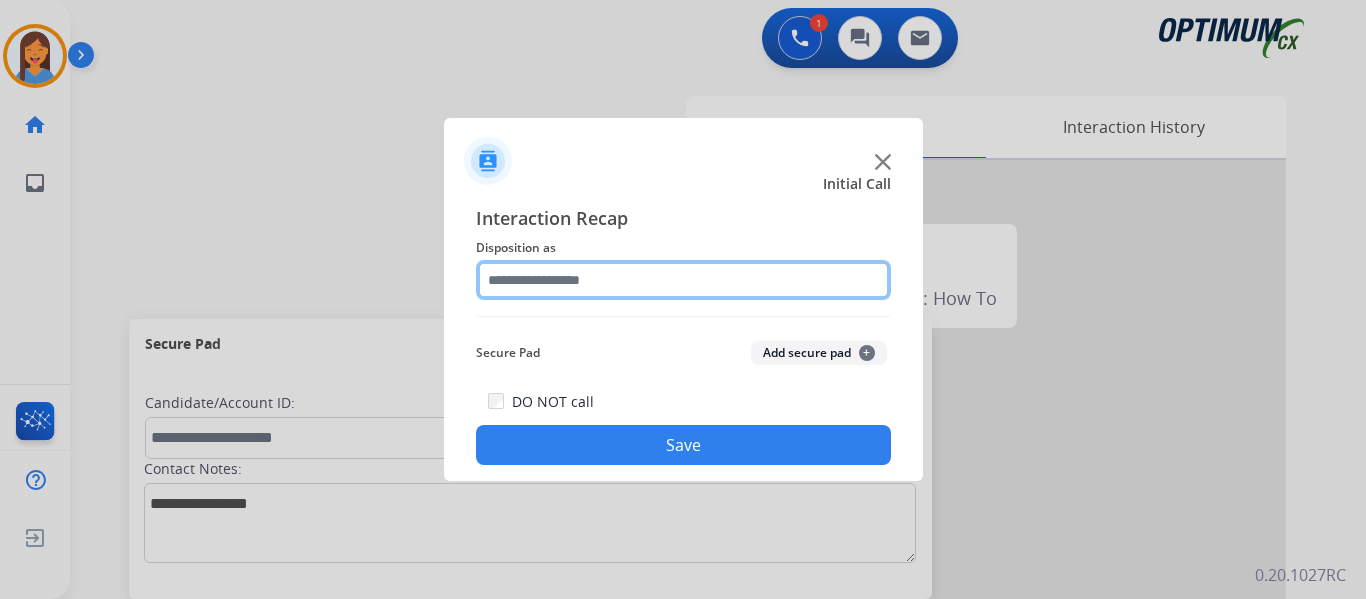 click 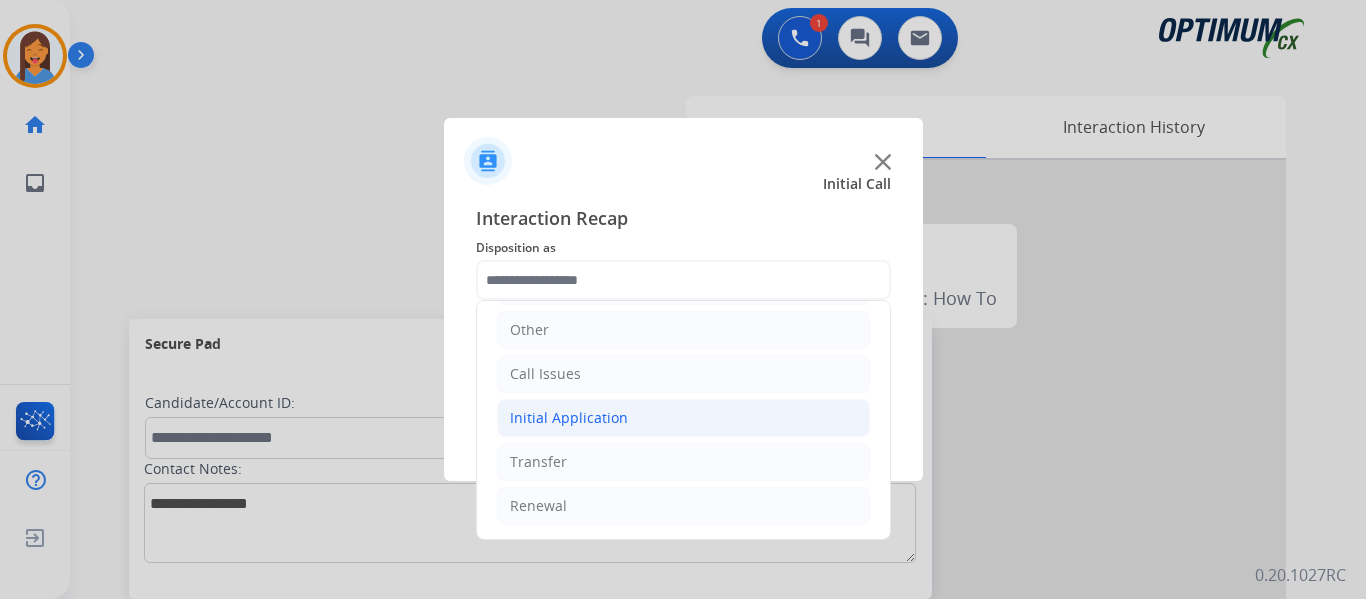 click on "Initial Application" 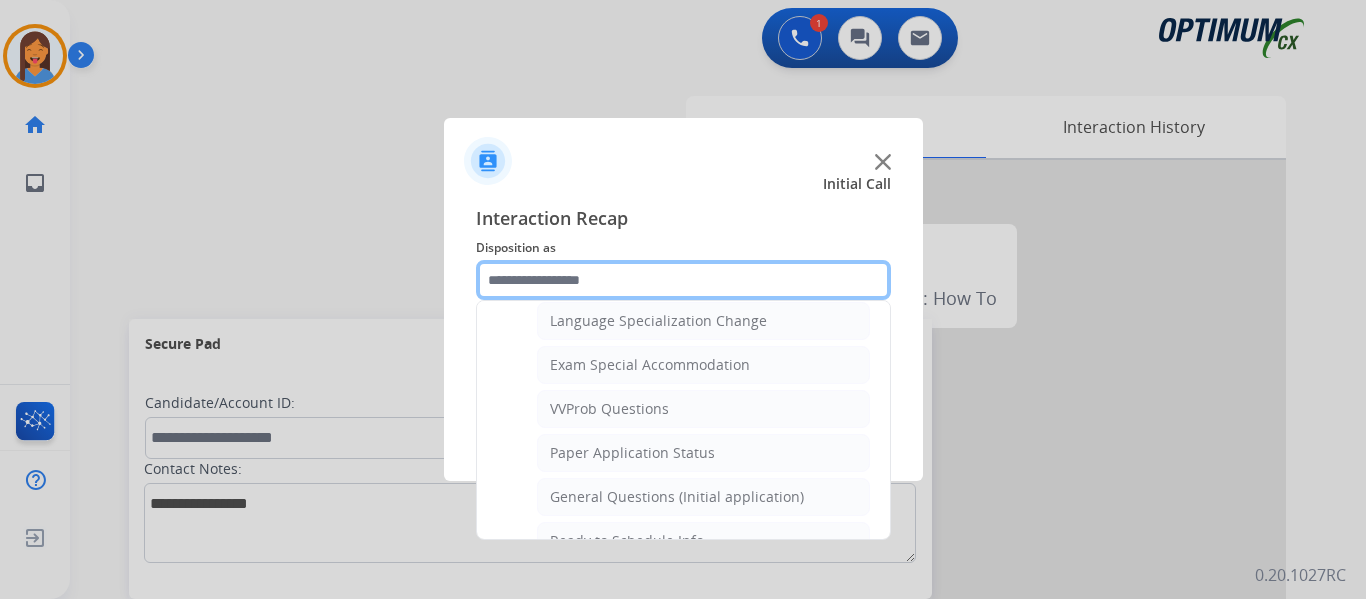 scroll, scrollTop: 1036, scrollLeft: 0, axis: vertical 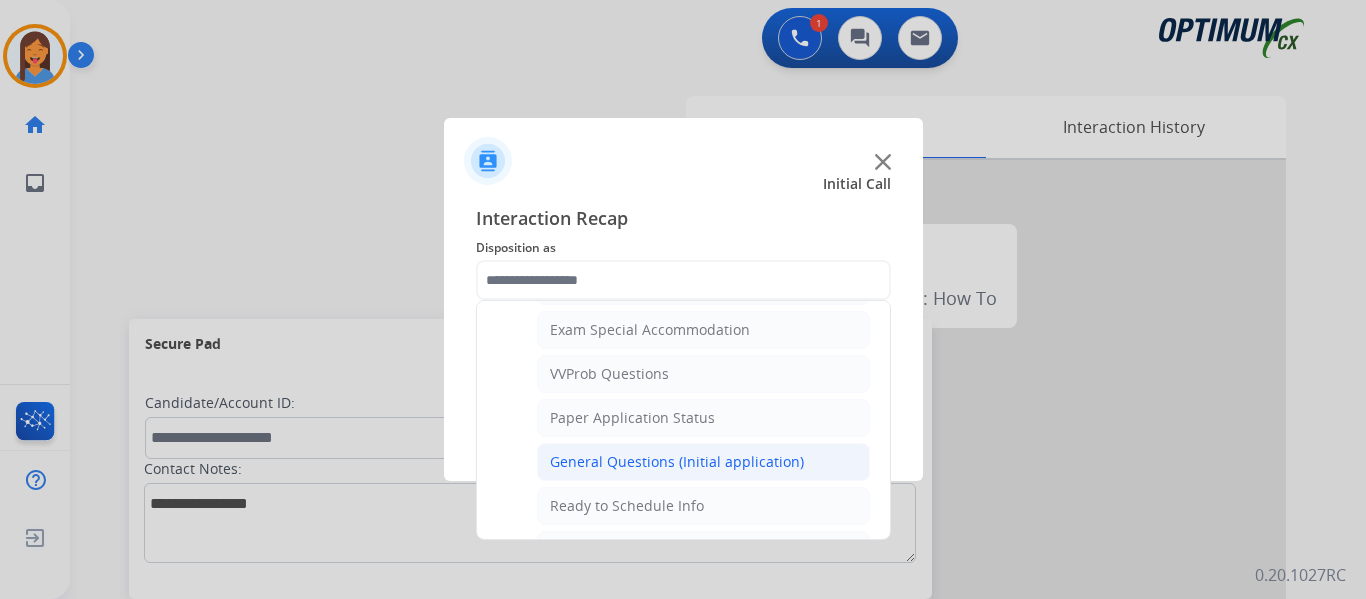 click on "General Questions (Initial application)" 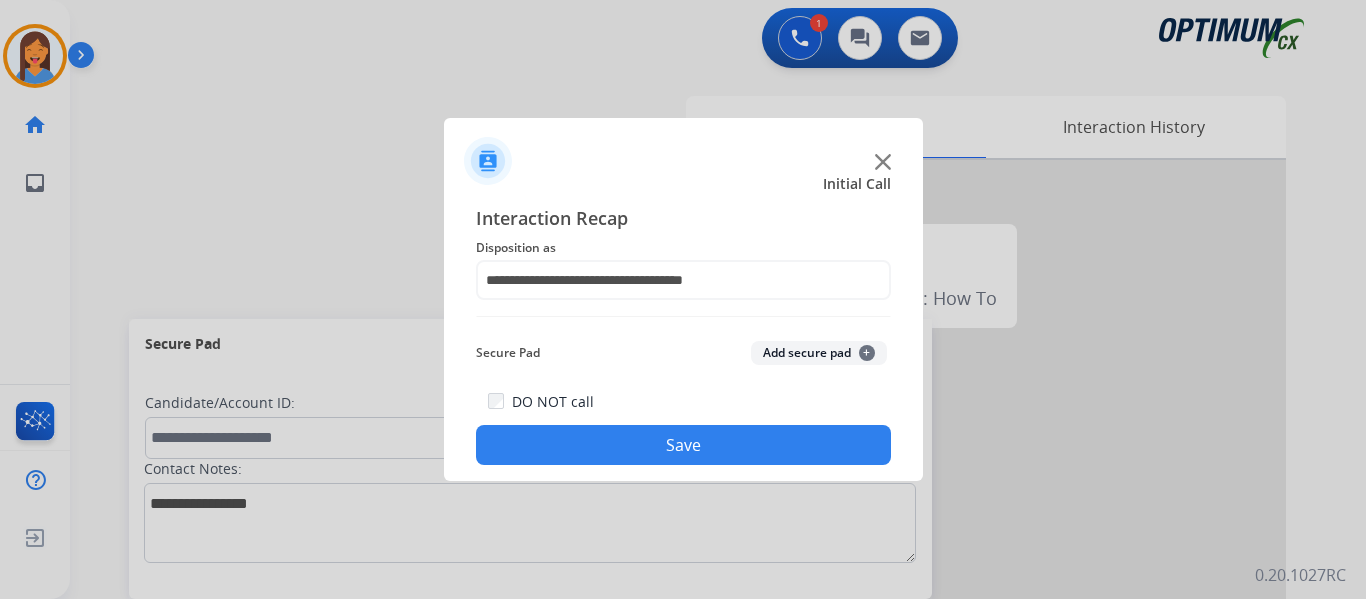 click on "Save" 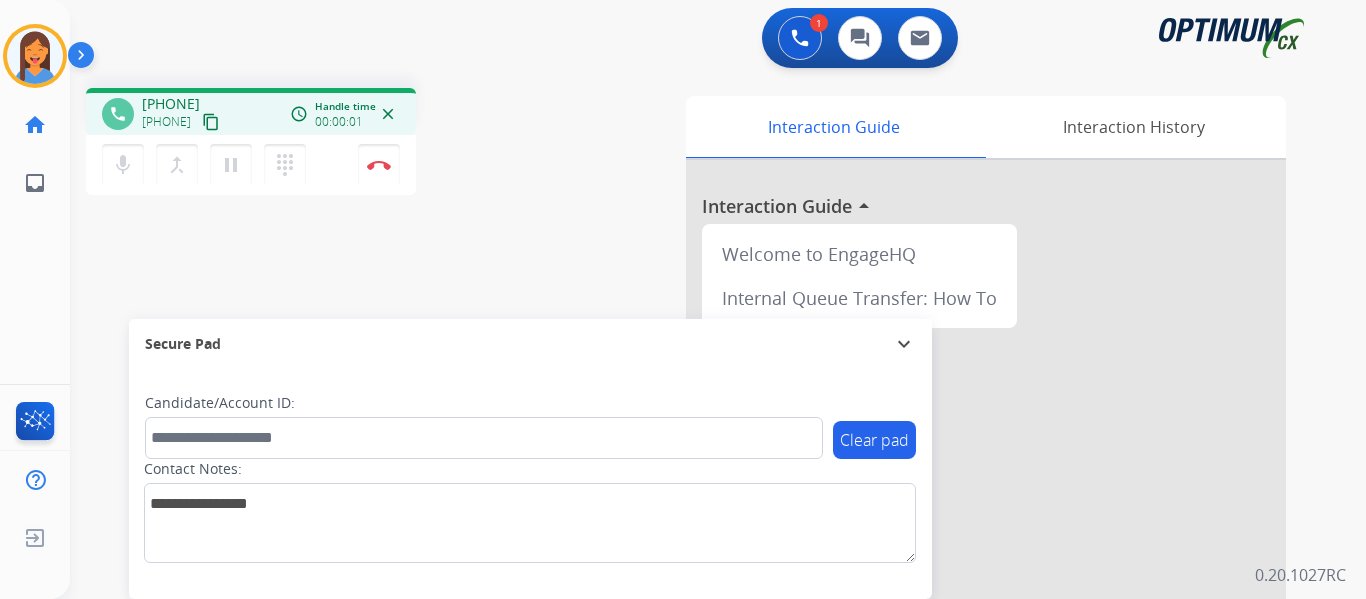 click on "content_copy" at bounding box center [211, 122] 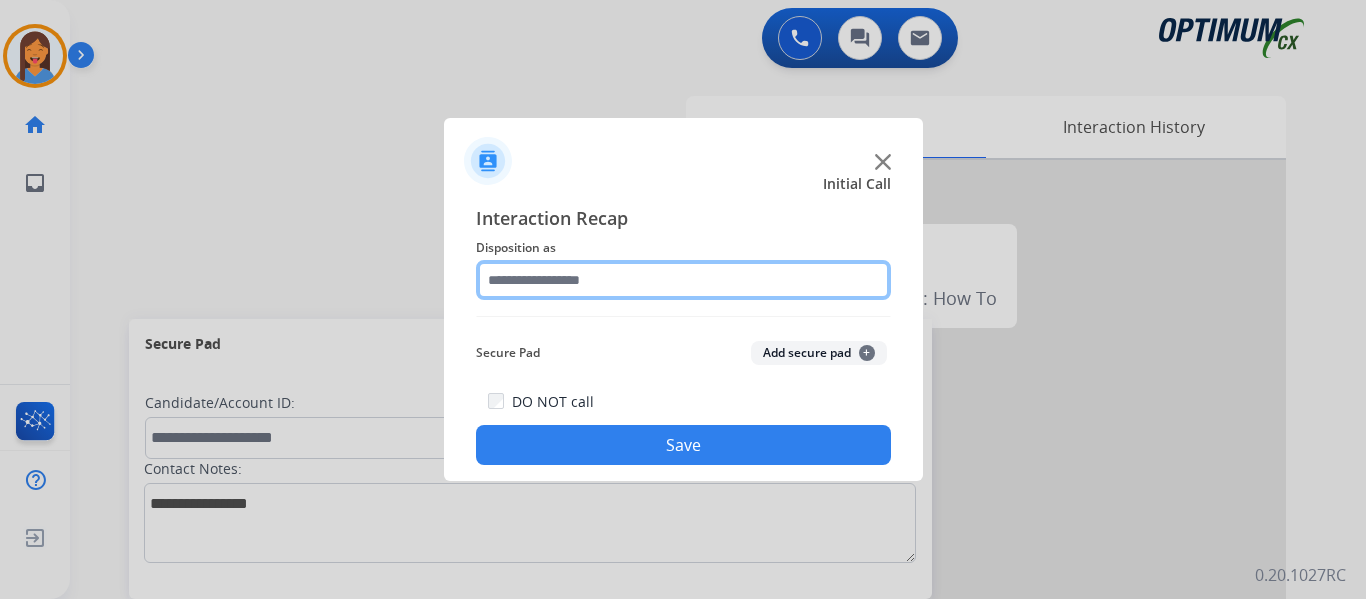 click 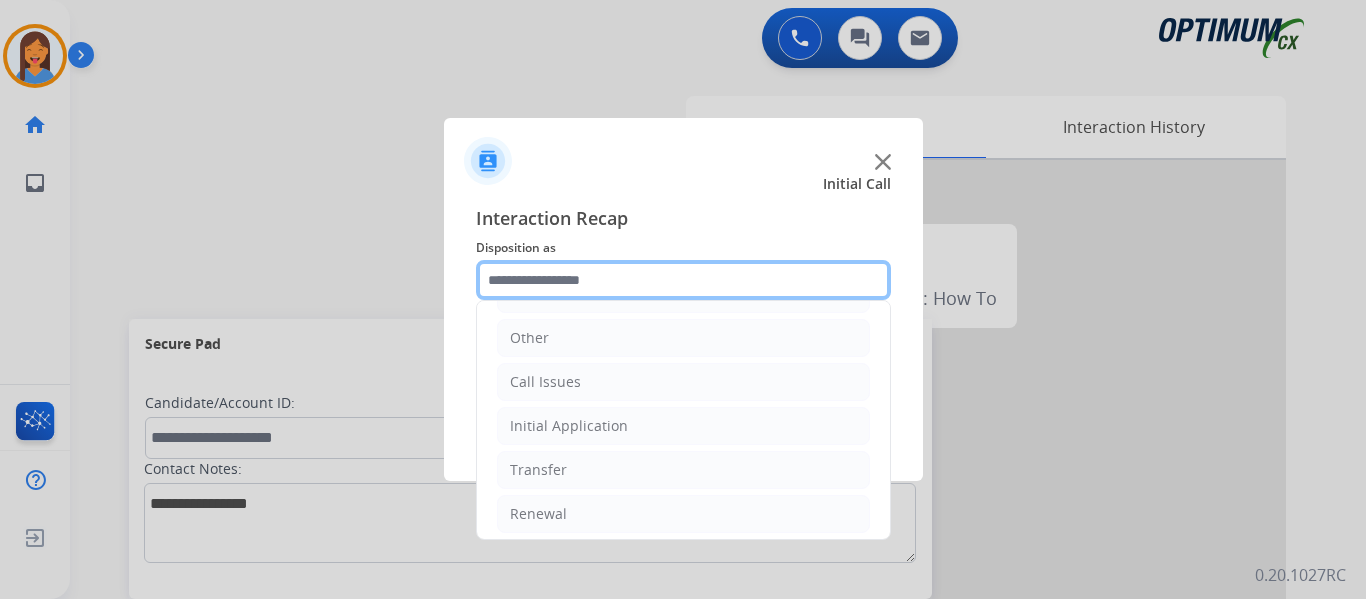 scroll, scrollTop: 136, scrollLeft: 0, axis: vertical 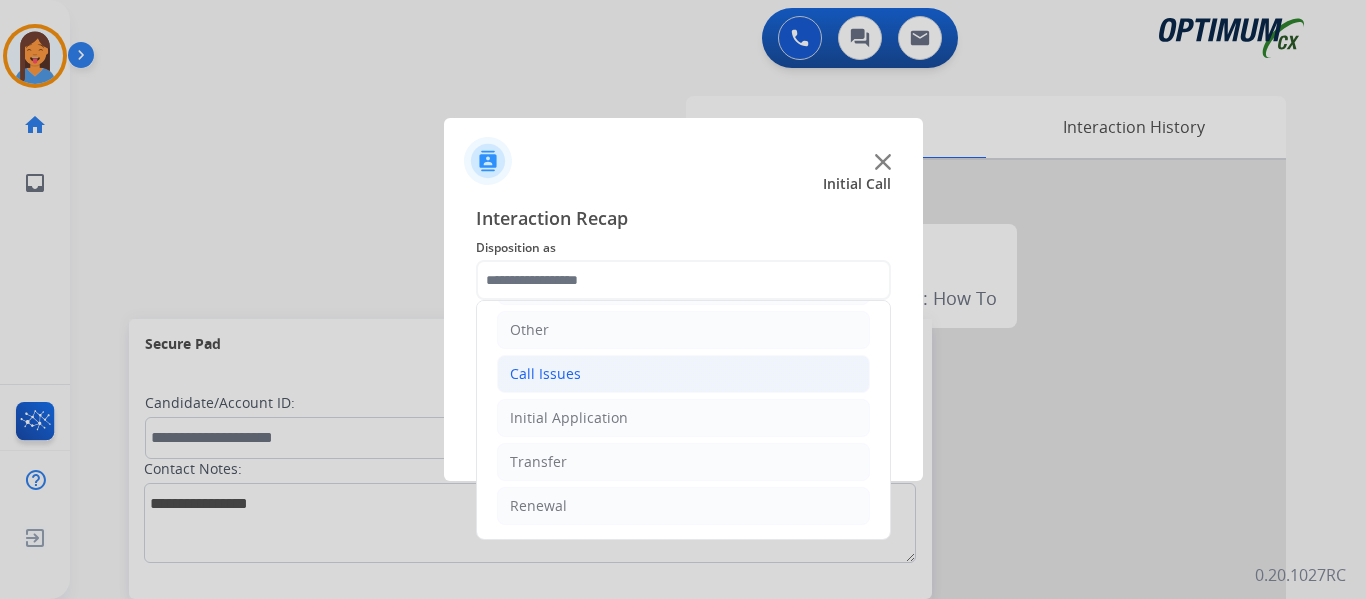 click on "Call Issues" 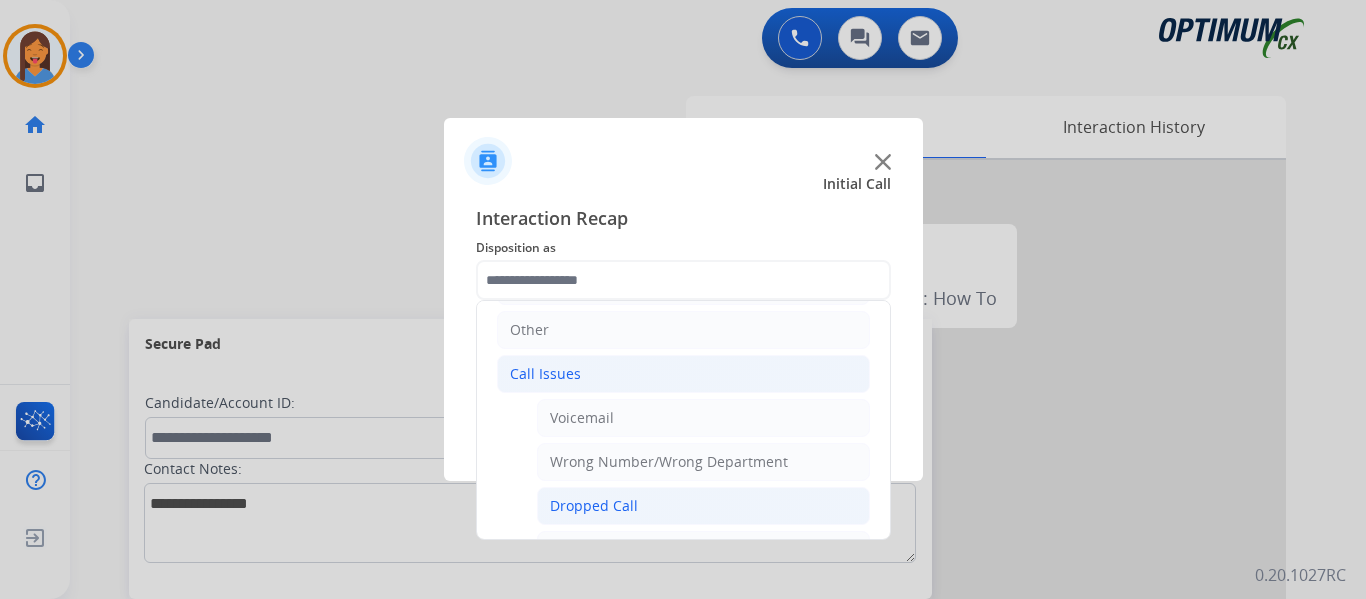 click on "Dropped Call" 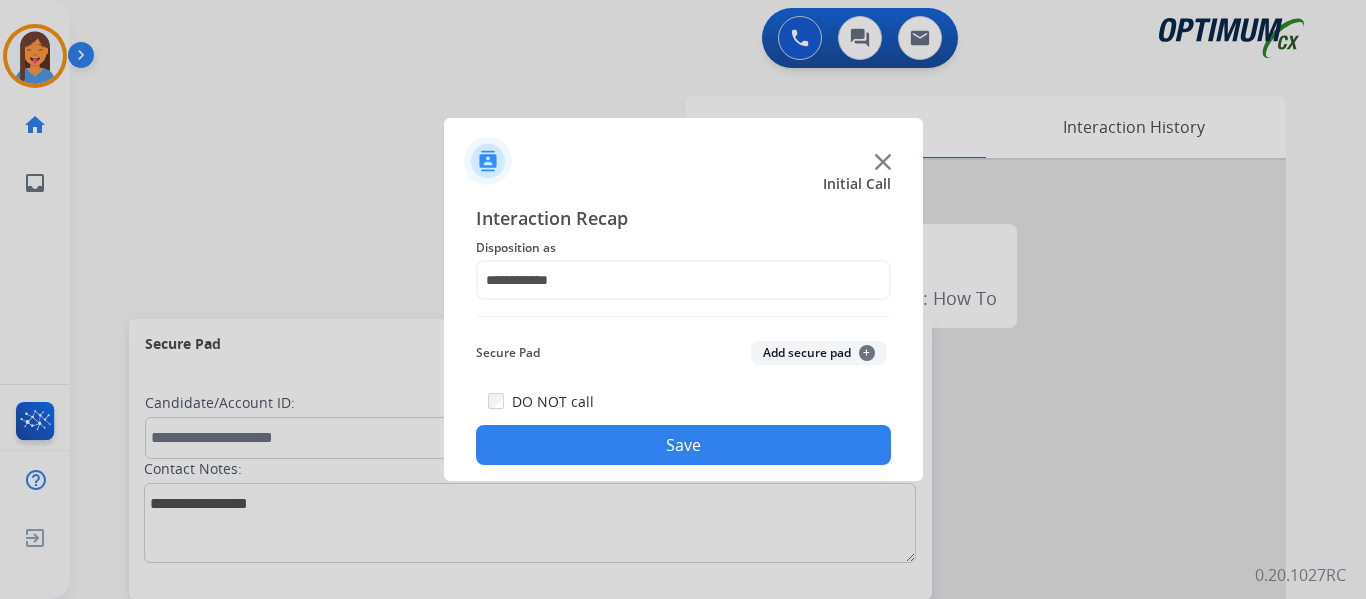 click on "Save" 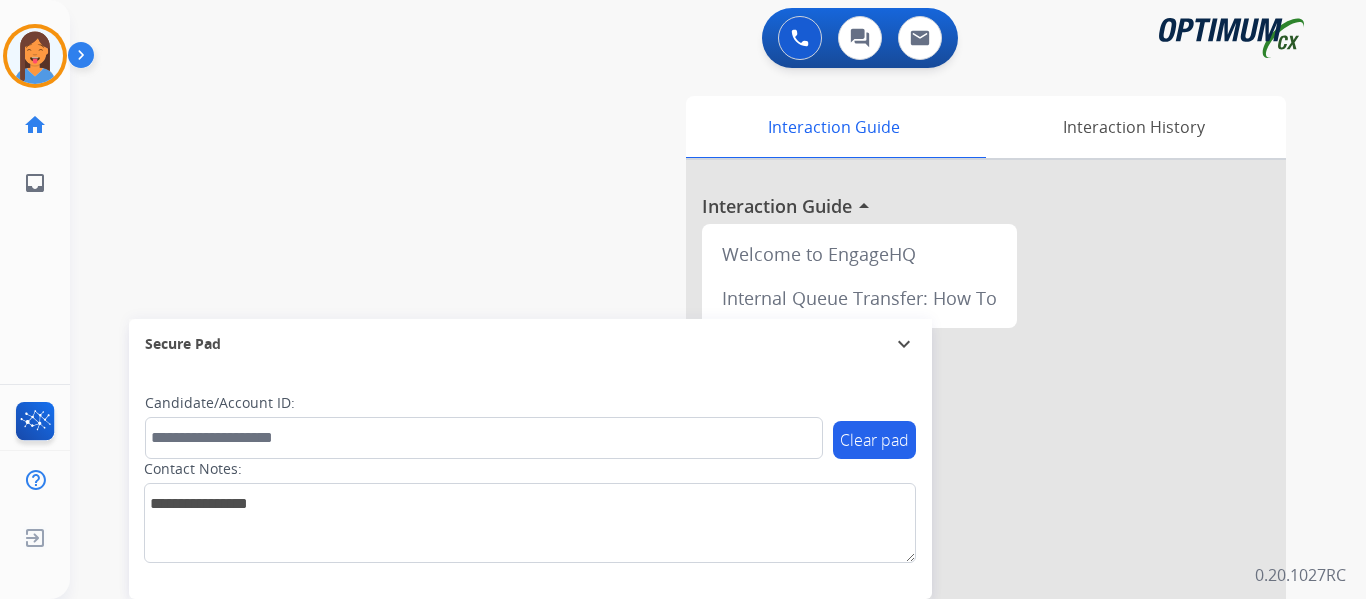 drag, startPoint x: 18, startPoint y: 52, endPoint x: 68, endPoint y: 53, distance: 50.01 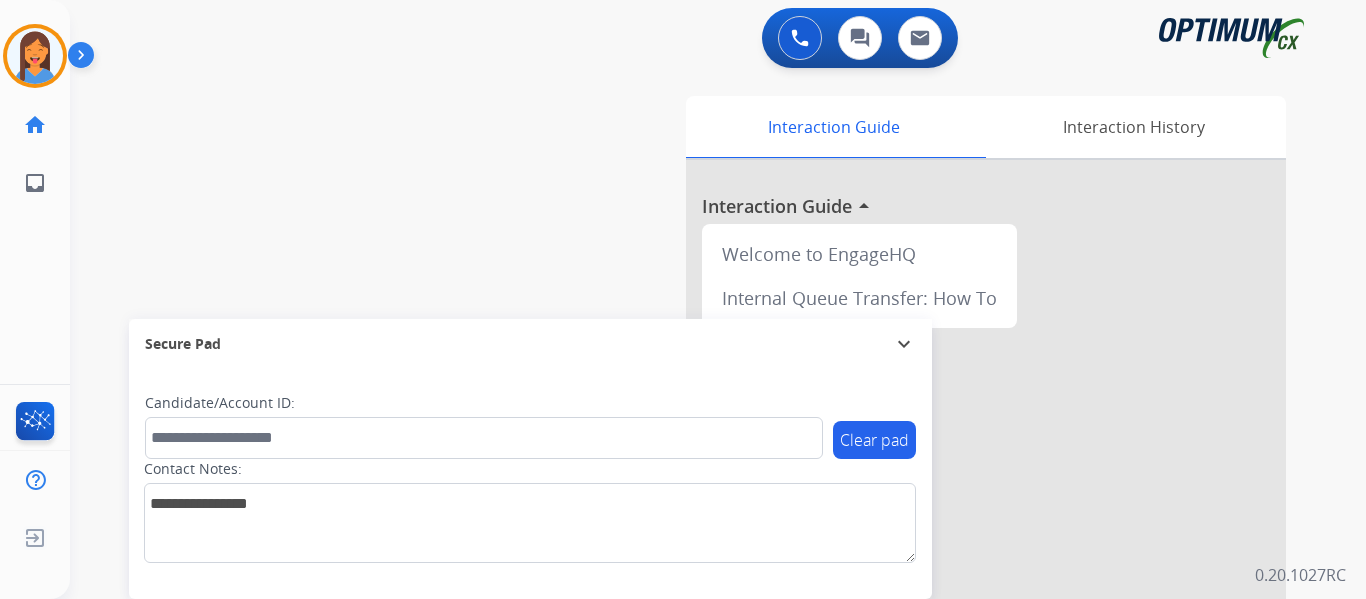click at bounding box center [35, 56] 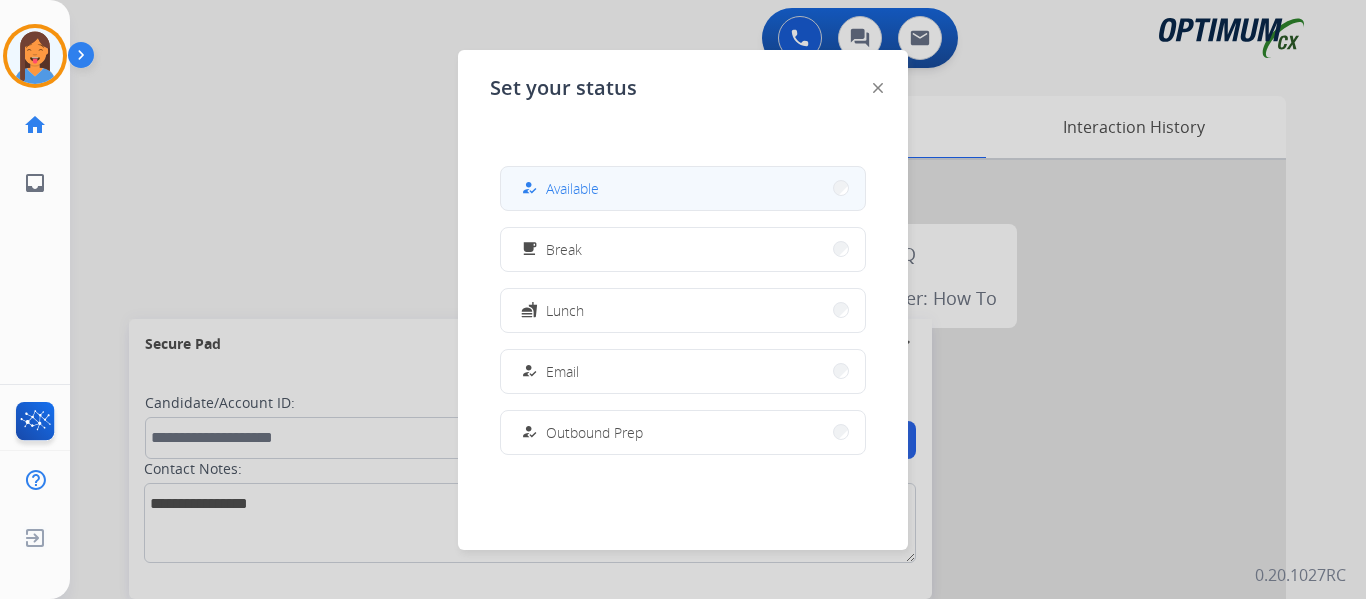 click on "Available" at bounding box center [572, 188] 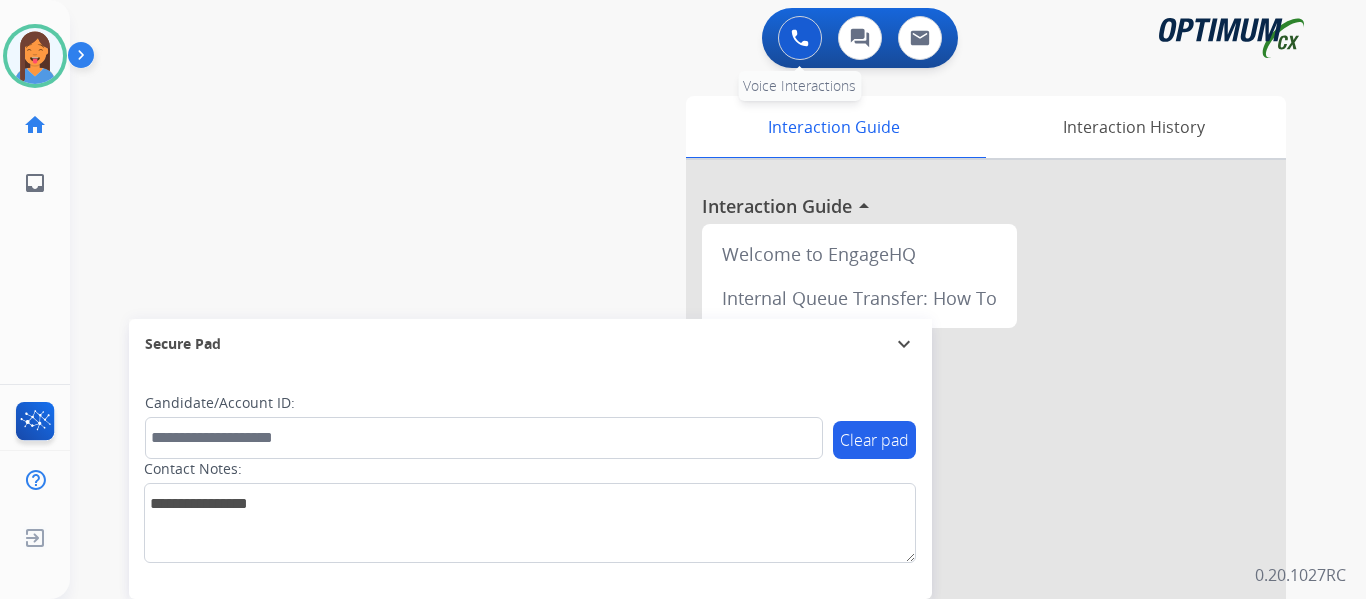 click at bounding box center [800, 38] 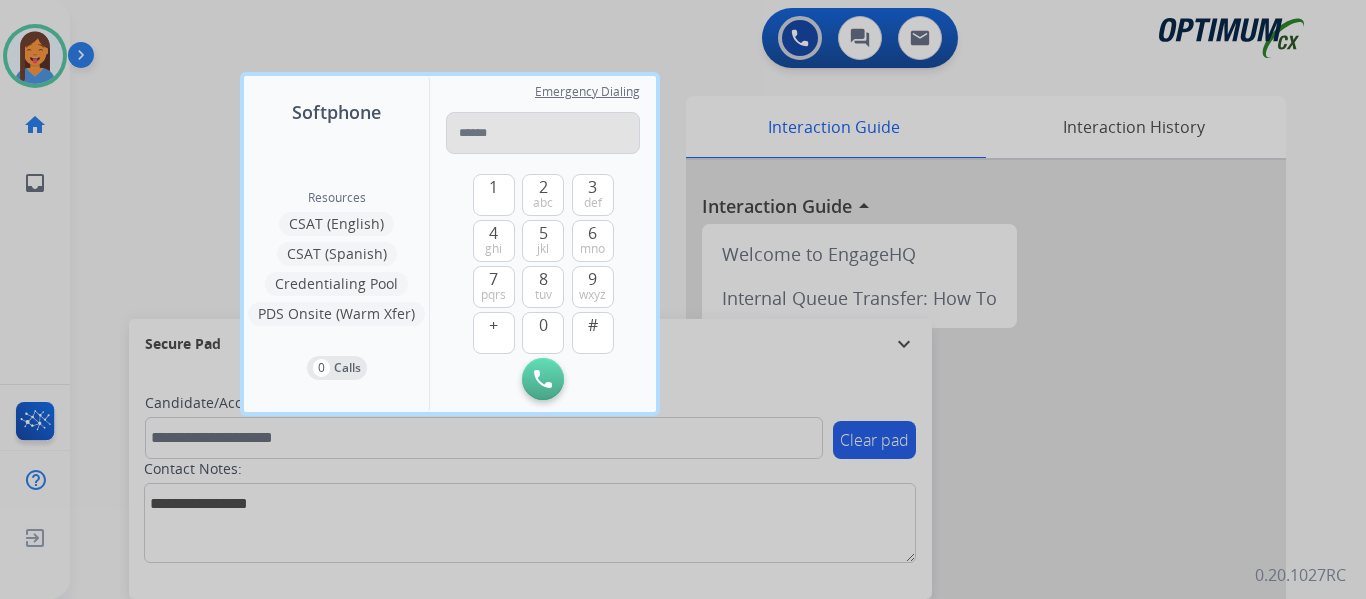 click at bounding box center (543, 133) 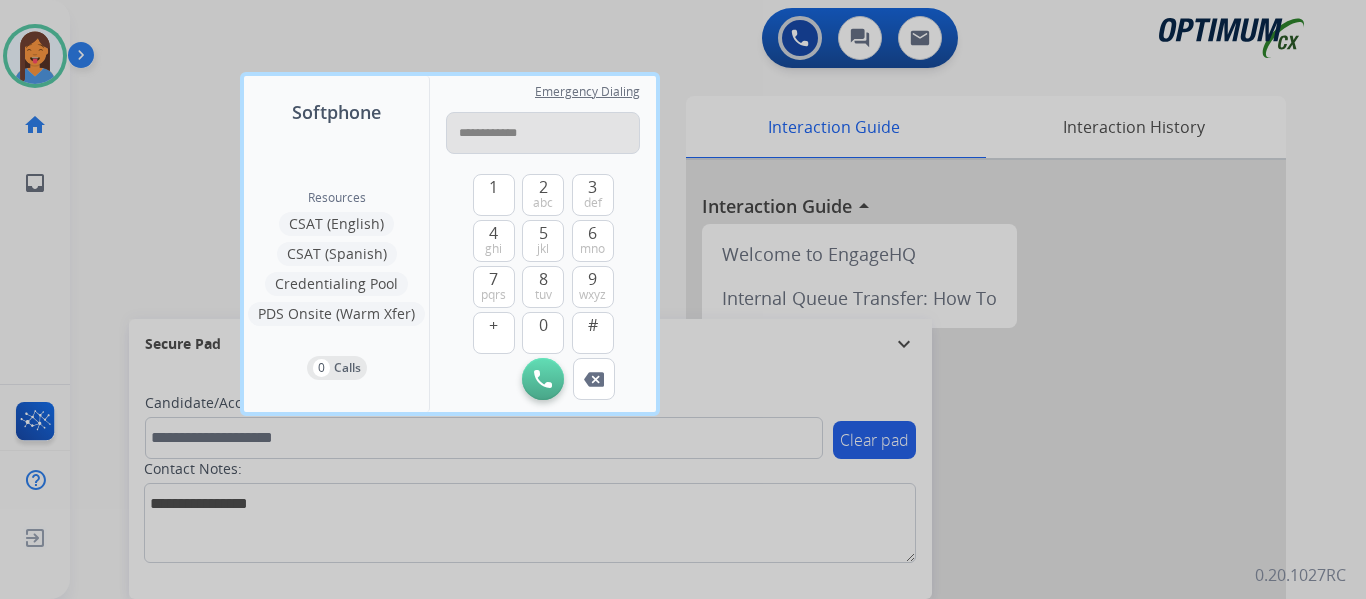 click on "**********" at bounding box center (543, 133) 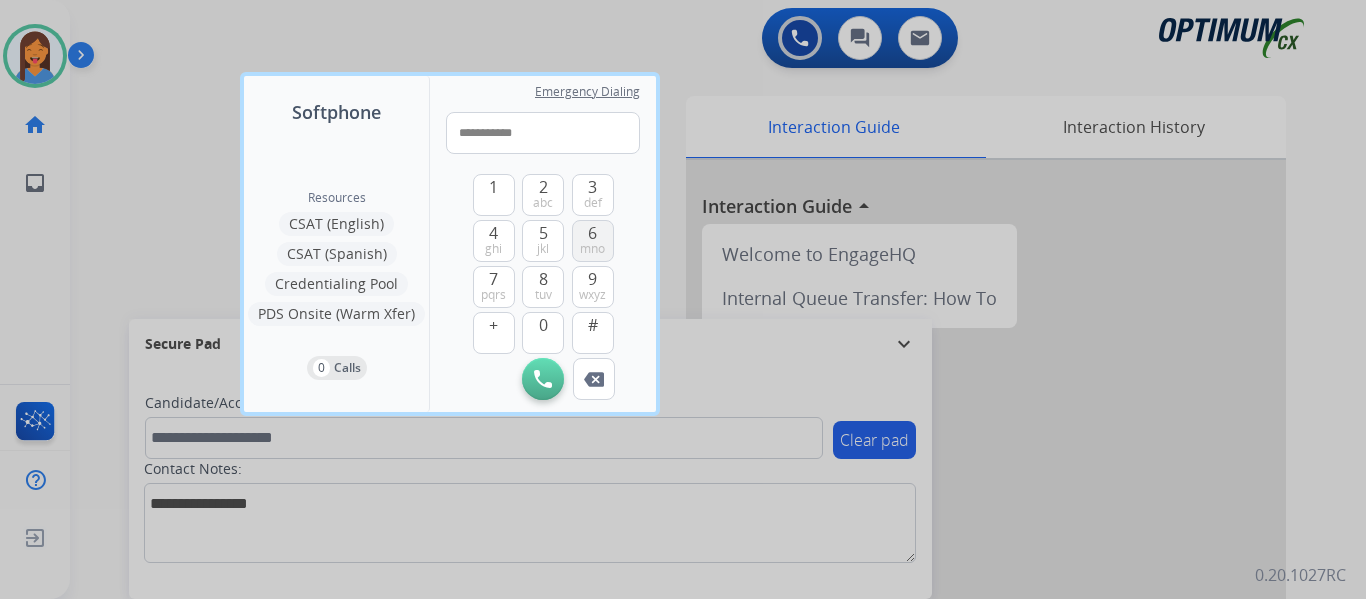 type on "**********" 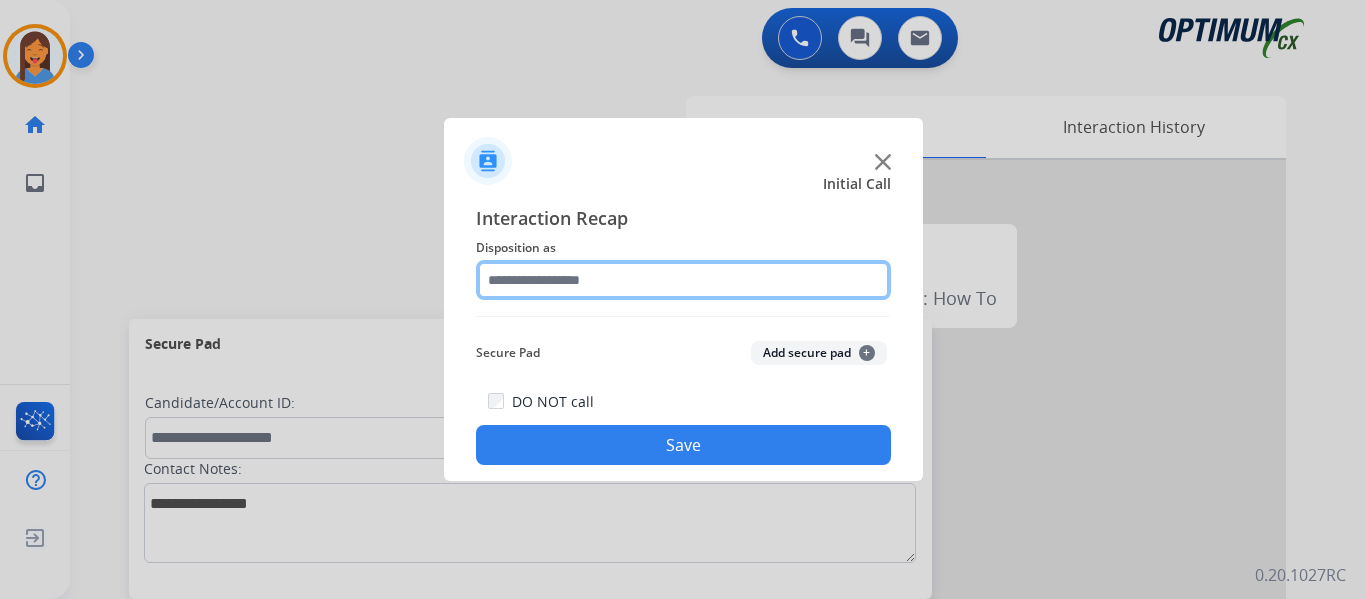 click 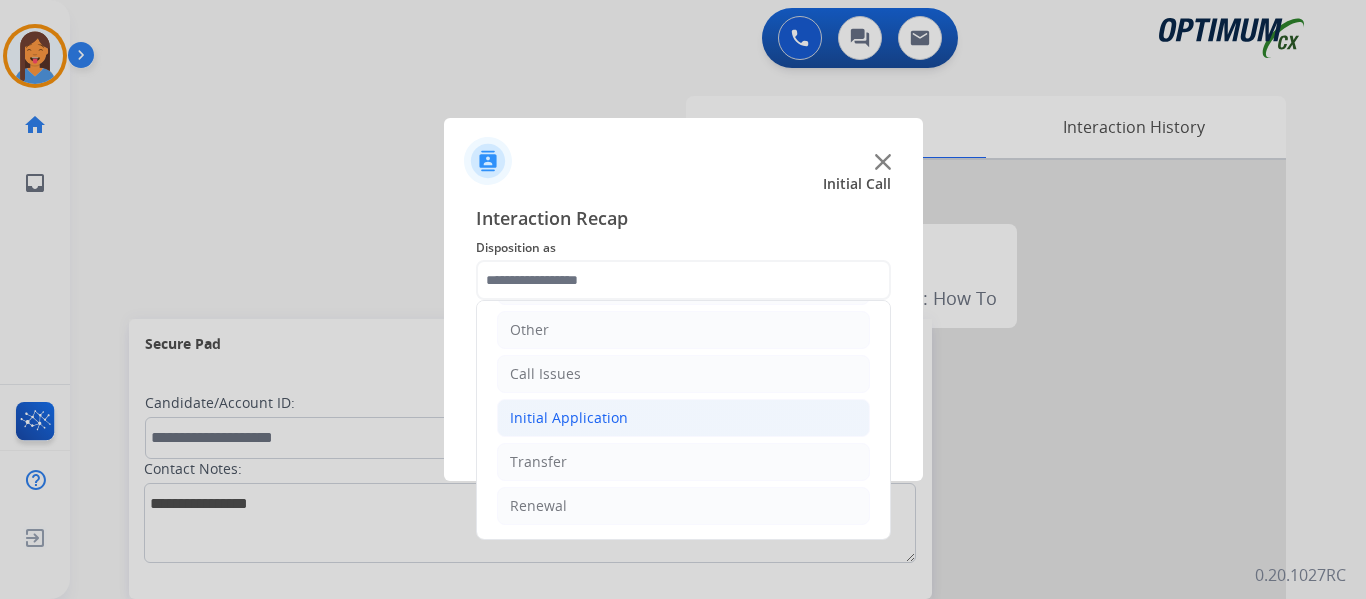 click on "Initial Application" 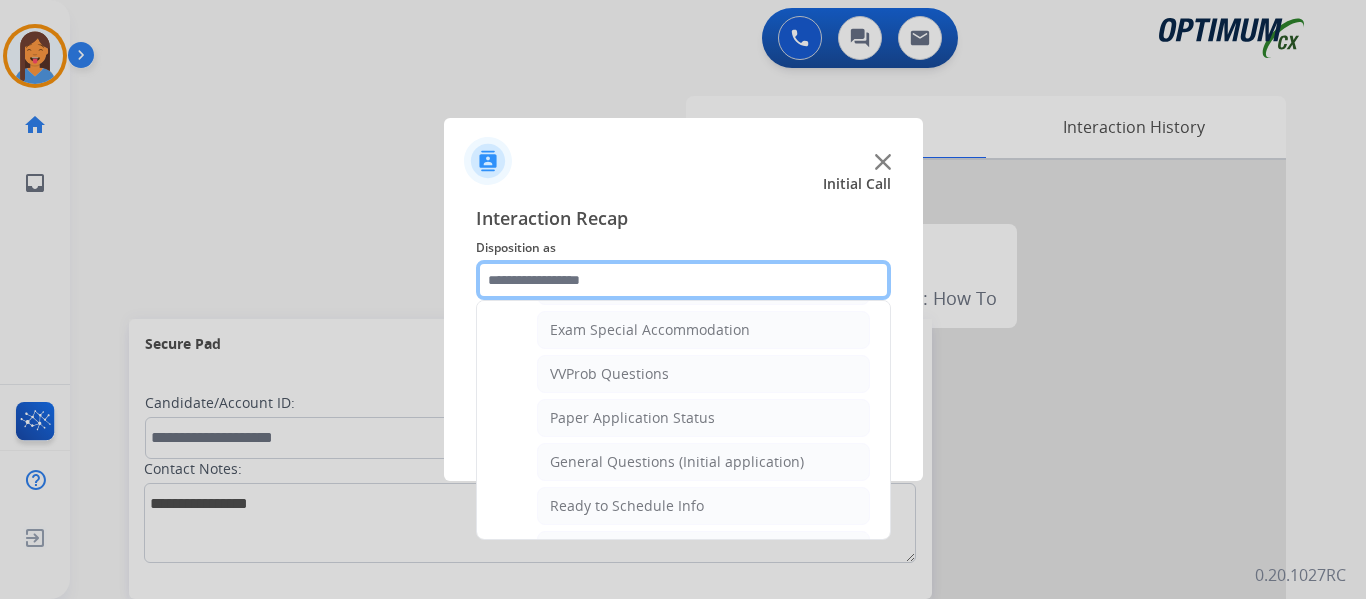 scroll, scrollTop: 1136, scrollLeft: 0, axis: vertical 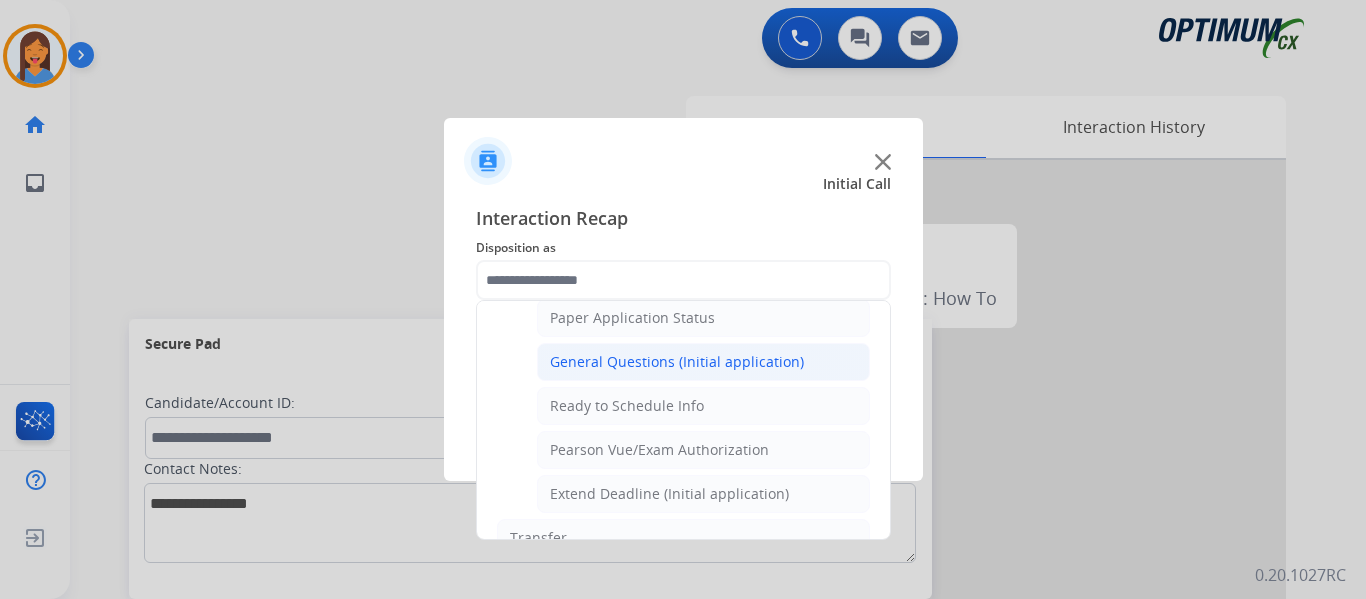 click on "General Questions (Initial application)" 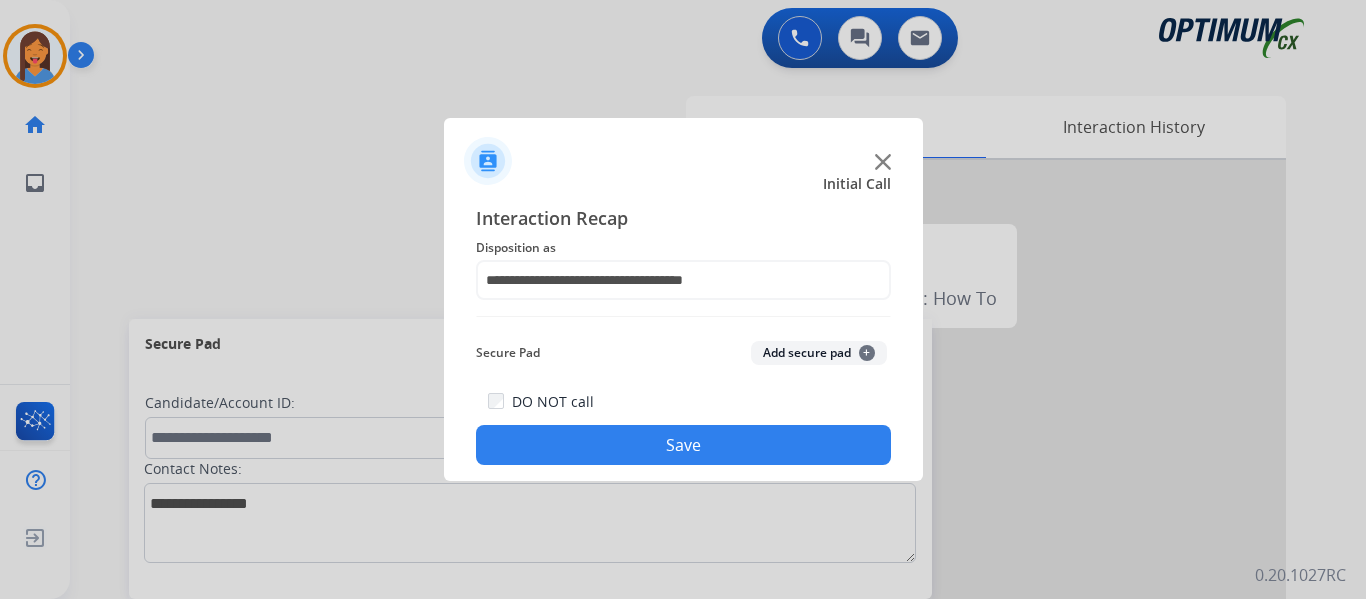 click on "Save" 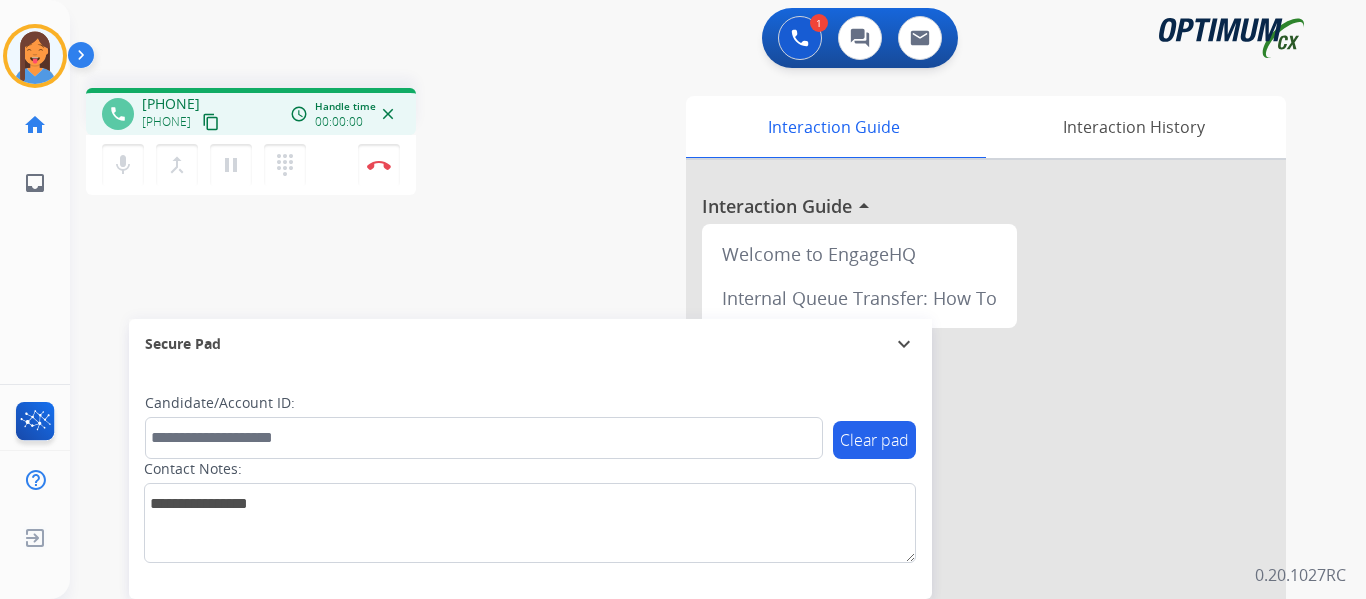 click on "content_copy" at bounding box center (211, 122) 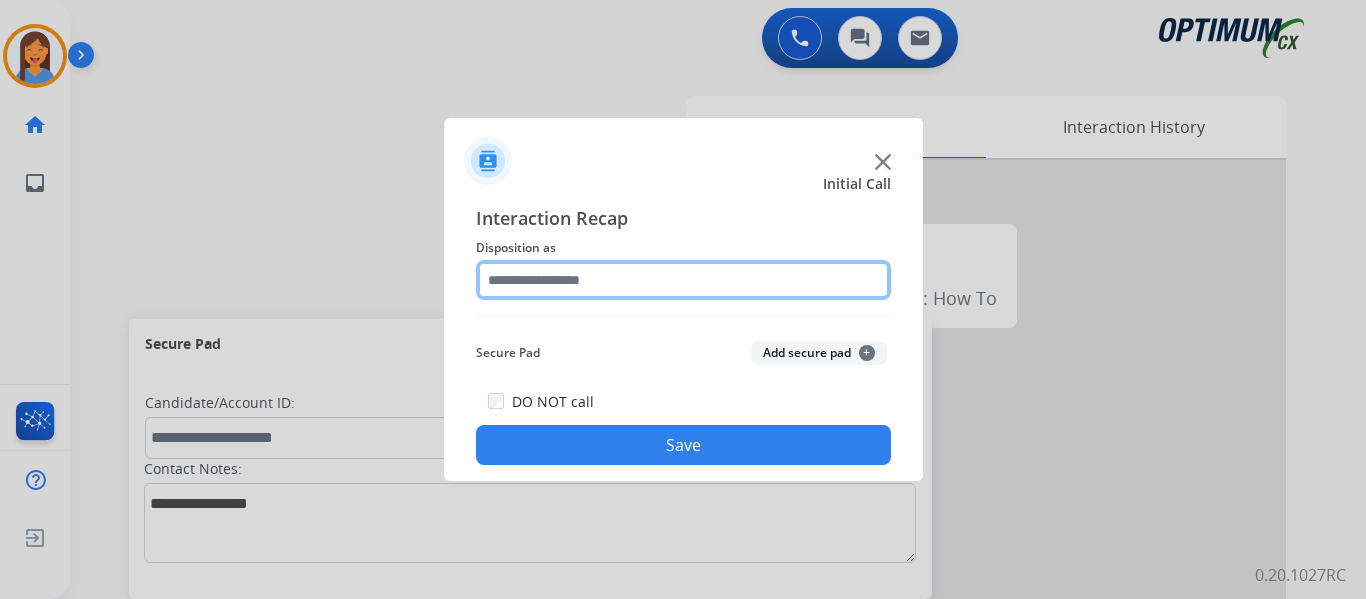 click 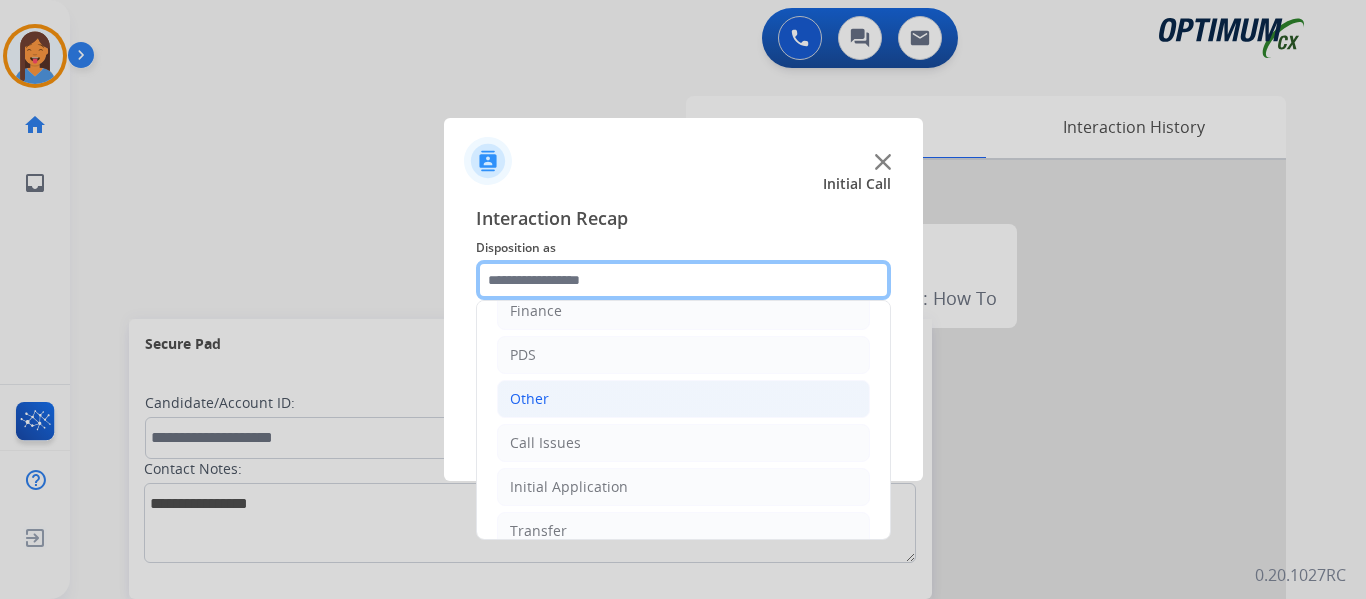 scroll, scrollTop: 136, scrollLeft: 0, axis: vertical 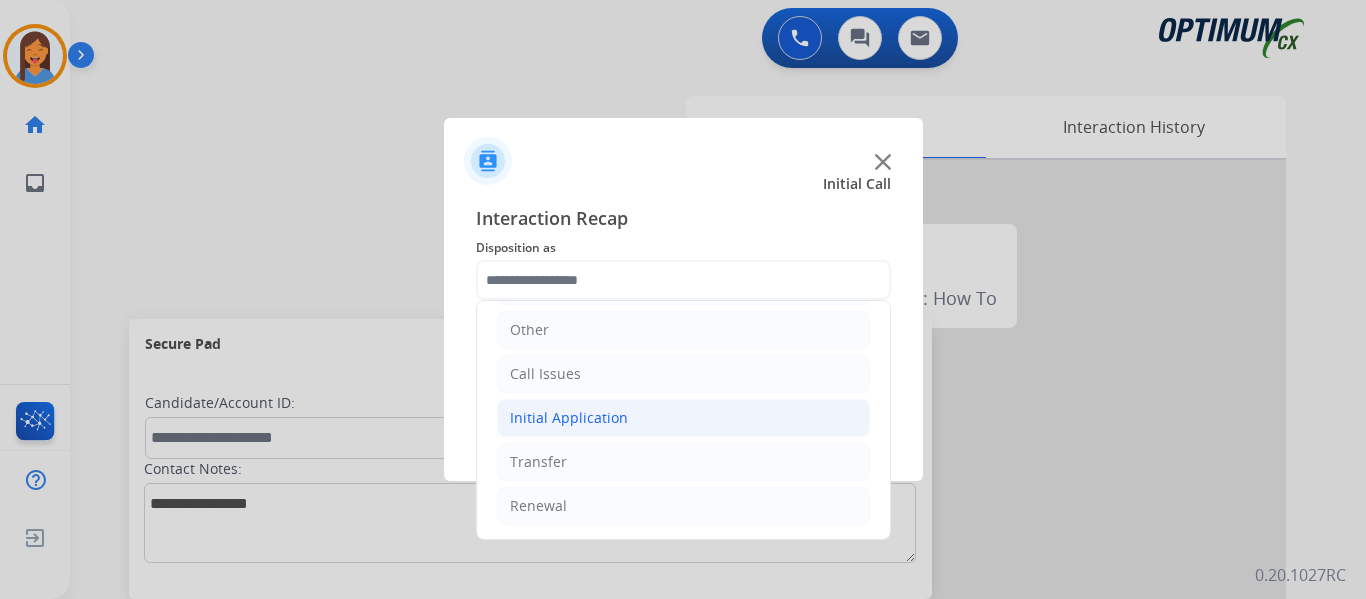 click on "Initial Application" 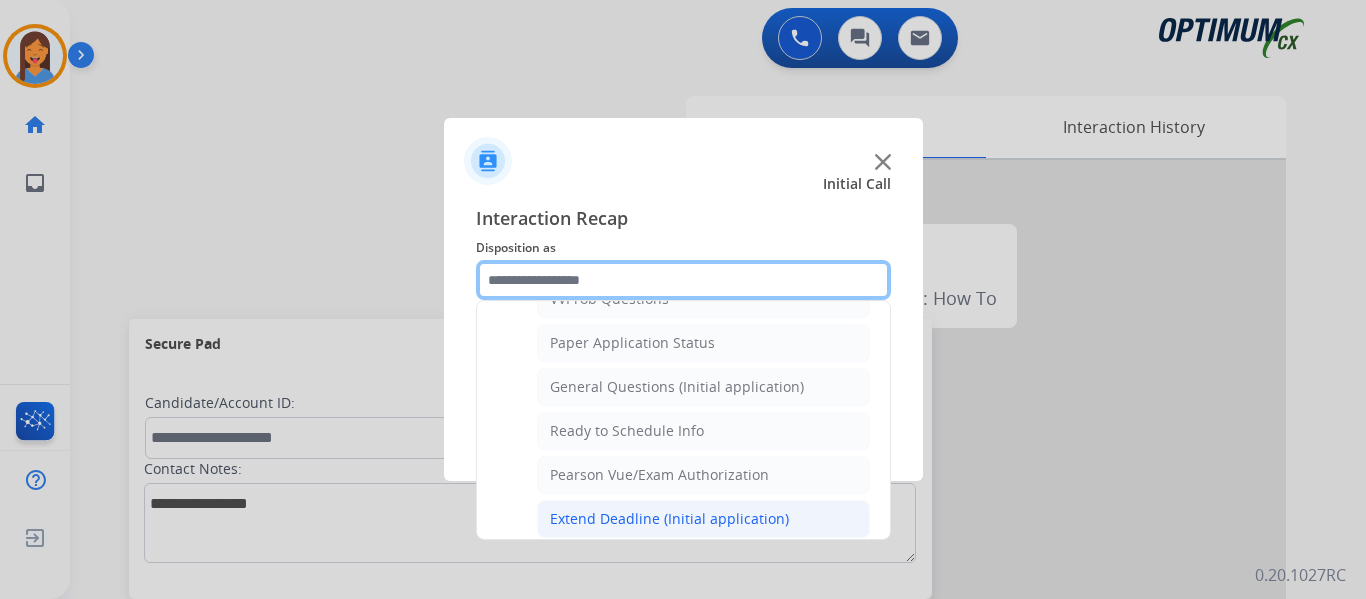 scroll, scrollTop: 1112, scrollLeft: 0, axis: vertical 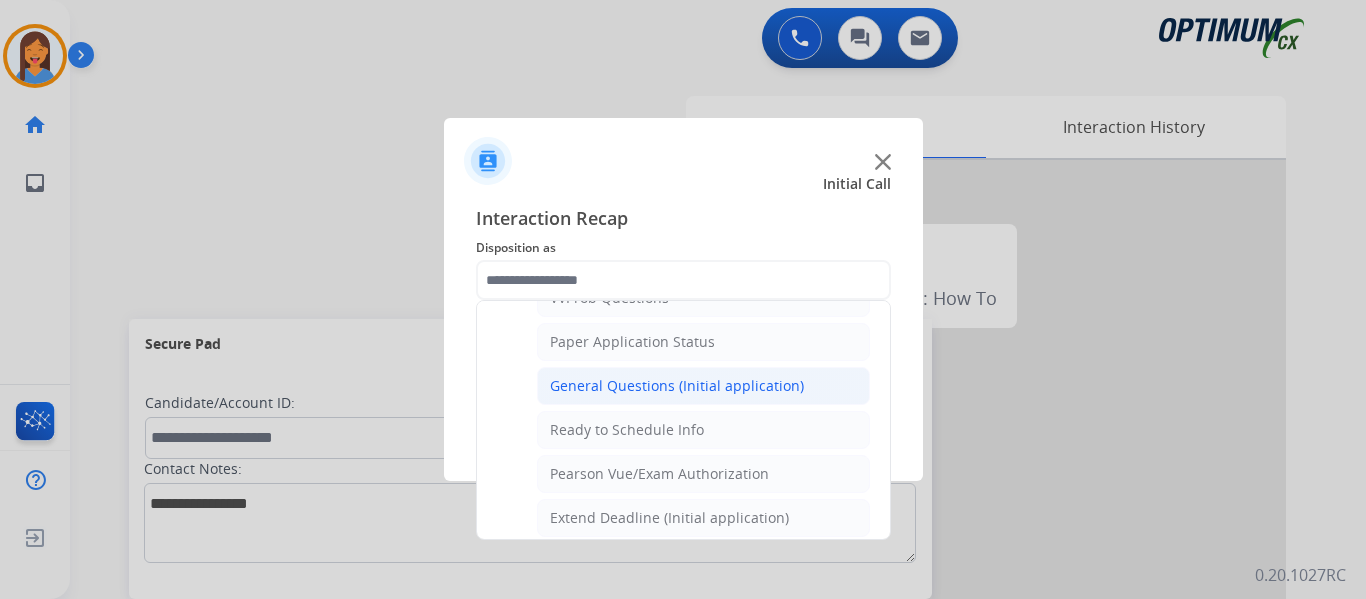 click on "General Questions (Initial application)" 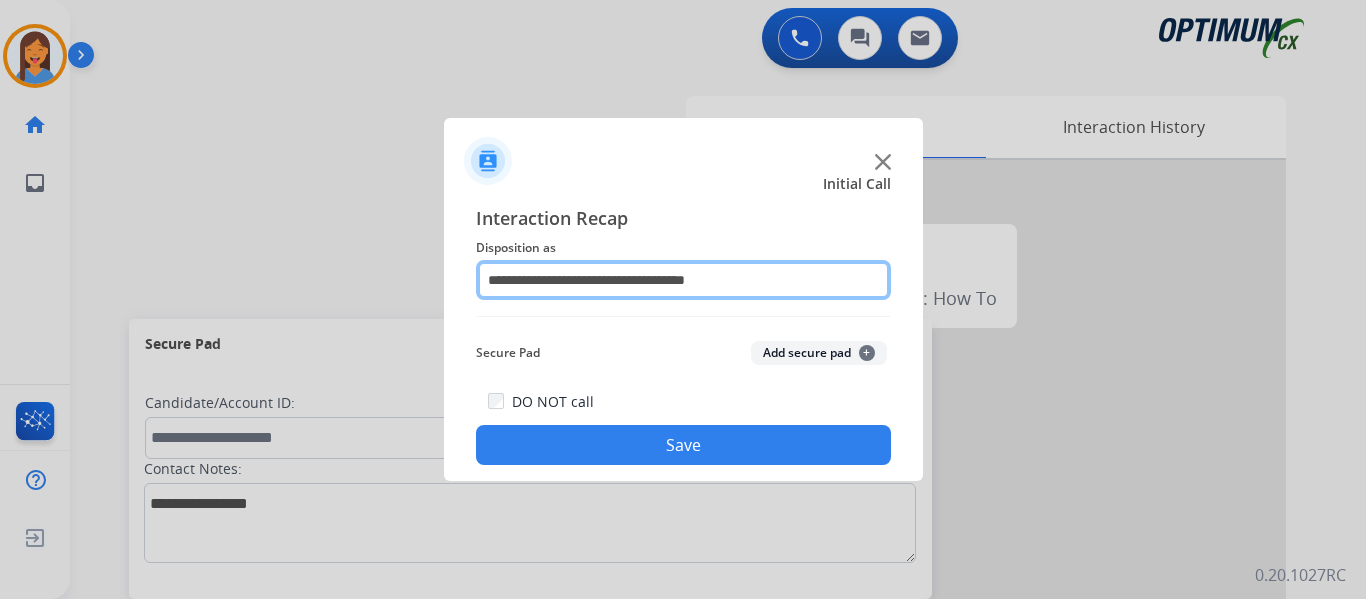 click on "**********" 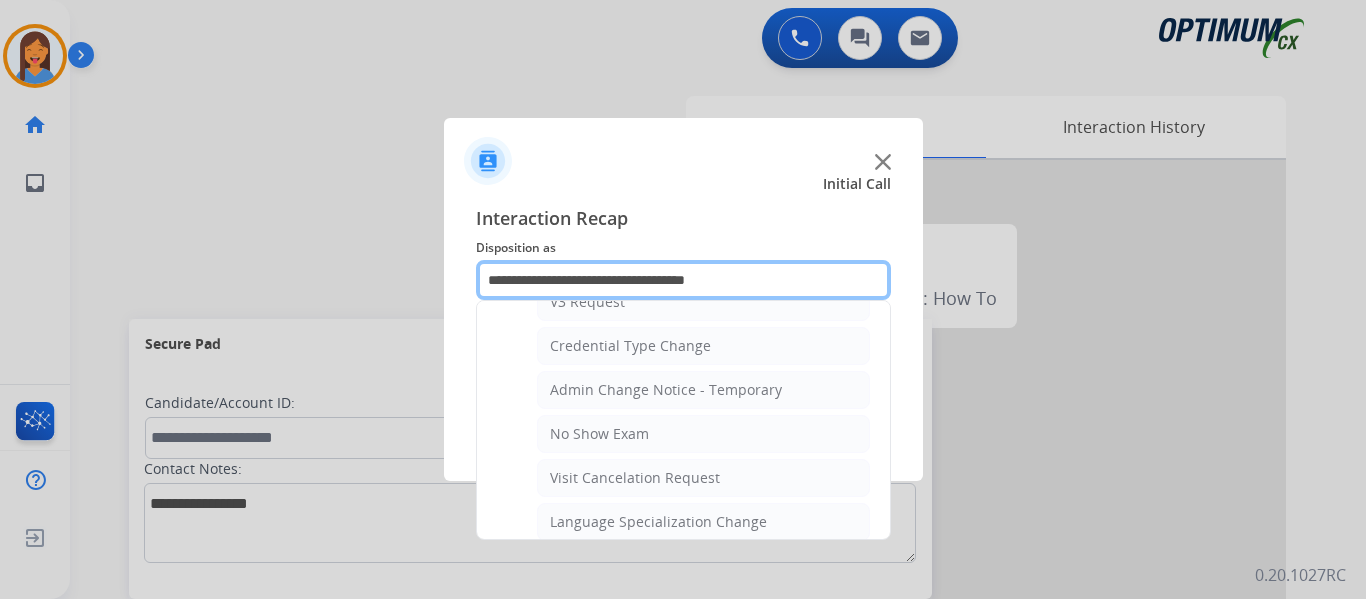 scroll, scrollTop: 900, scrollLeft: 0, axis: vertical 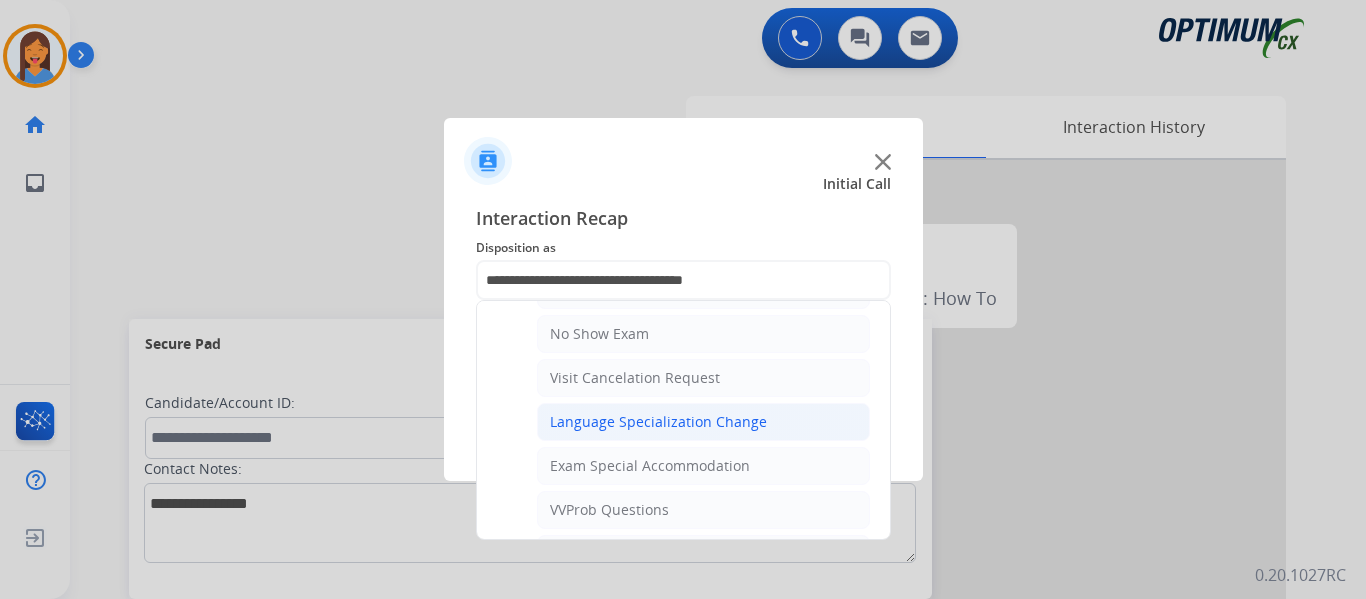 click on "Language Specialization Change" 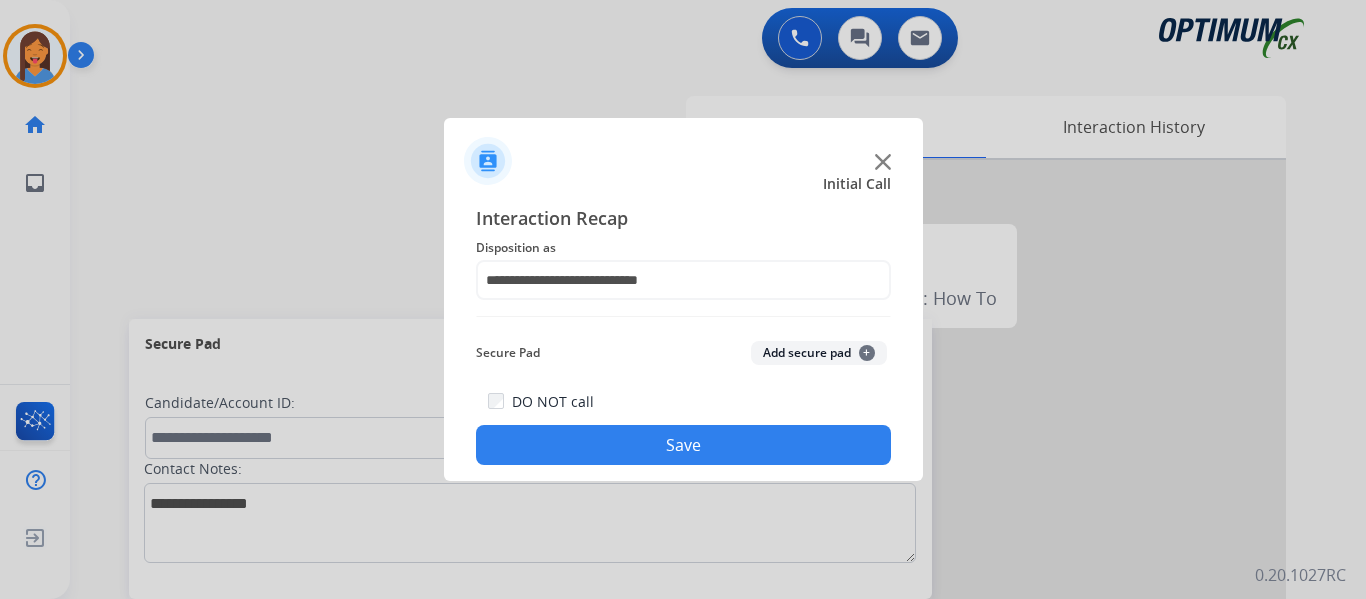 click on "Save" 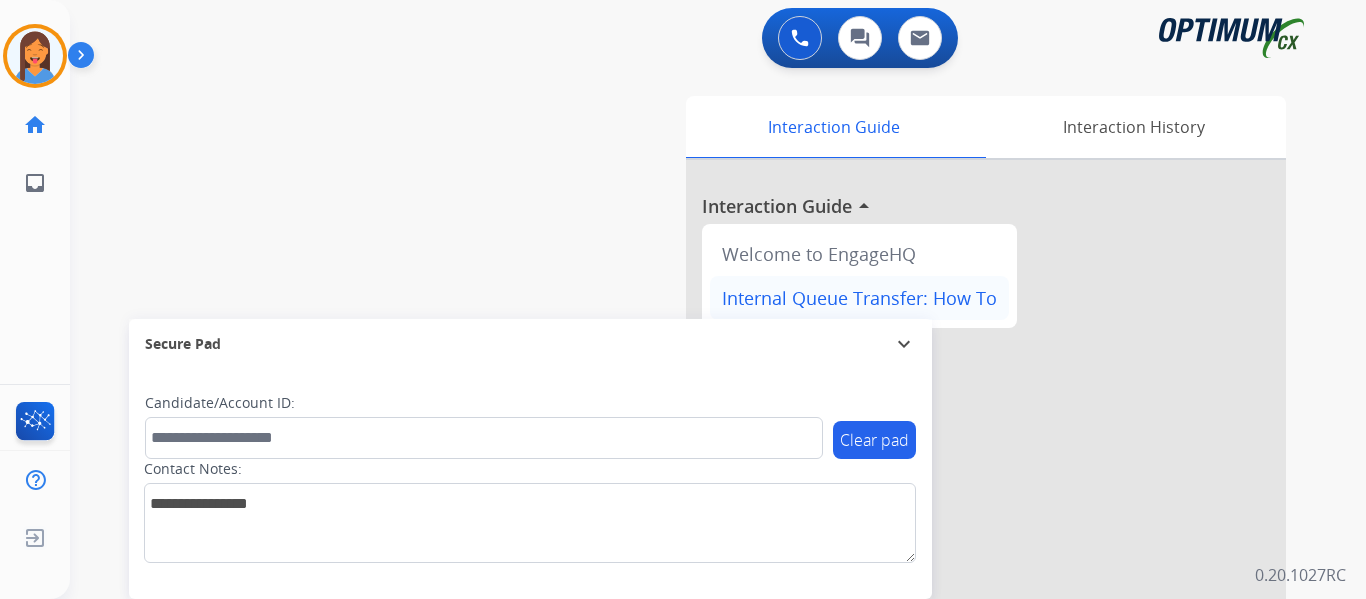 drag, startPoint x: 942, startPoint y: 340, endPoint x: 839, endPoint y: 310, distance: 107.28001 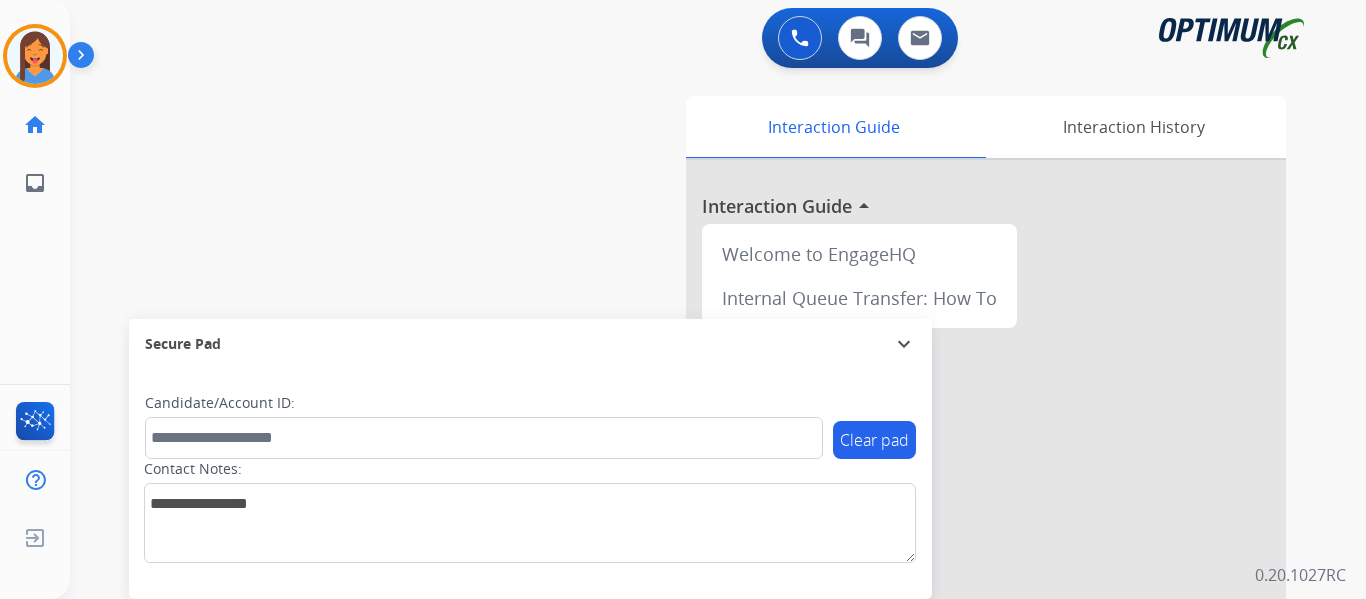 drag, startPoint x: 839, startPoint y: 310, endPoint x: 403, endPoint y: 170, distance: 457.92575 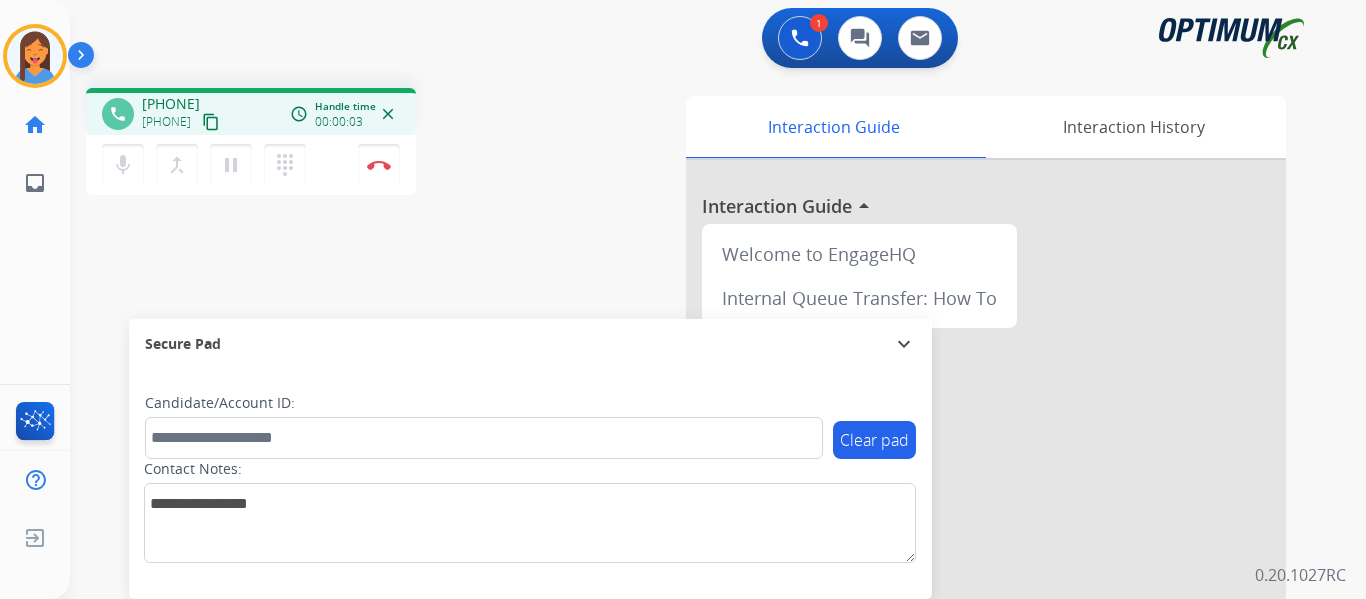 click on "content_copy" at bounding box center [211, 122] 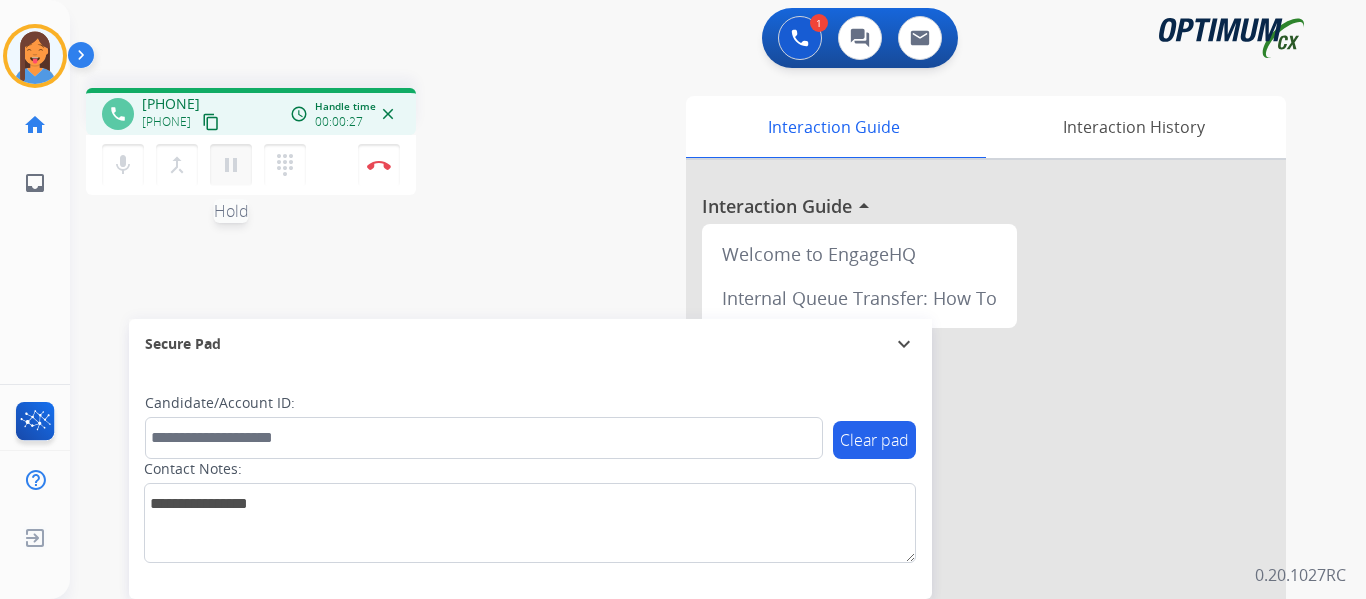 click on "pause" at bounding box center [231, 165] 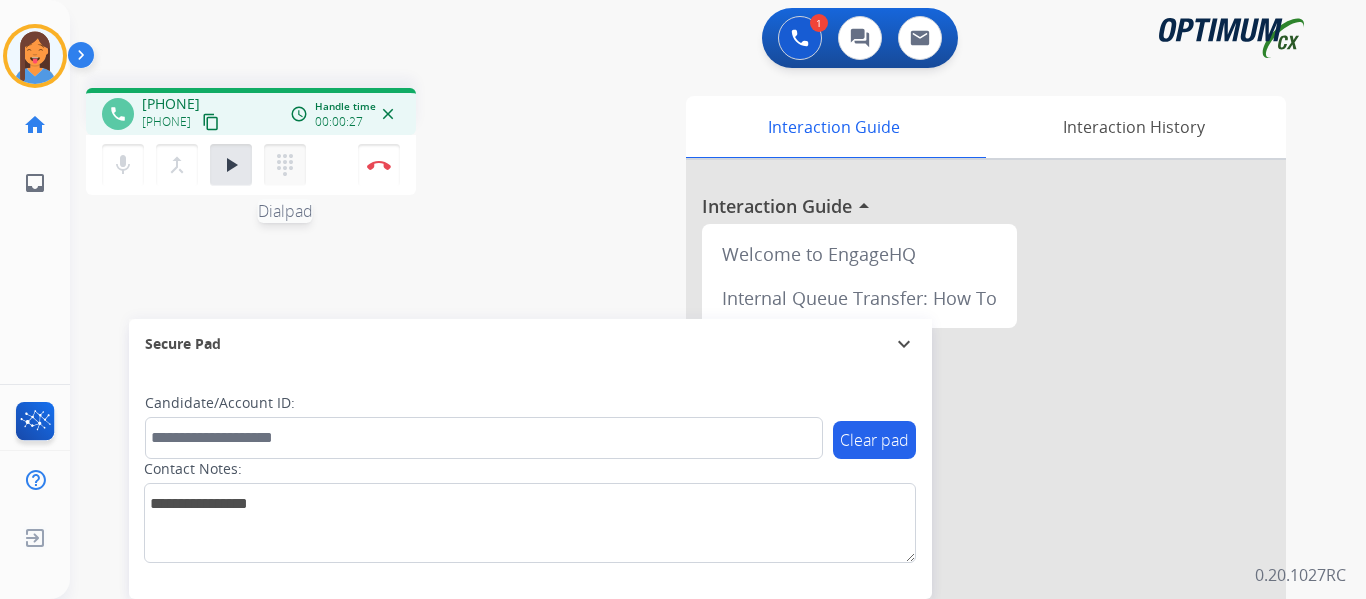 click on "dialpad" at bounding box center [285, 165] 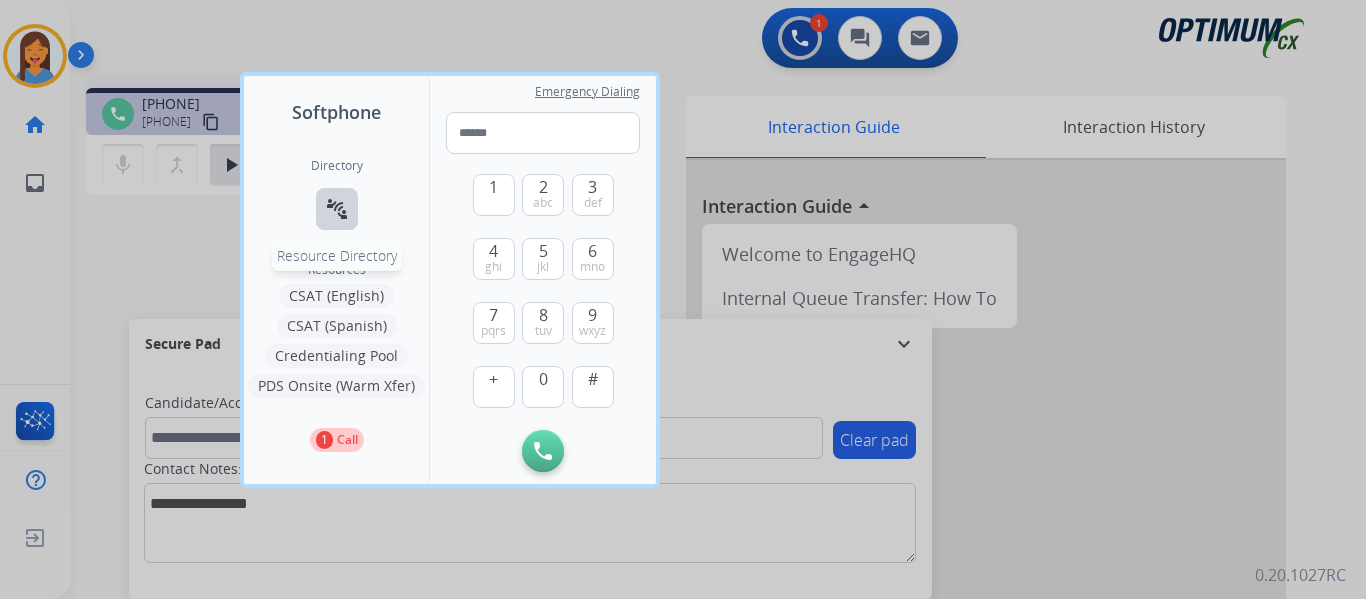 click on "connect_without_contact Resource Directory" at bounding box center (337, 209) 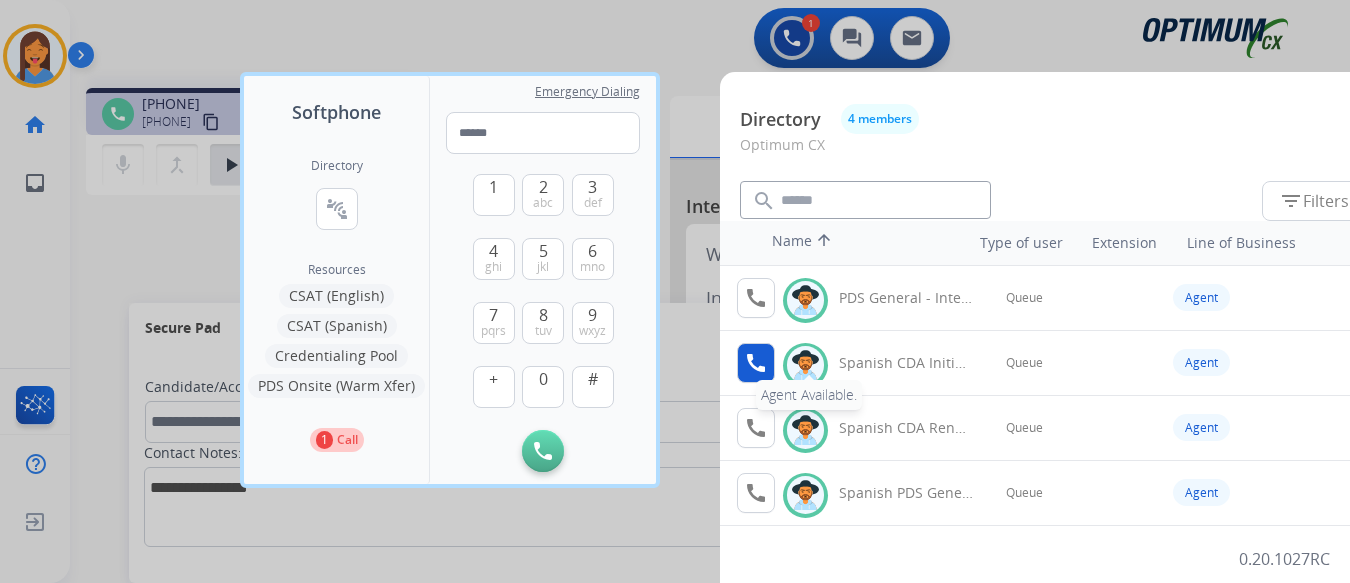 click on "call" at bounding box center (756, 363) 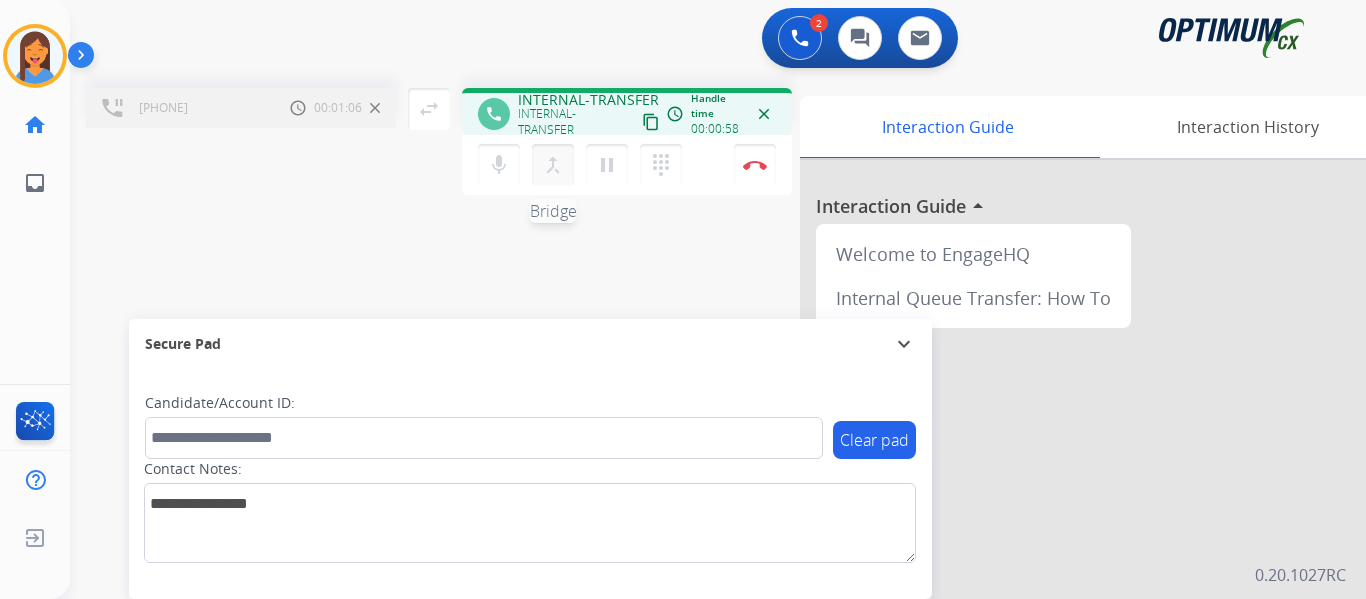 click on "merge_type" at bounding box center [553, 165] 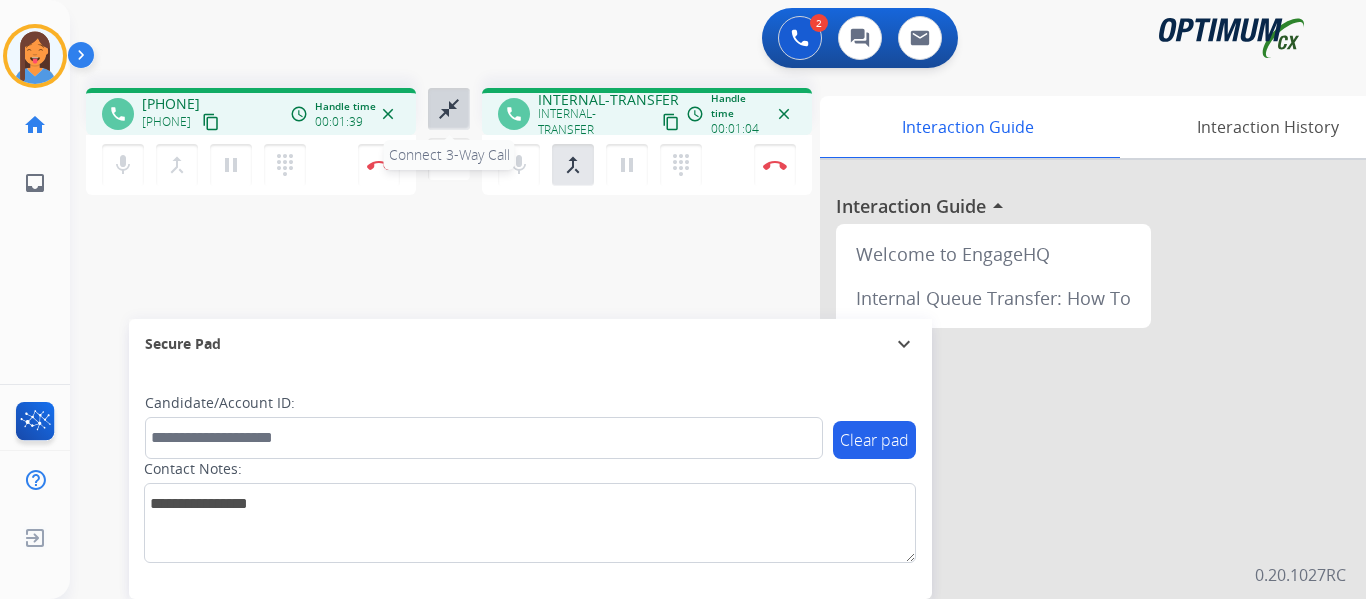 click on "close_fullscreen" at bounding box center (449, 109) 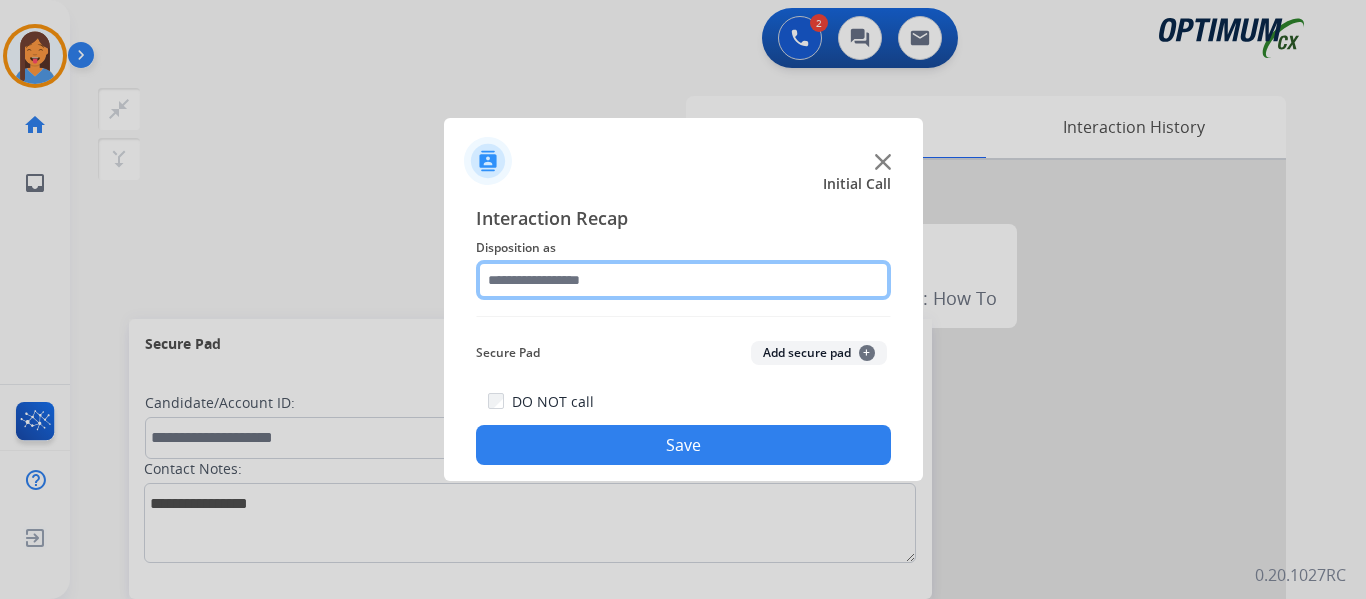 click 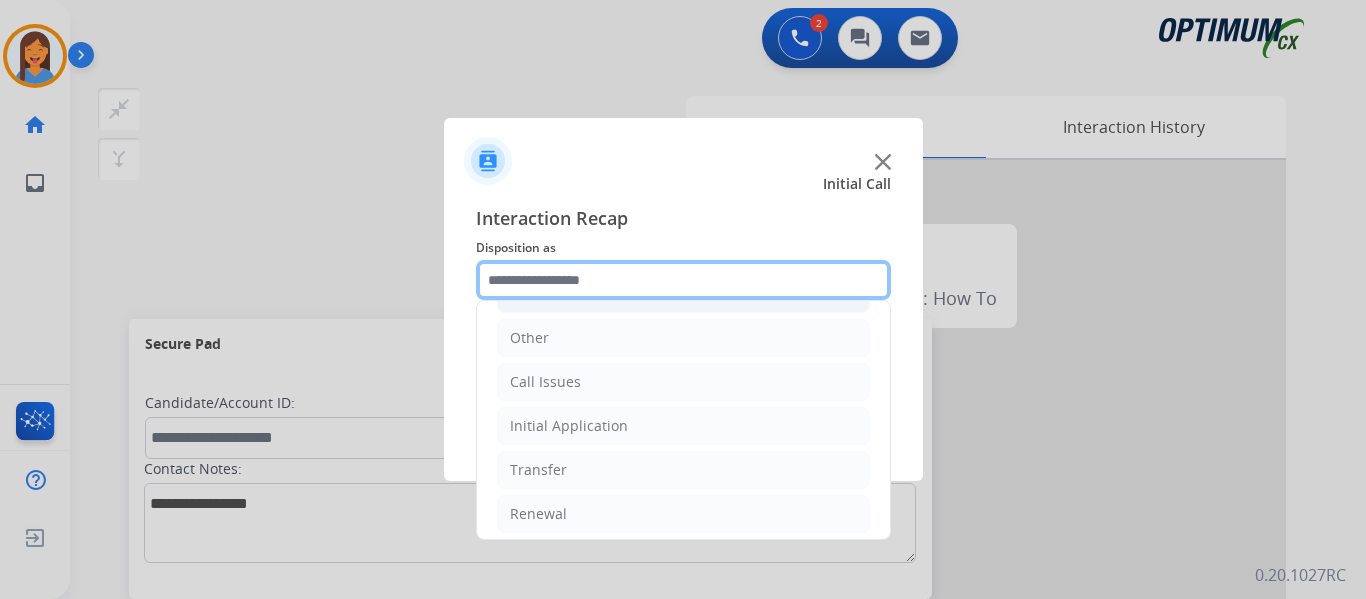 scroll, scrollTop: 136, scrollLeft: 0, axis: vertical 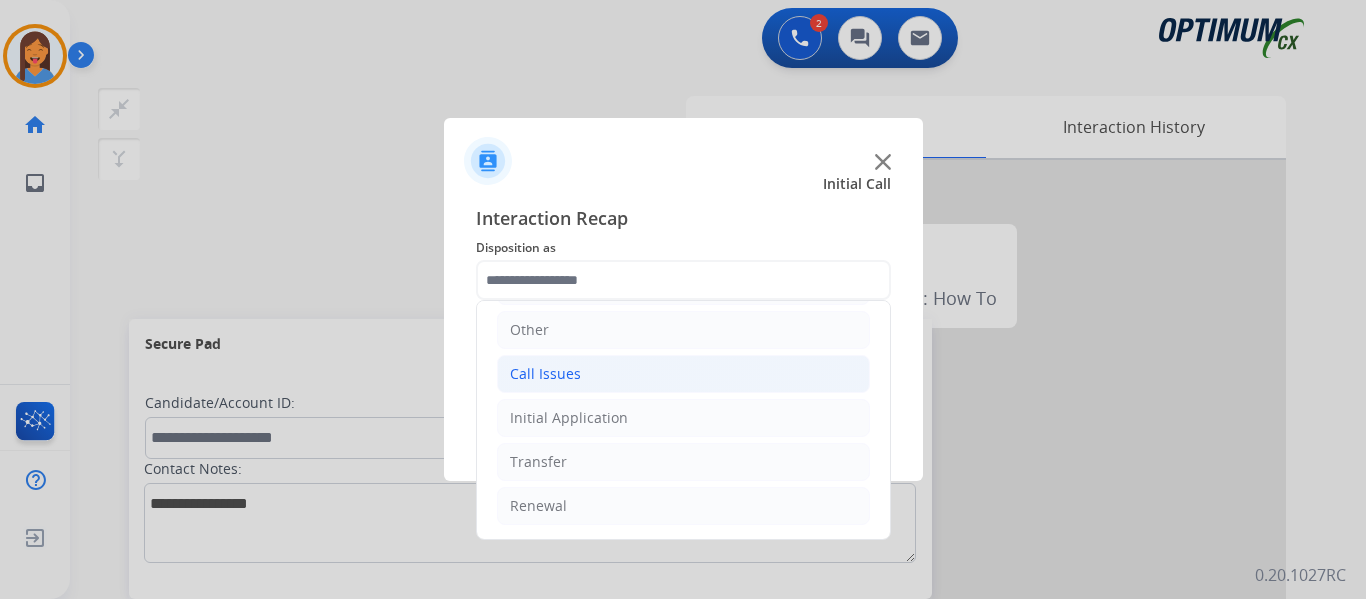 click on "Call Issues" 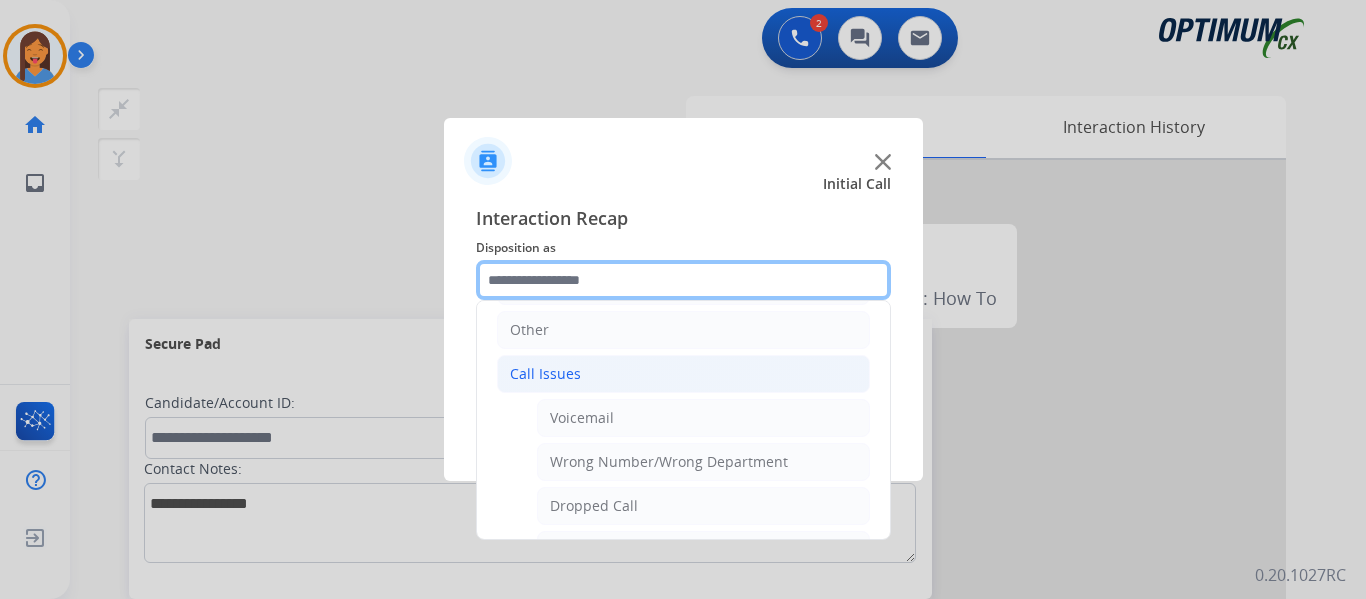 scroll, scrollTop: 236, scrollLeft: 0, axis: vertical 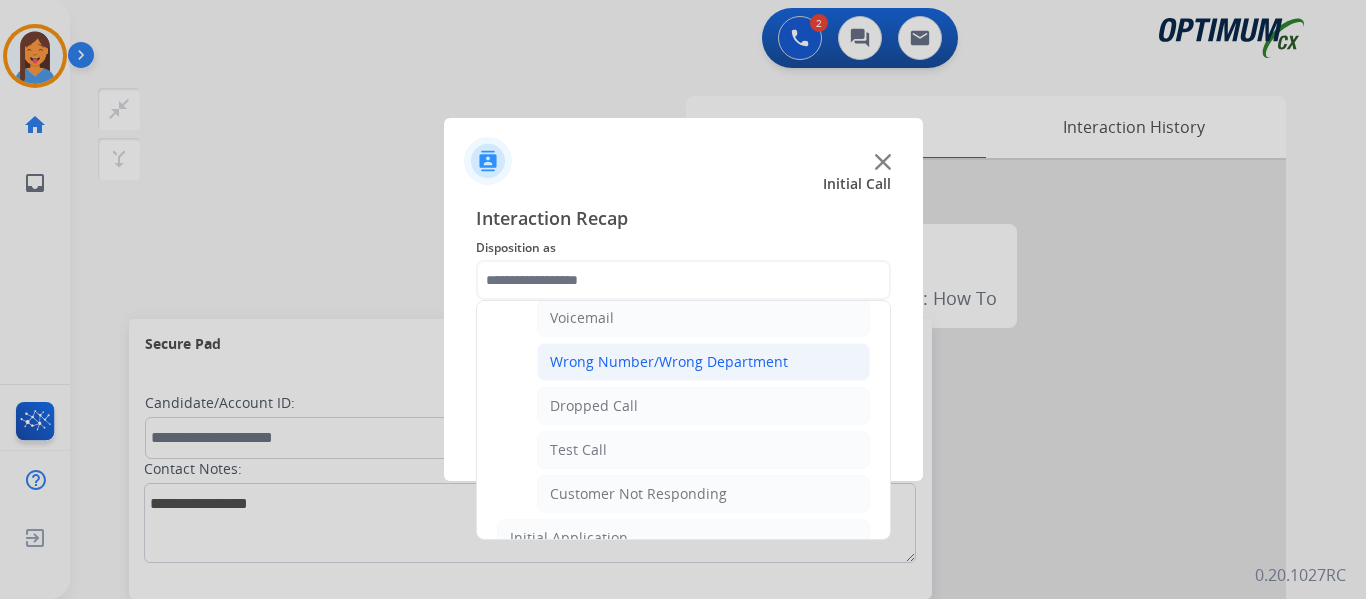 click on "Wrong Number/Wrong Department" 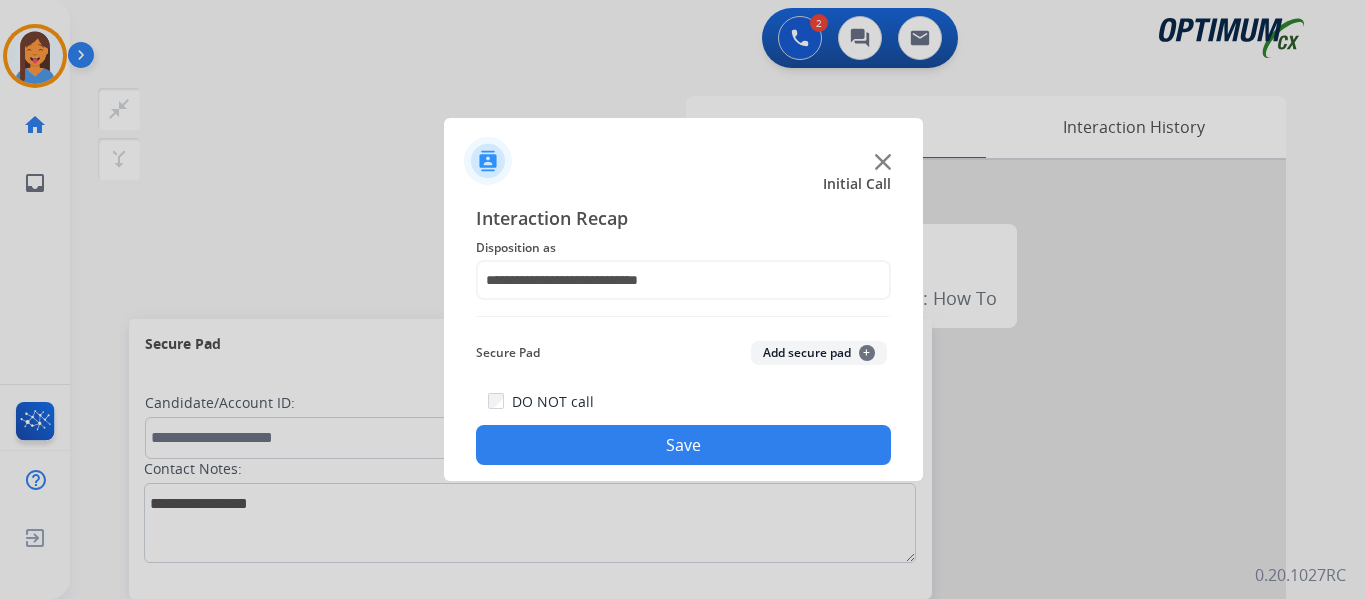 click on "Save" 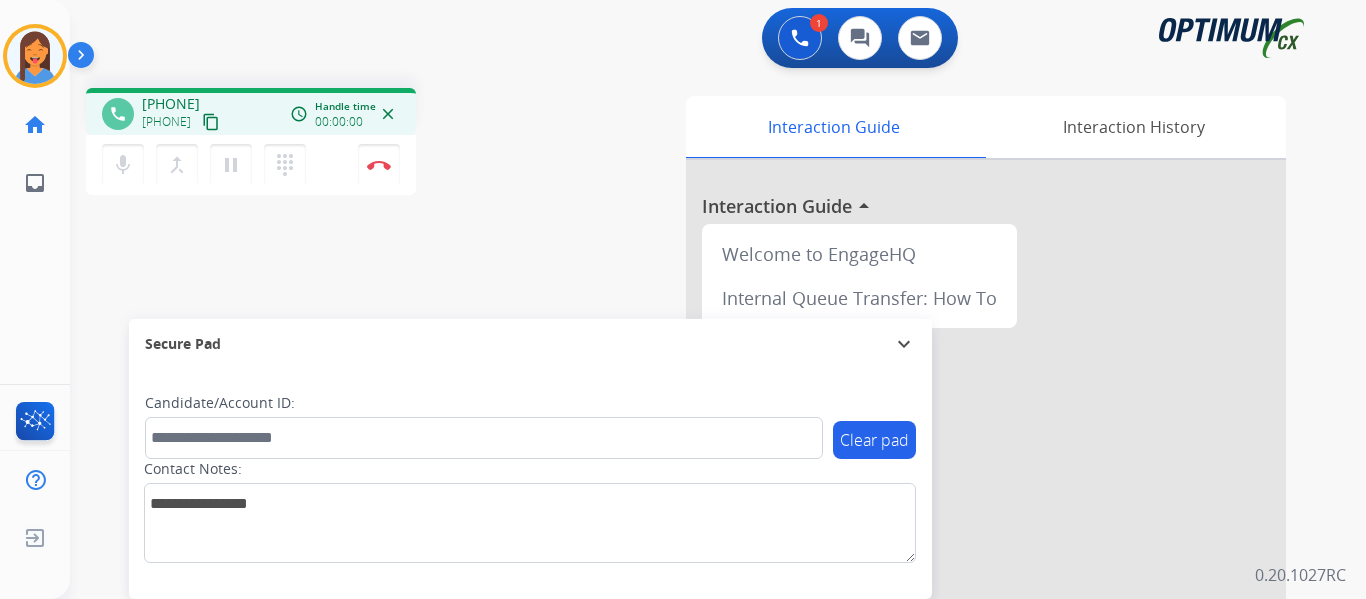 drag, startPoint x: 240, startPoint y: 119, endPoint x: 696, endPoint y: 195, distance: 462.28995 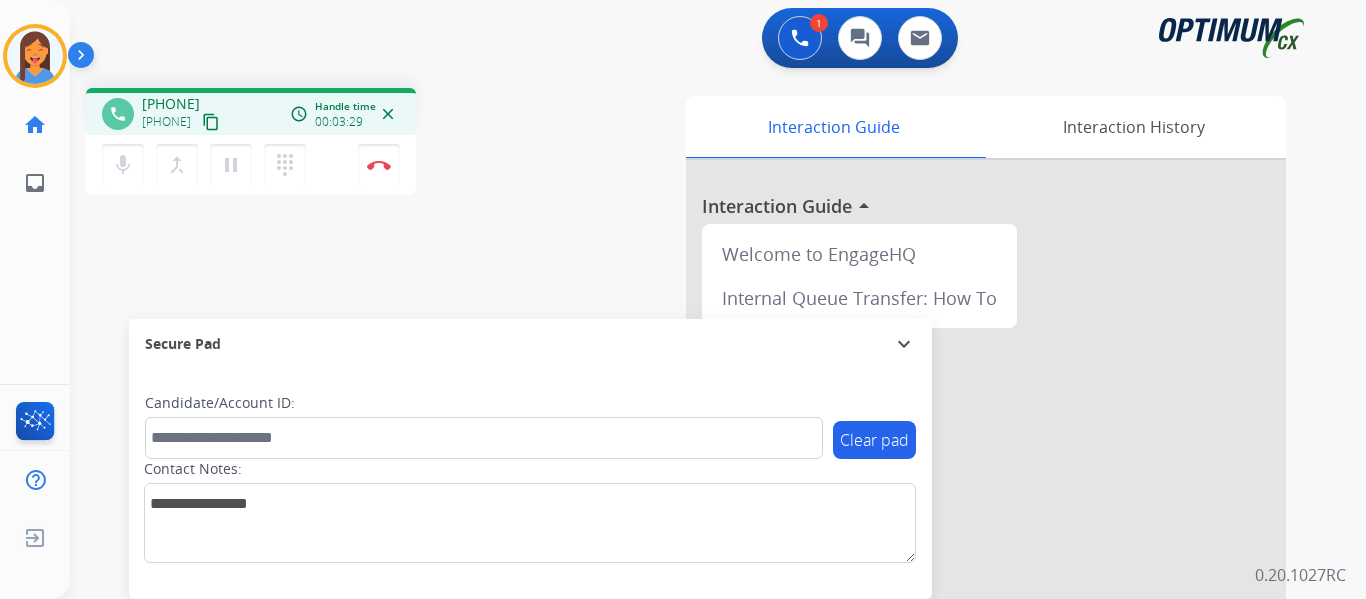 click on "phone [PHONE] [PHONE] content_copy access_time Call metrics Queue 00:08 Hold 00:00 Talk 03:30 Total 03:37 Handle time 00:03:29 close mic Mute merge_type Bridge pause Hold dialpad Dialpad Disconnect swap_horiz Break voice bridge close_fullscreen Connect 3-Way Call merge_type Separate 3-Way Call" at bounding box center [333, 144] 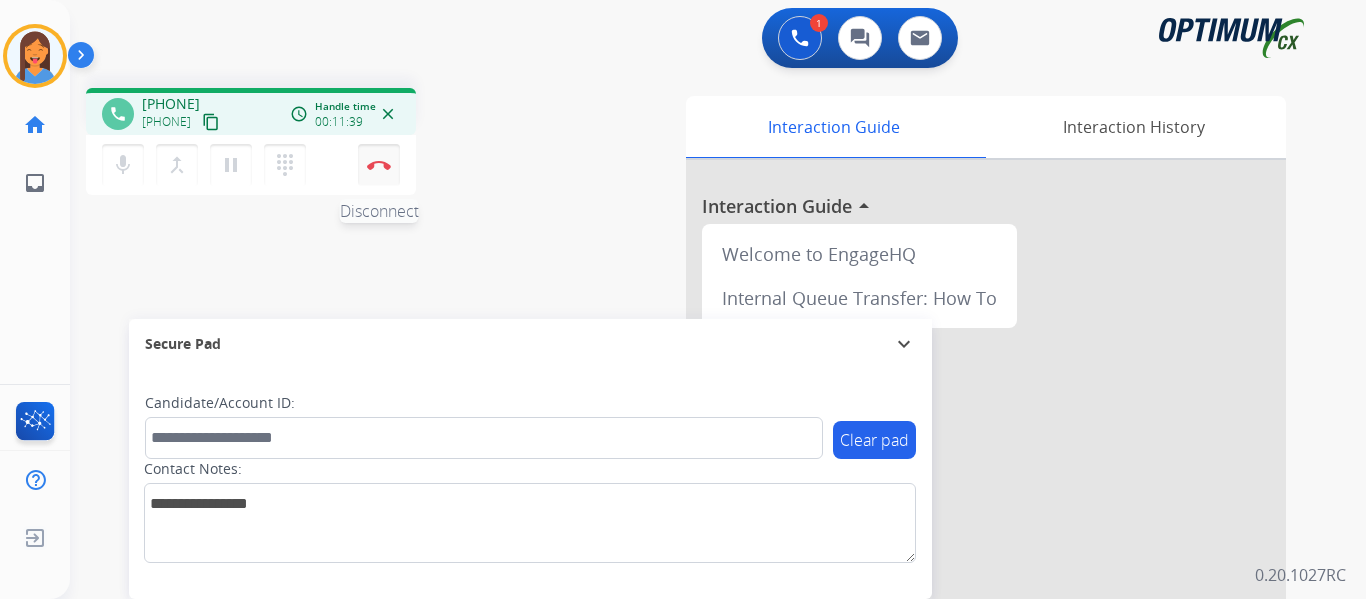 click at bounding box center (379, 165) 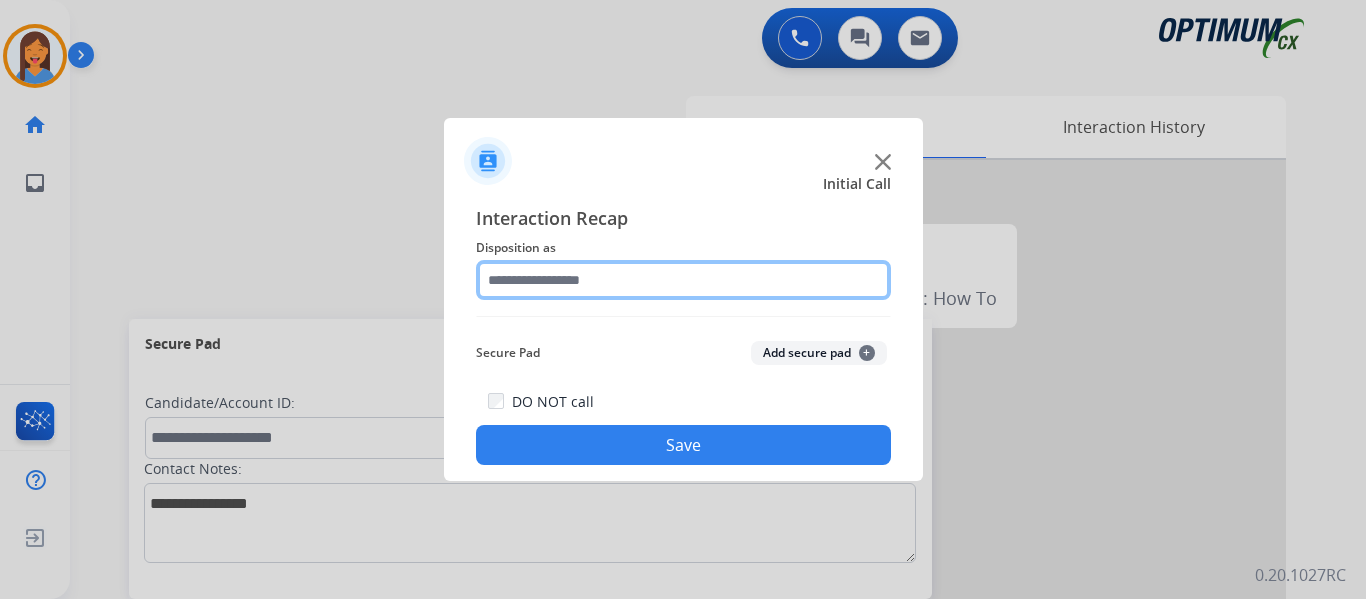 click 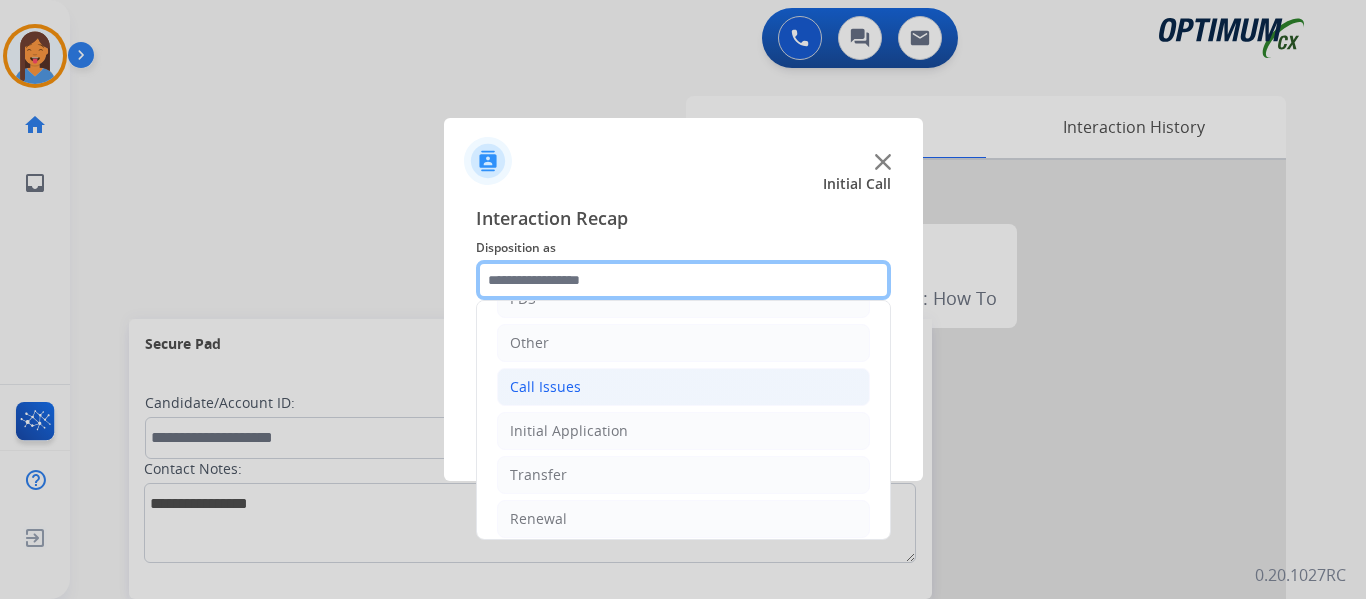 scroll, scrollTop: 136, scrollLeft: 0, axis: vertical 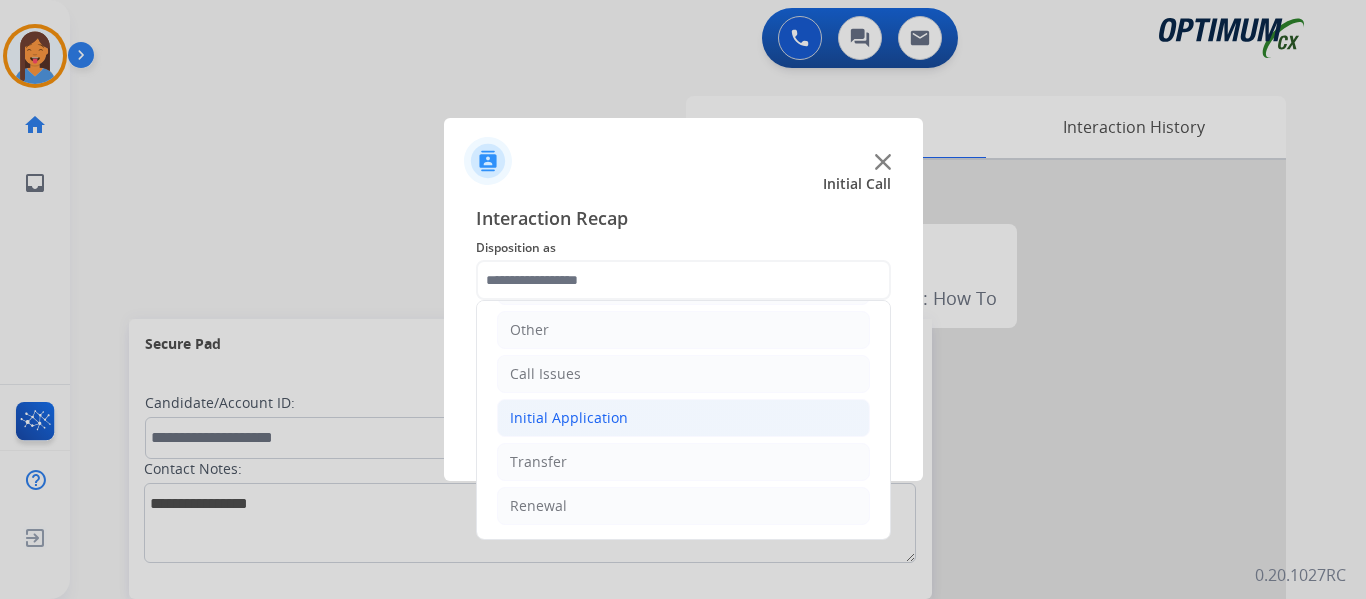 click on "Initial Application" 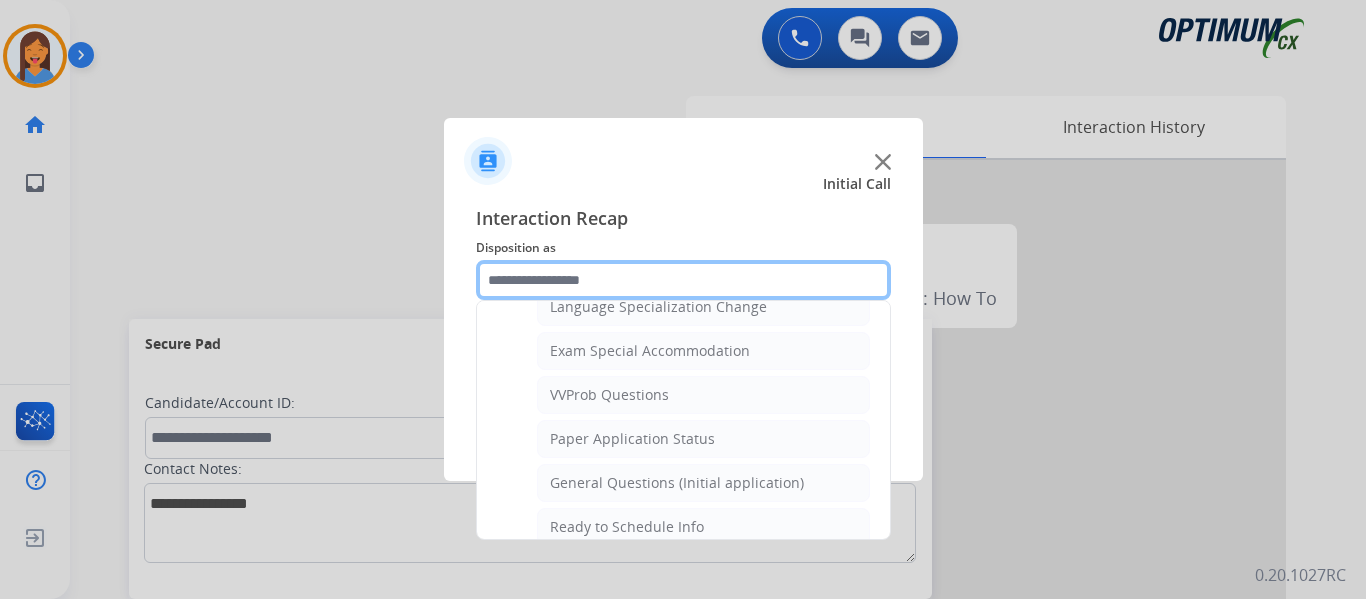scroll, scrollTop: 1036, scrollLeft: 0, axis: vertical 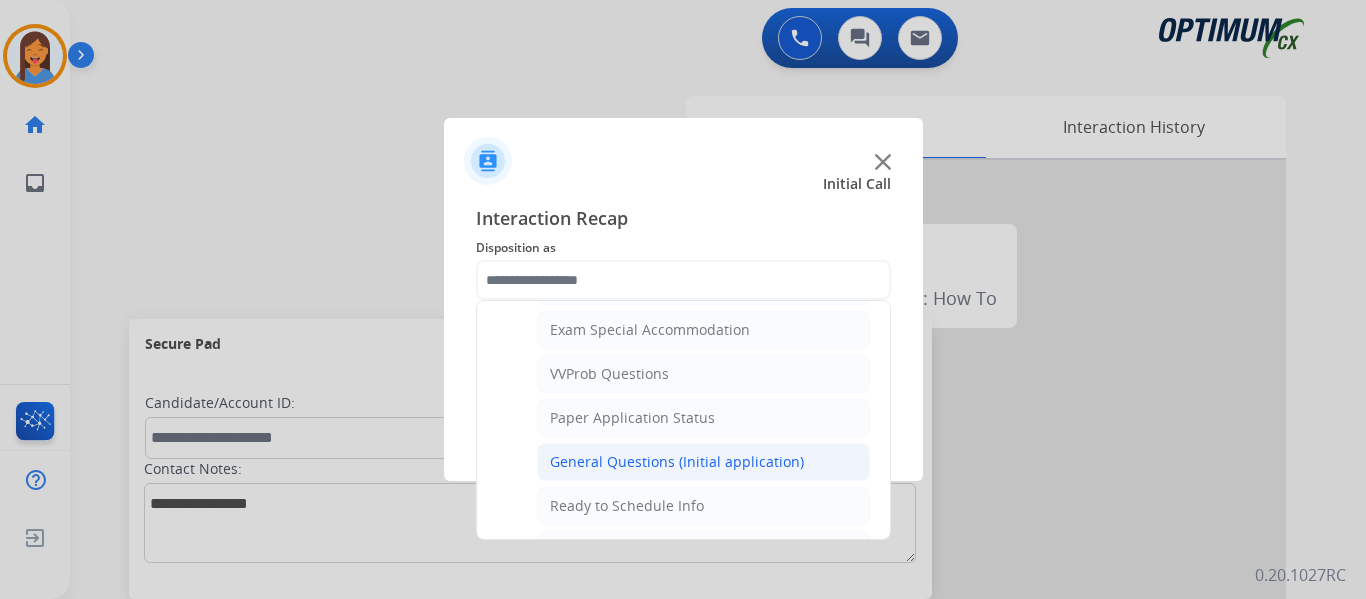 click on "General Questions (Initial application)" 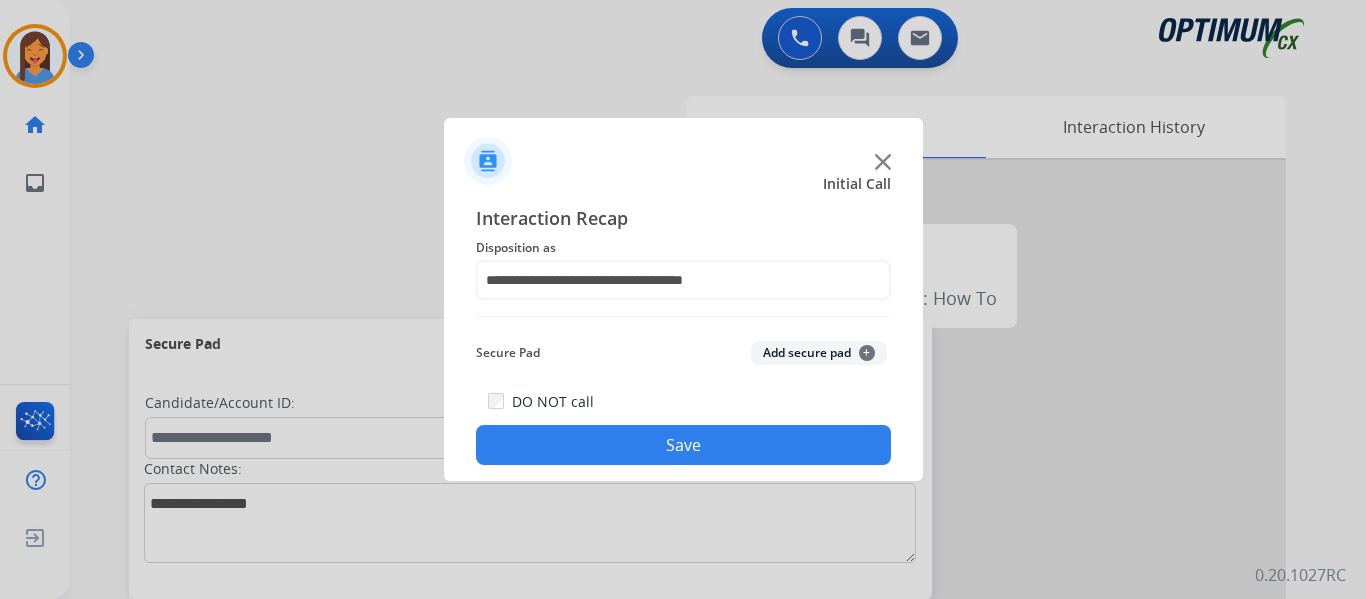 click on "Save" 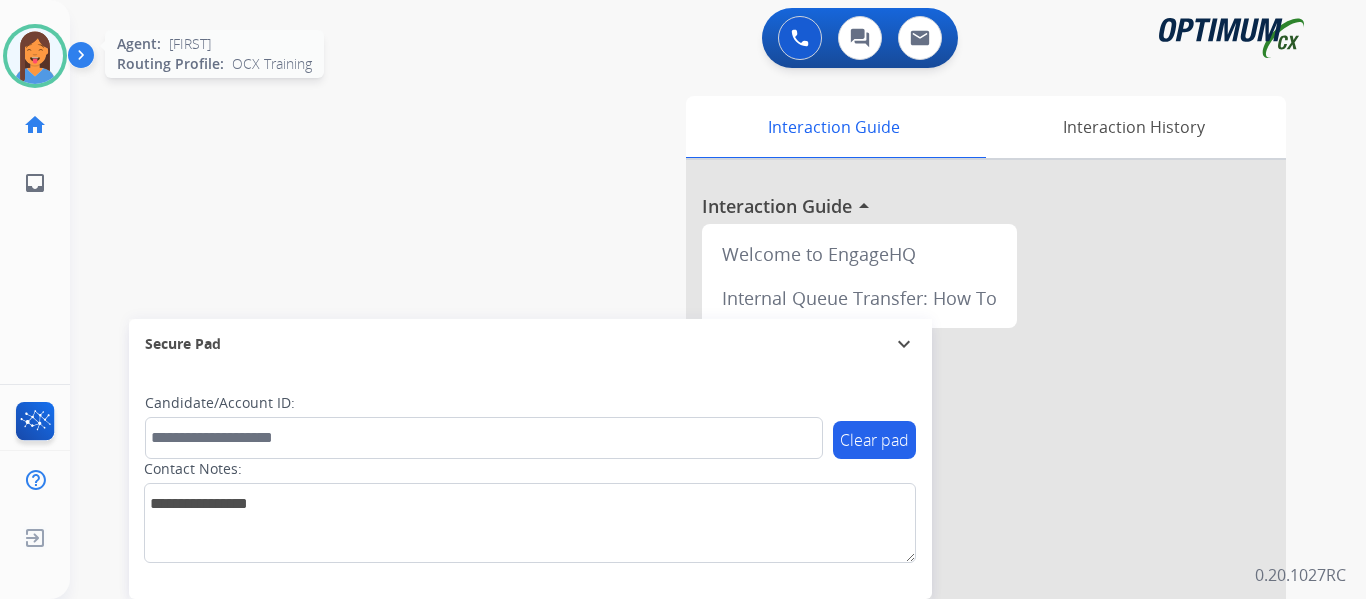 click at bounding box center (35, 56) 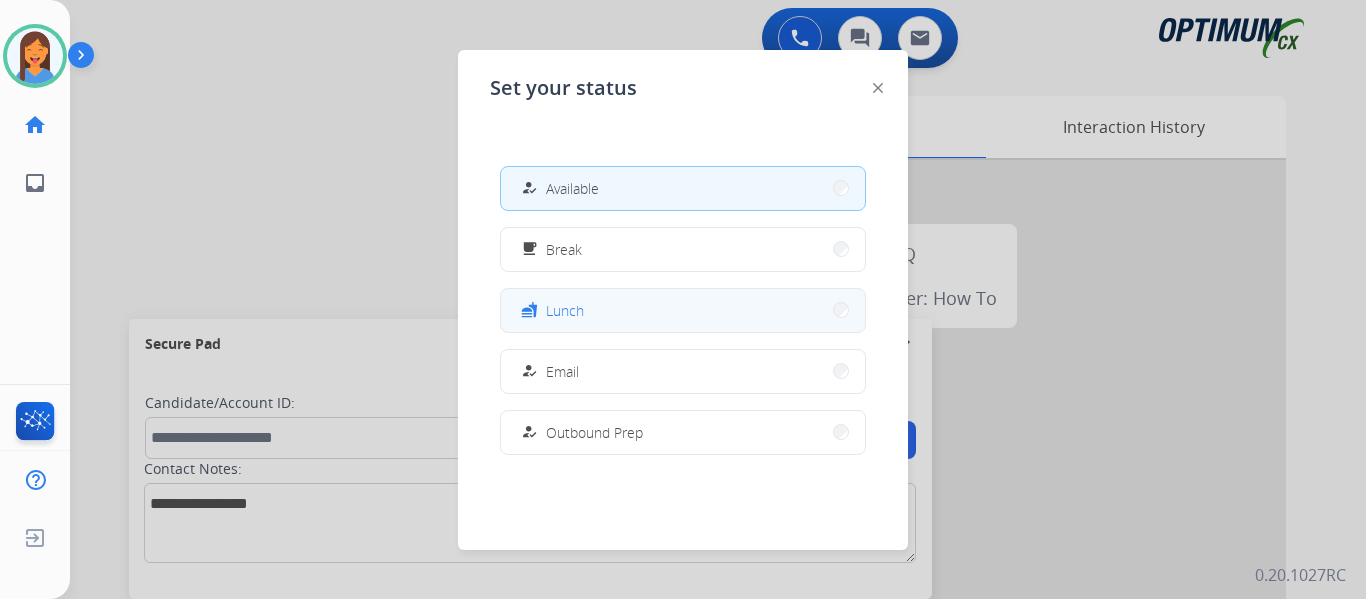 click on "fastfood Lunch" at bounding box center [683, 310] 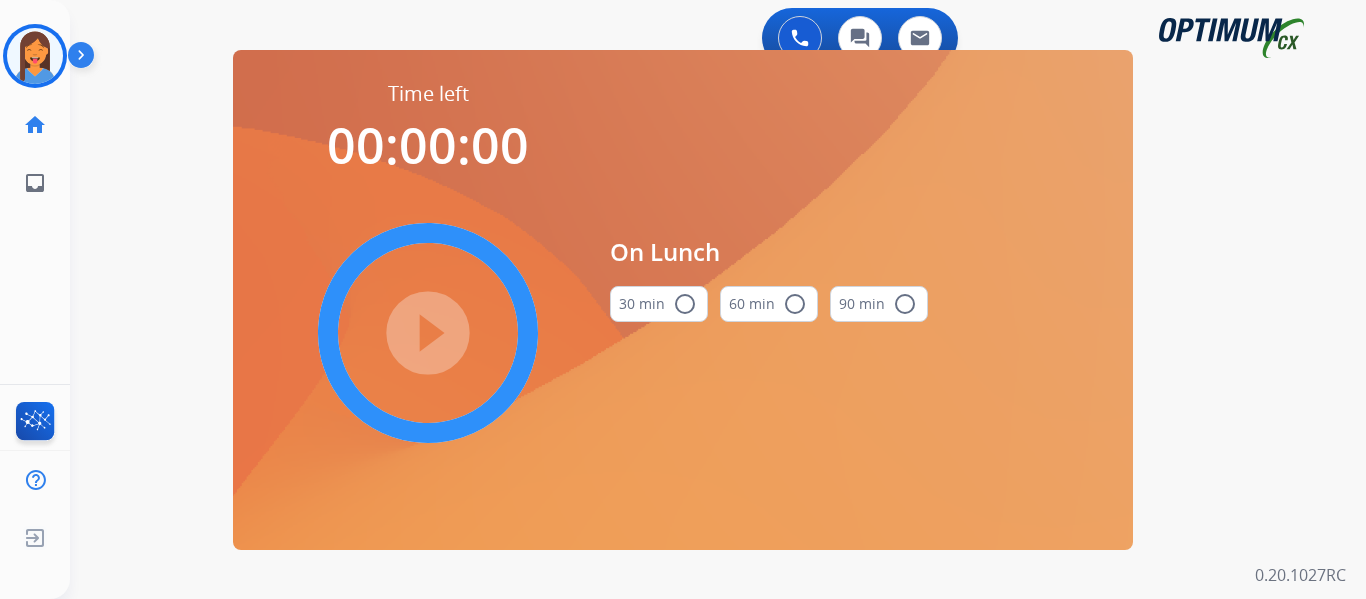 click on "30 min  radio_button_unchecked" at bounding box center [659, 304] 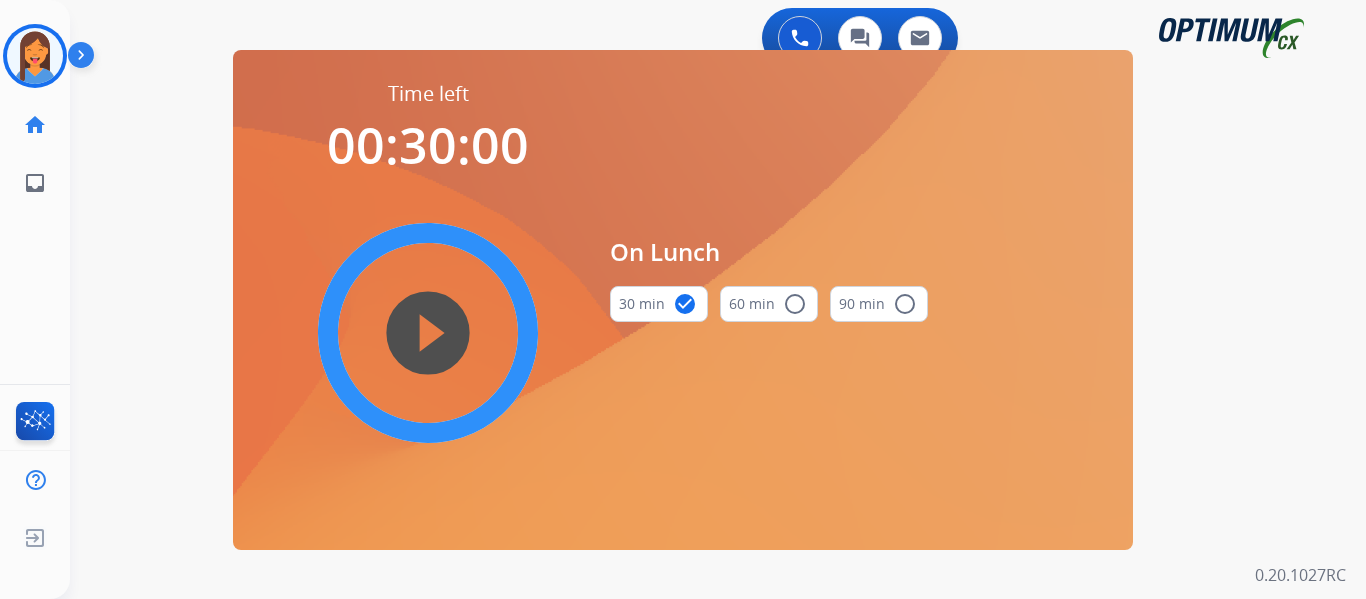 click on "play_circle_filled" at bounding box center [428, 333] 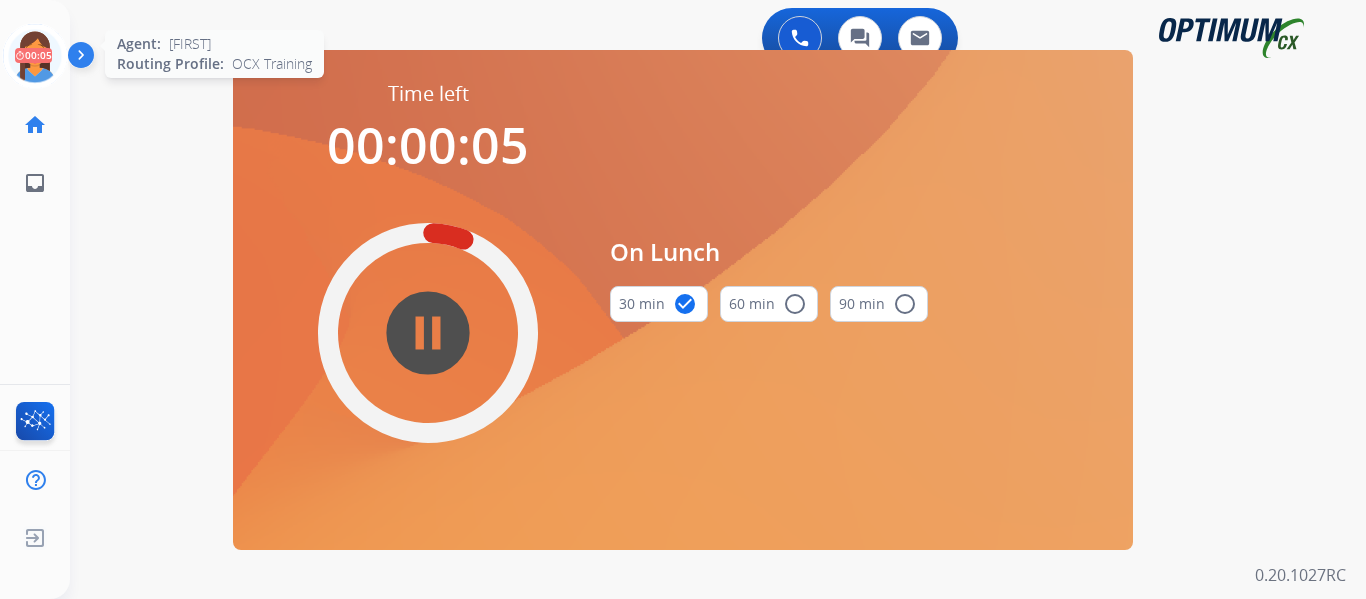 click 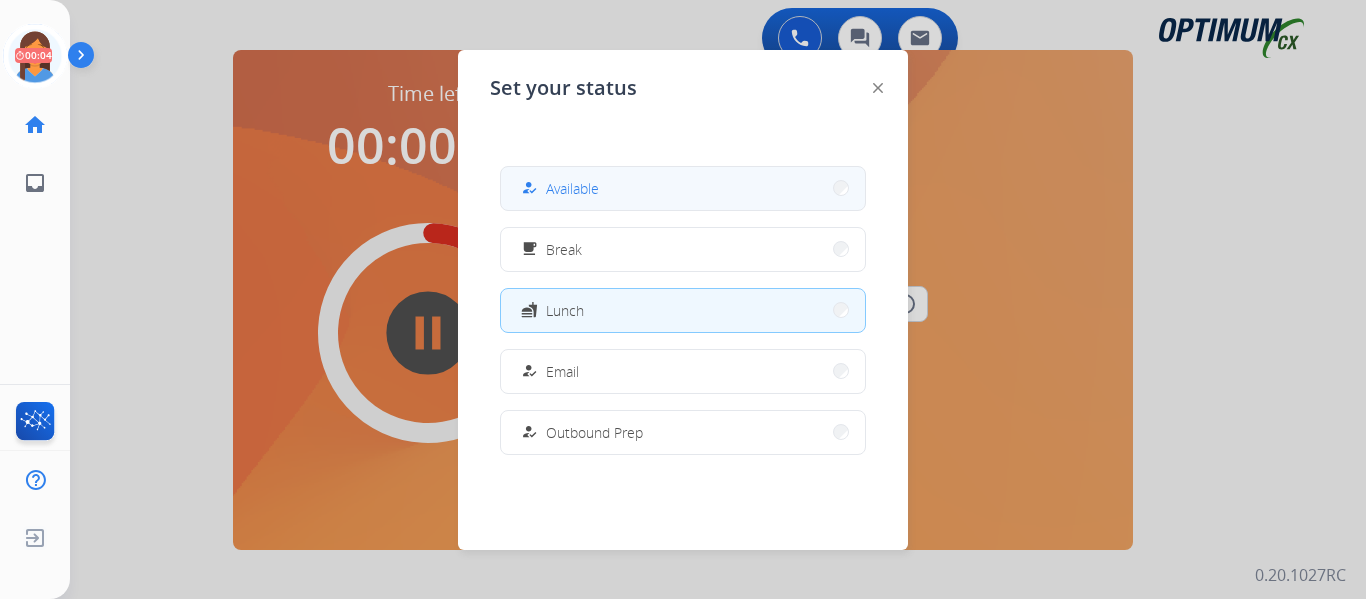click on "how_to_reg Available" at bounding box center (683, 188) 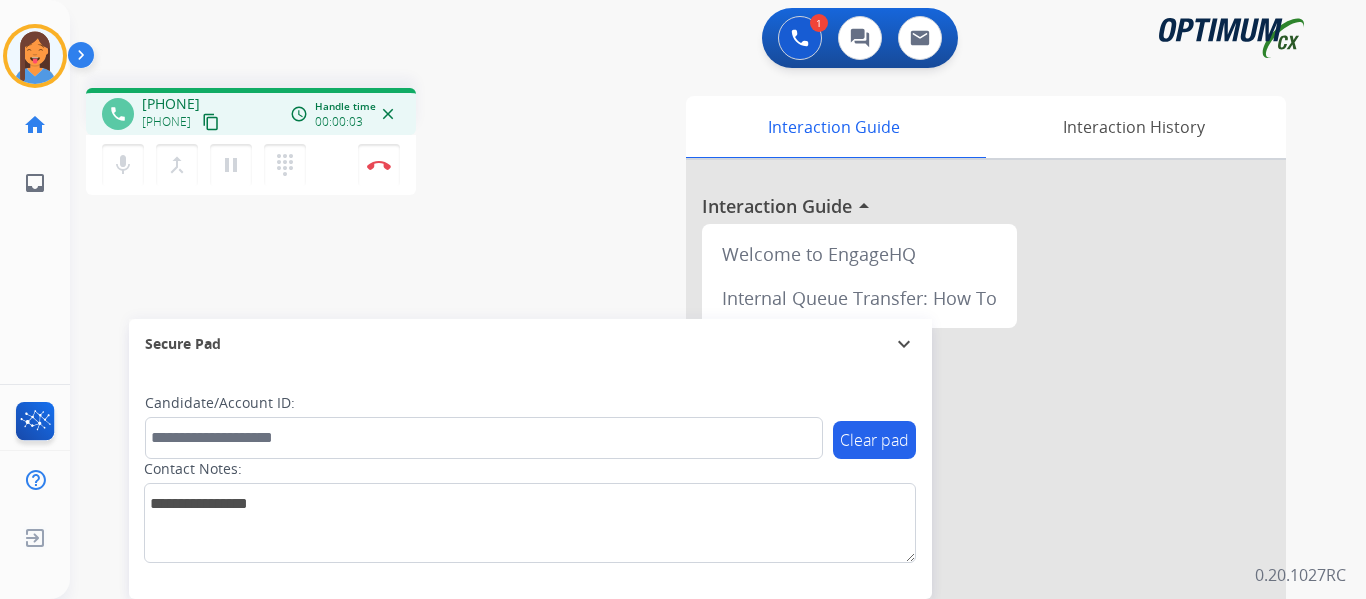 click on "content_copy" at bounding box center [211, 122] 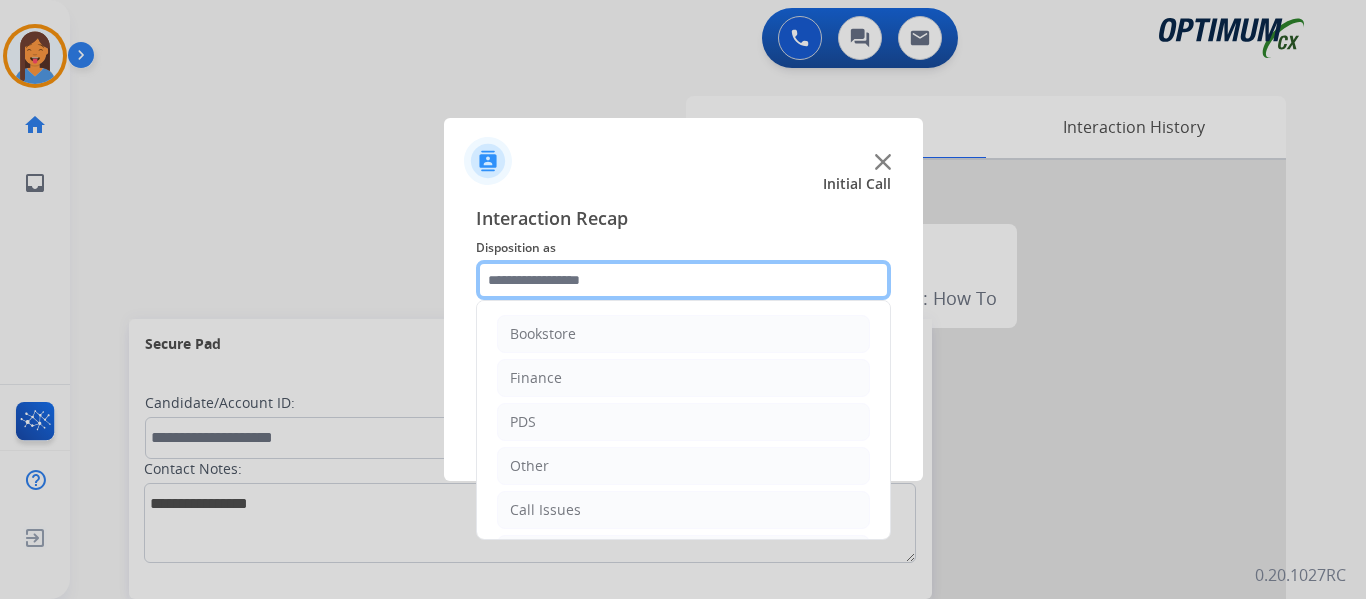 click 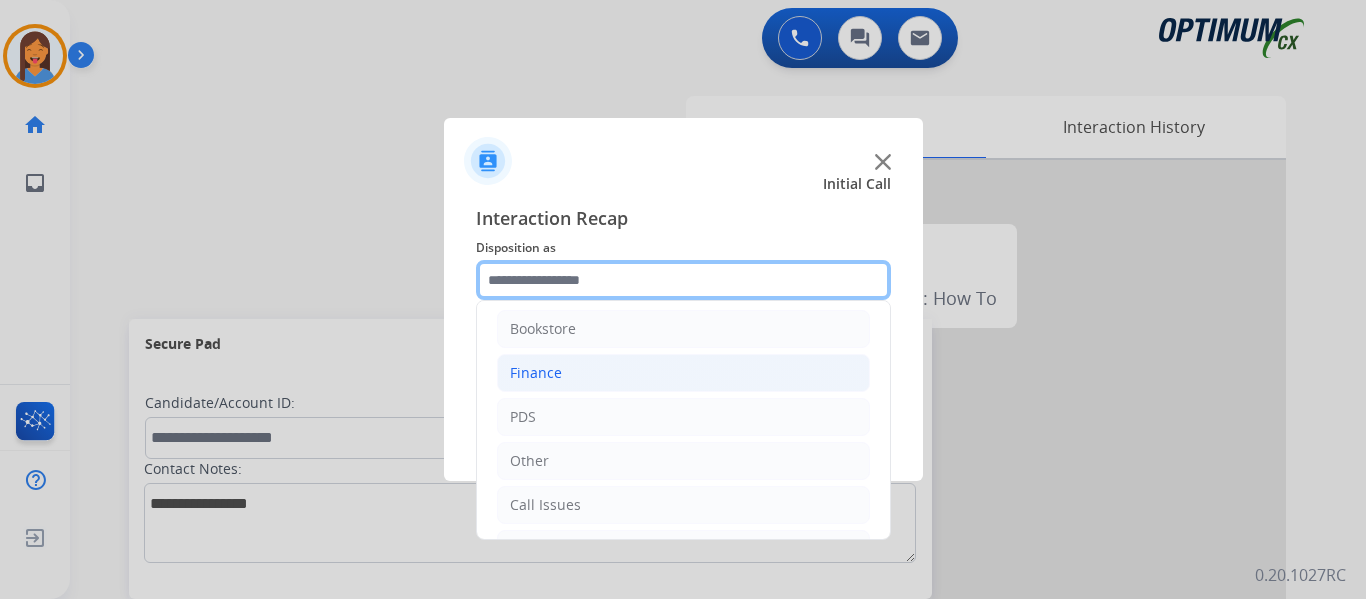 scroll, scrollTop: 0, scrollLeft: 0, axis: both 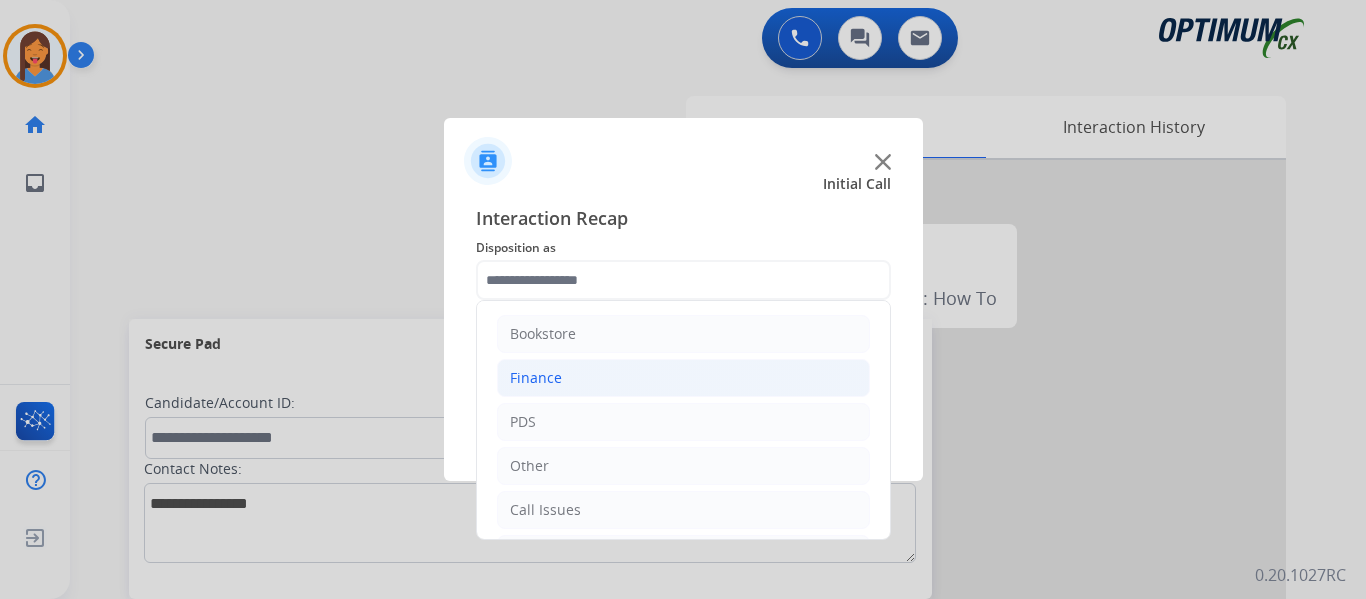 click on "Finance" 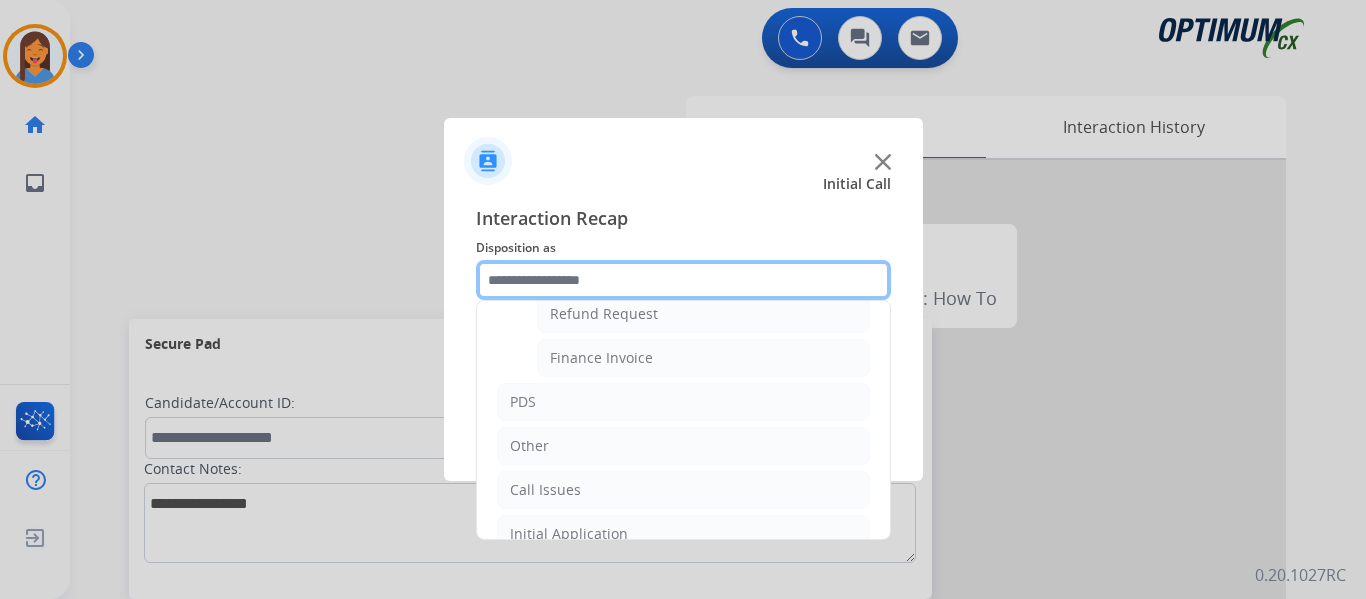 scroll, scrollTop: 200, scrollLeft: 0, axis: vertical 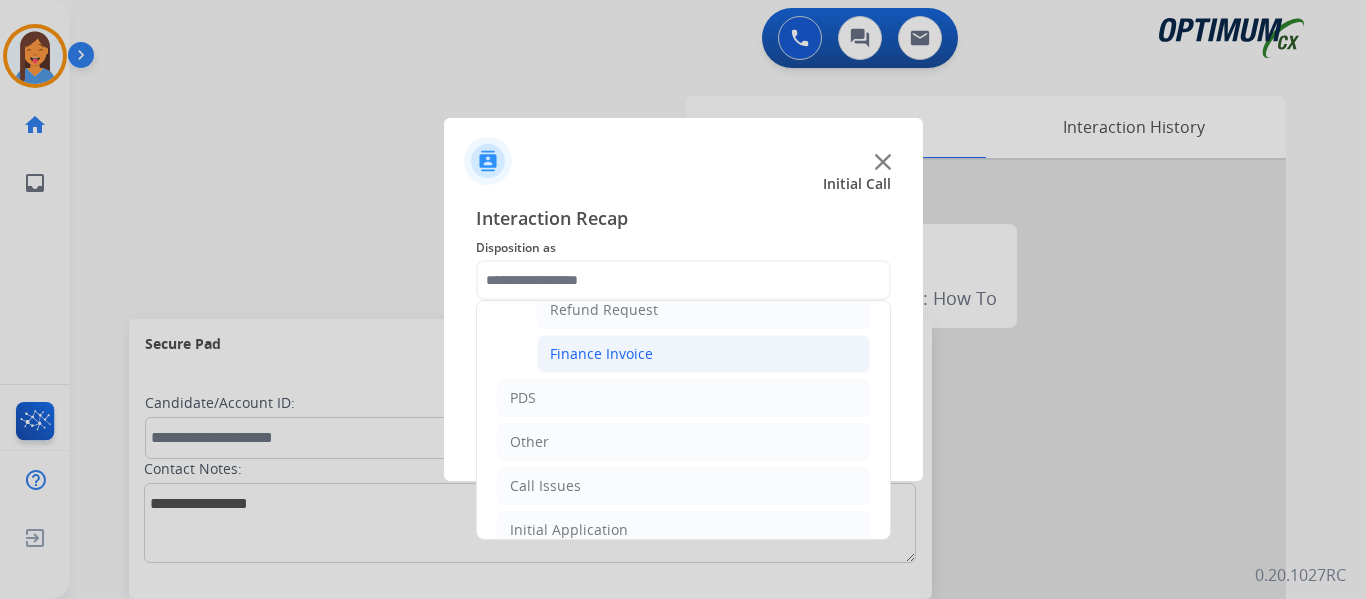 click on "Finance Invoice" 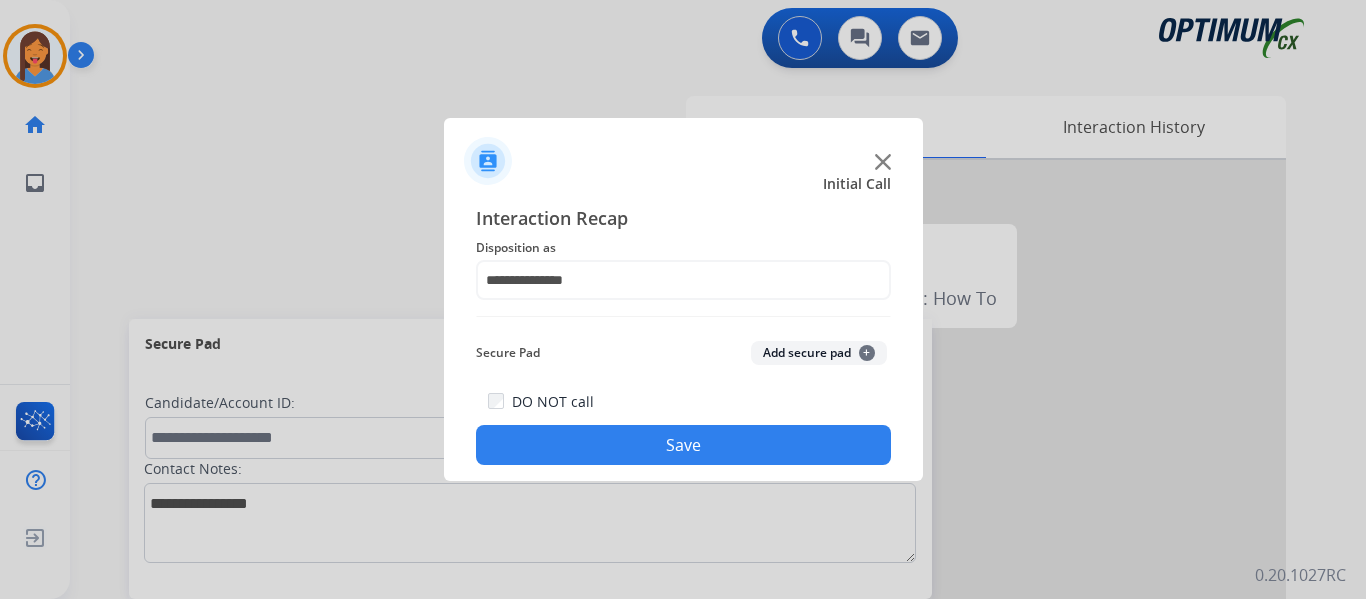 click on "Save" 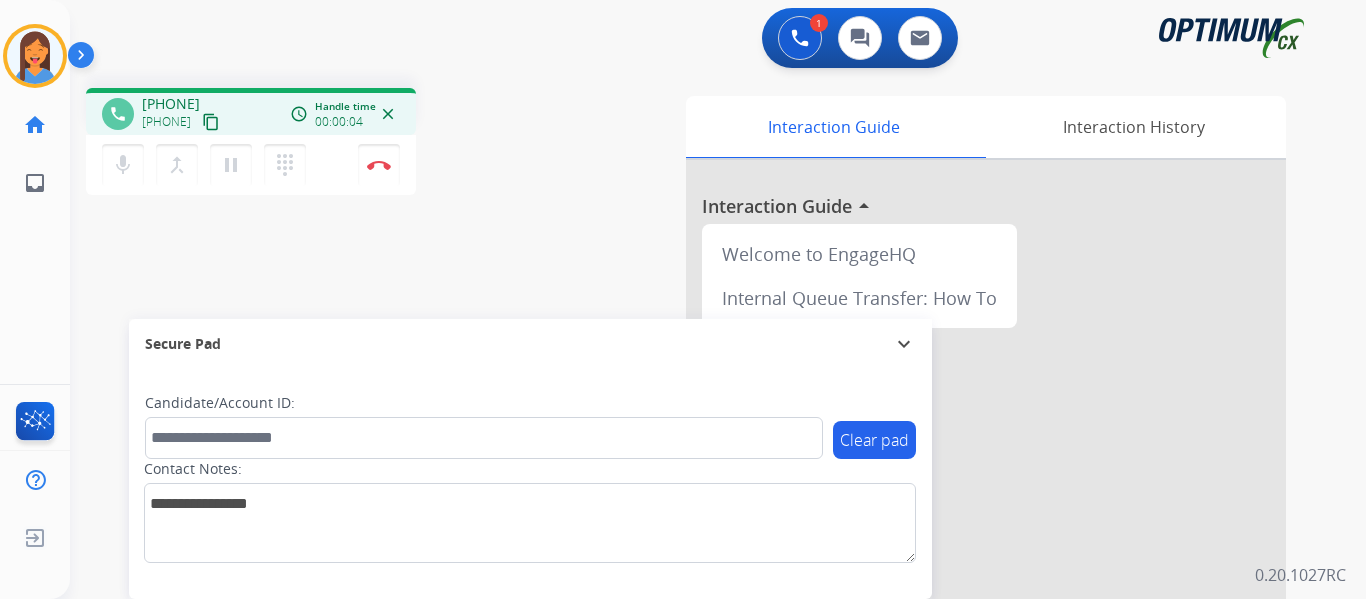 click on "content_copy" at bounding box center (211, 122) 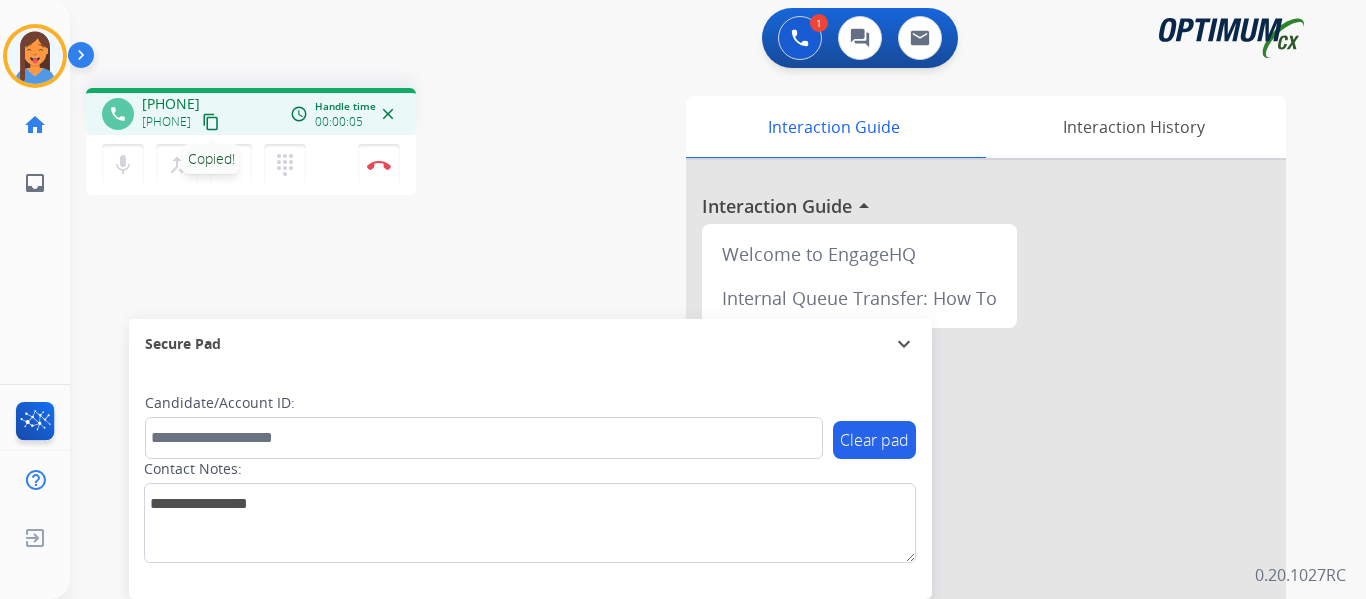 type 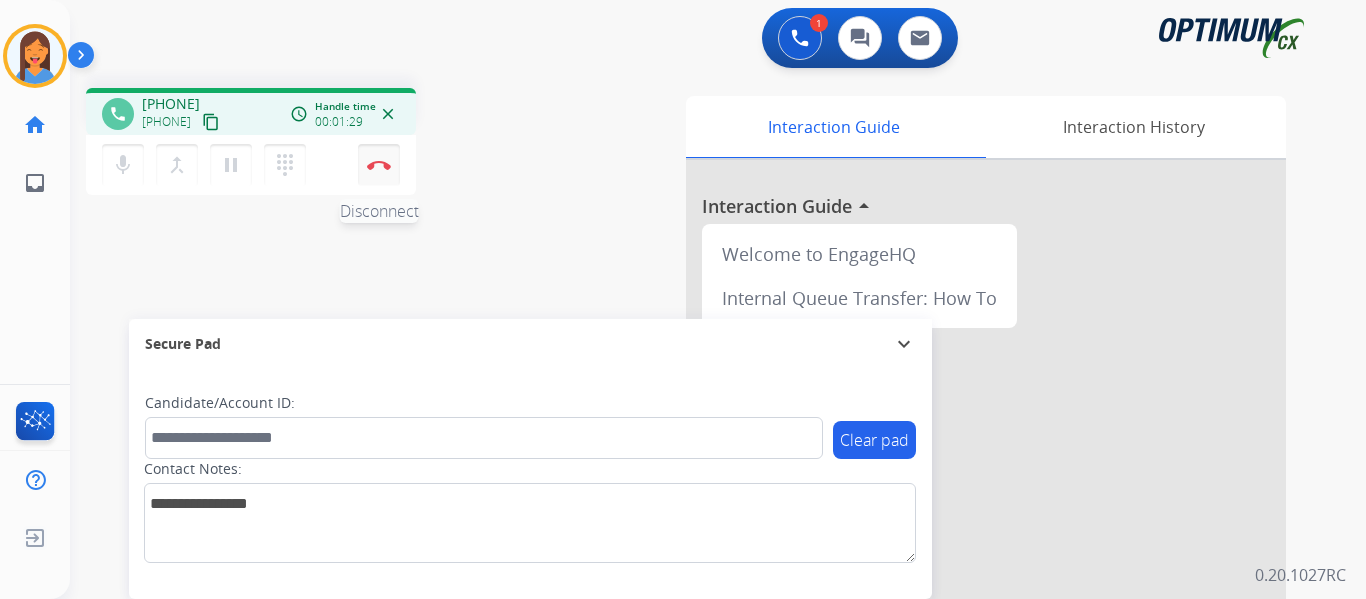 click at bounding box center [379, 165] 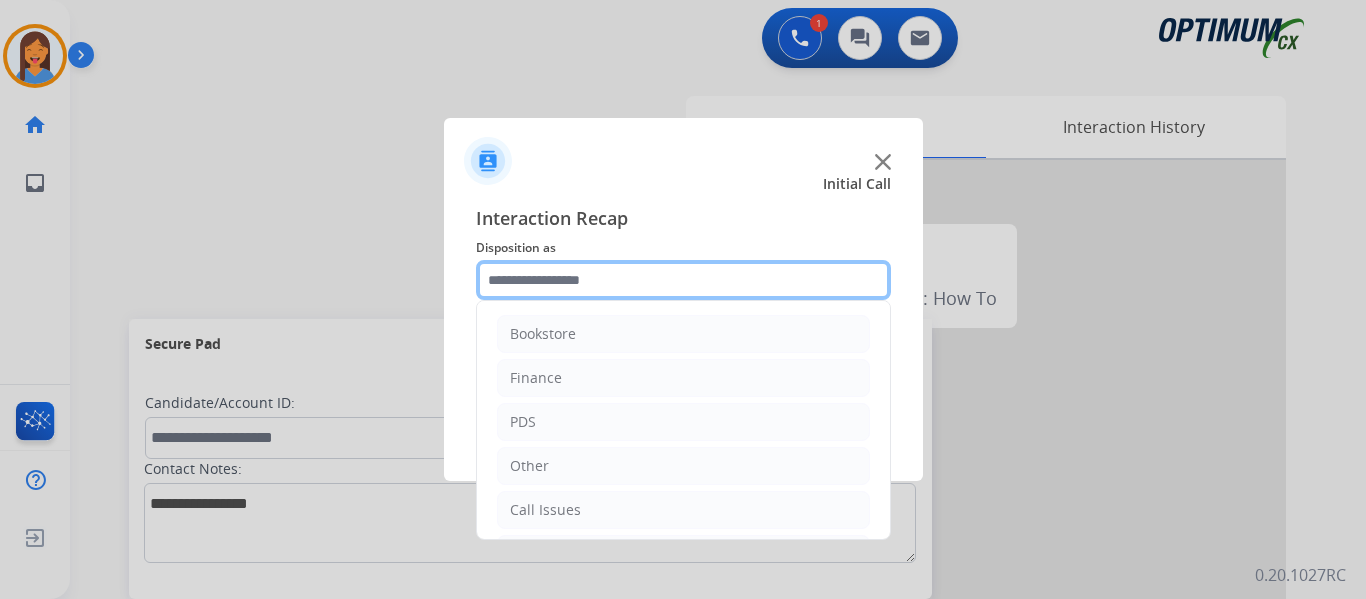 click 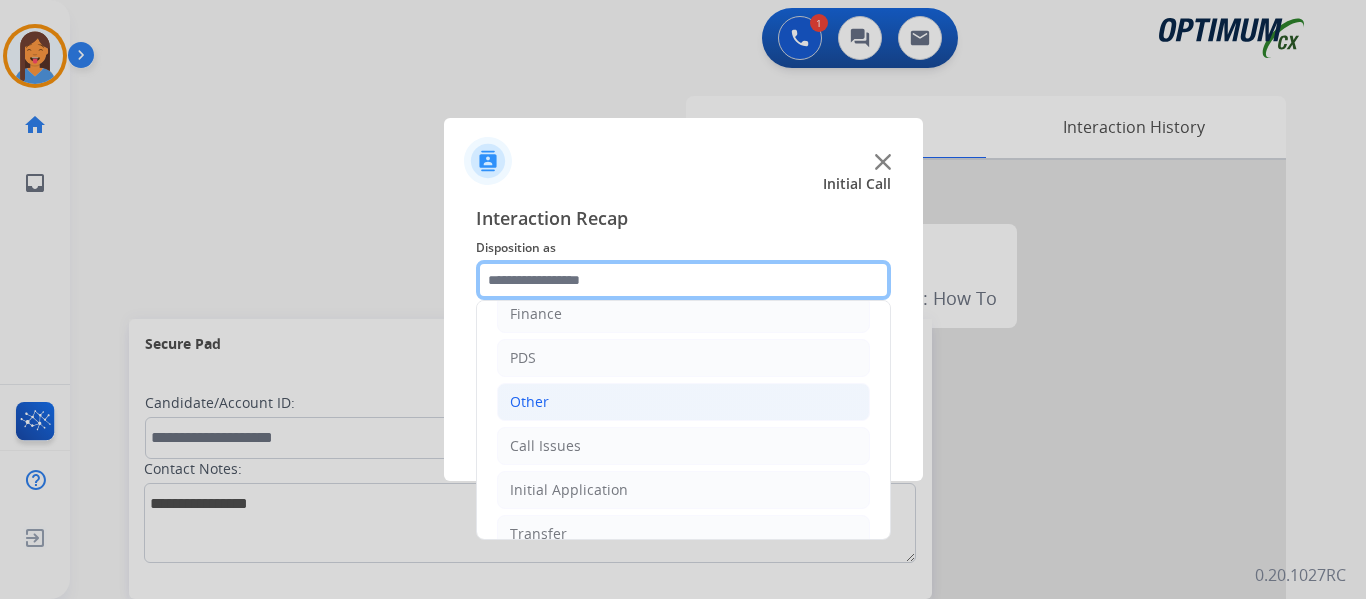 scroll, scrollTop: 100, scrollLeft: 0, axis: vertical 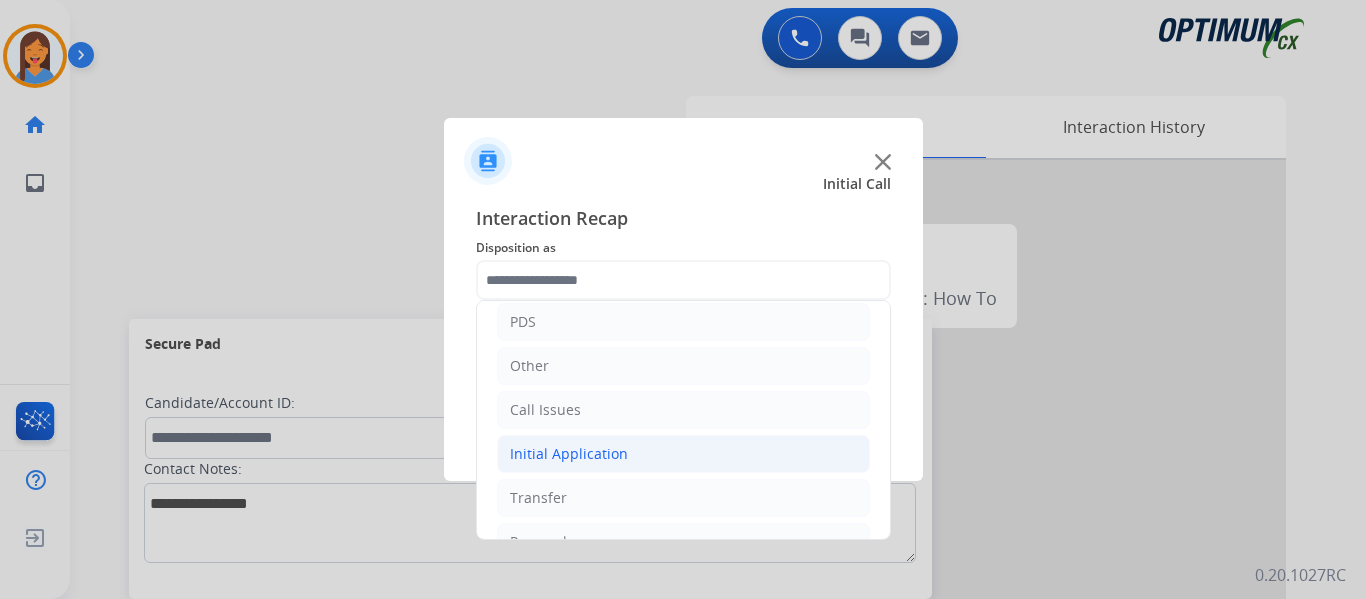 click on "Initial Application" 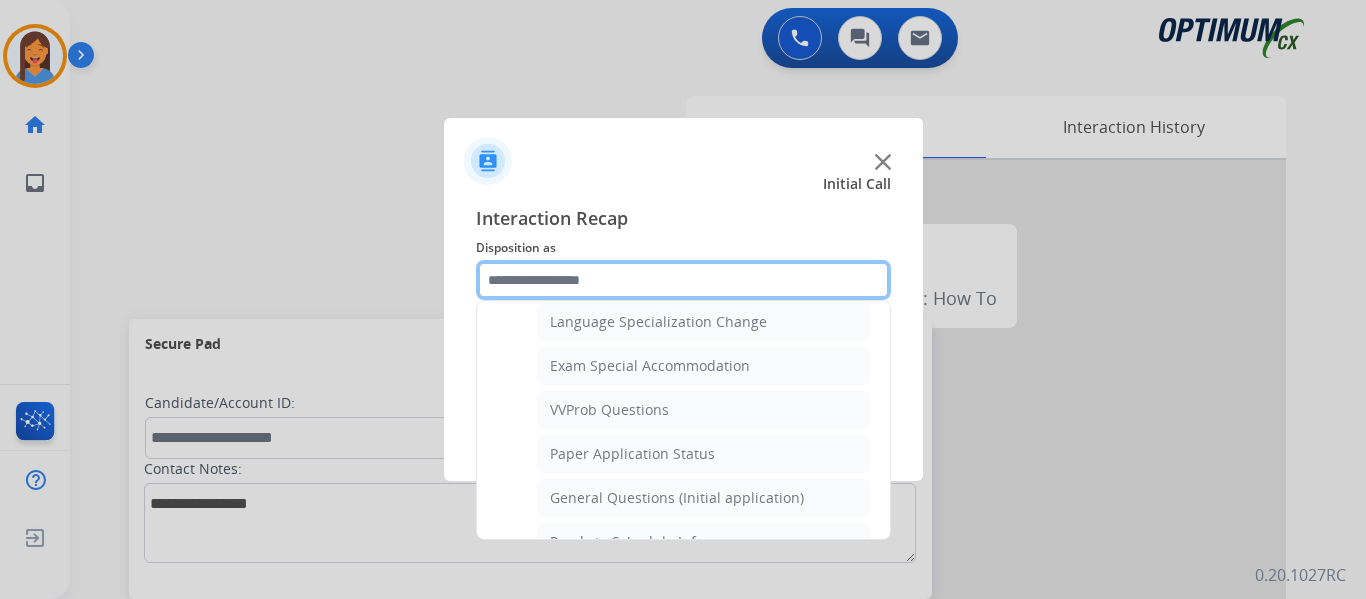 scroll, scrollTop: 1100, scrollLeft: 0, axis: vertical 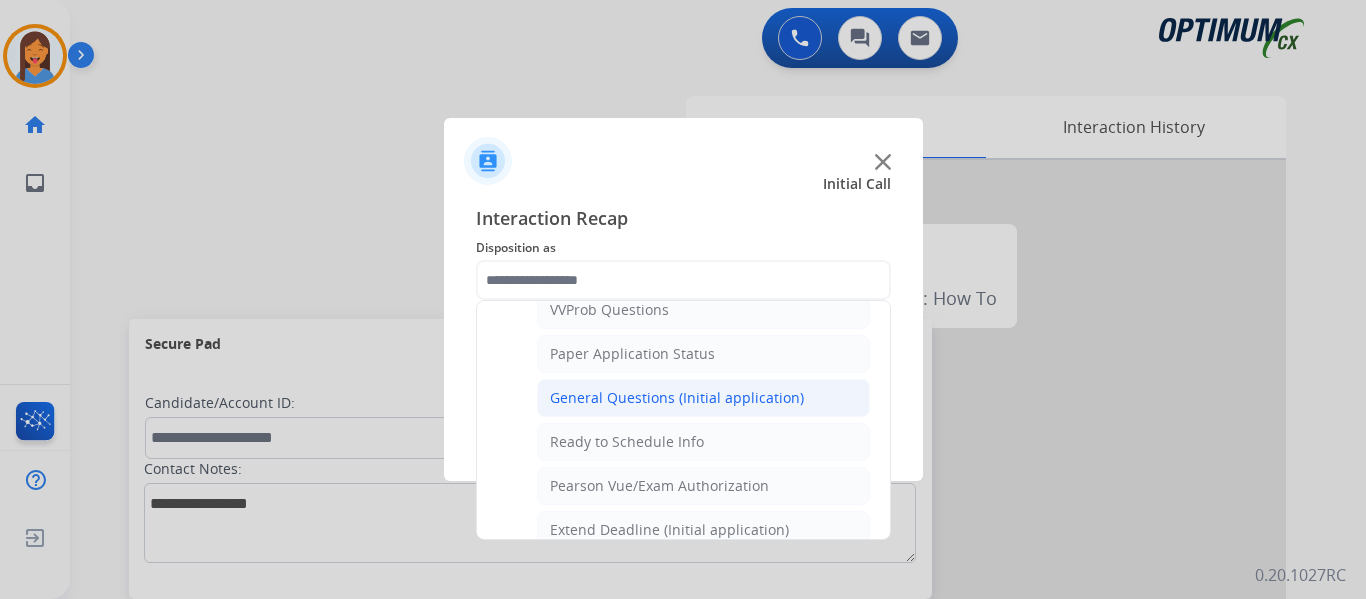 click on "General Questions (Initial application)" 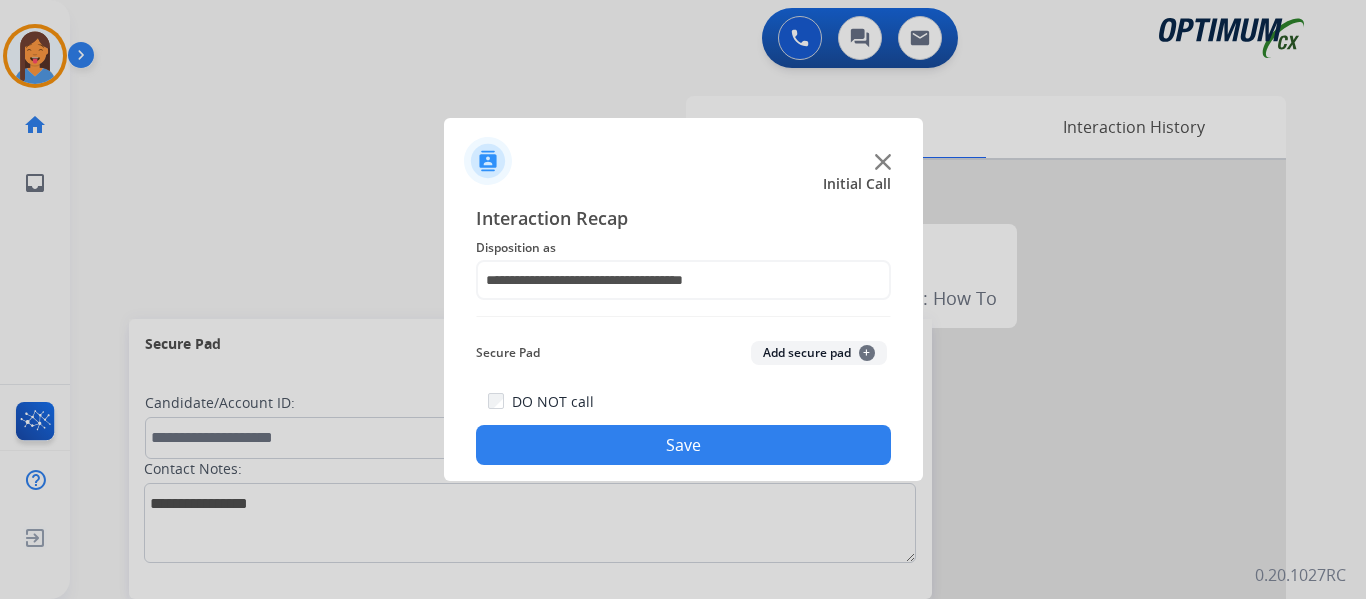 click on "Save" 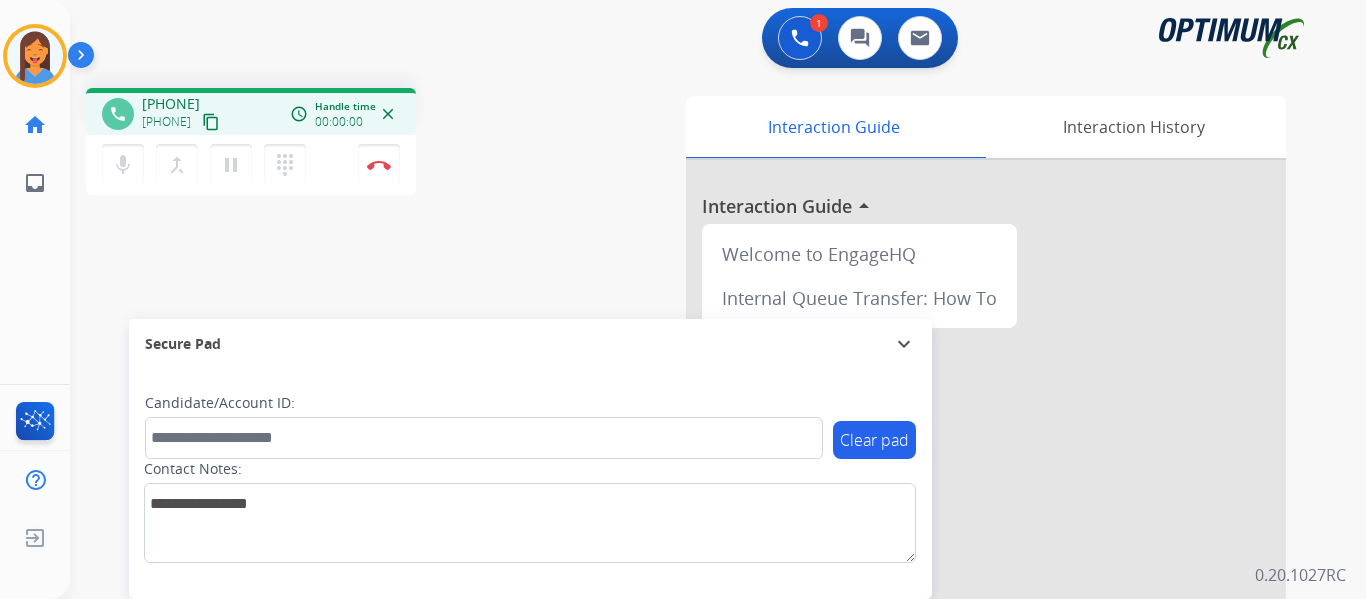 click on "content_copy" at bounding box center (211, 122) 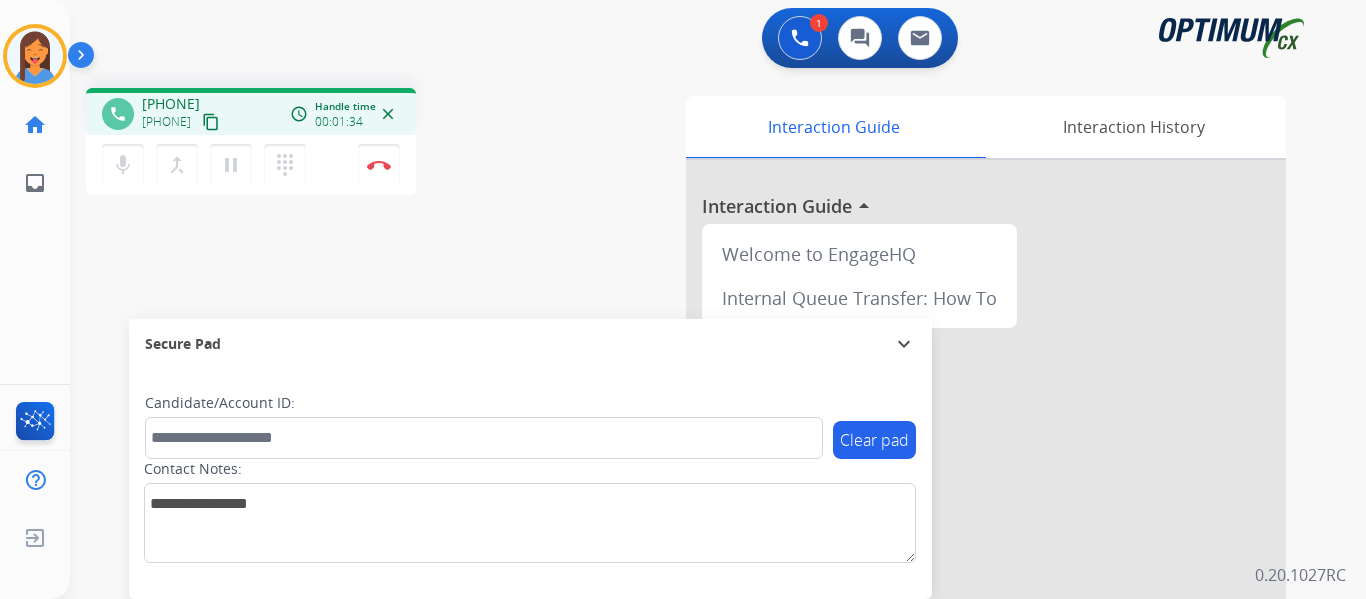 click on "Interaction Guide   Interaction History  Interaction Guide arrow_drop_up  Welcome to EngageHQ   Internal Queue Transfer: How To" at bounding box center [937, 501] 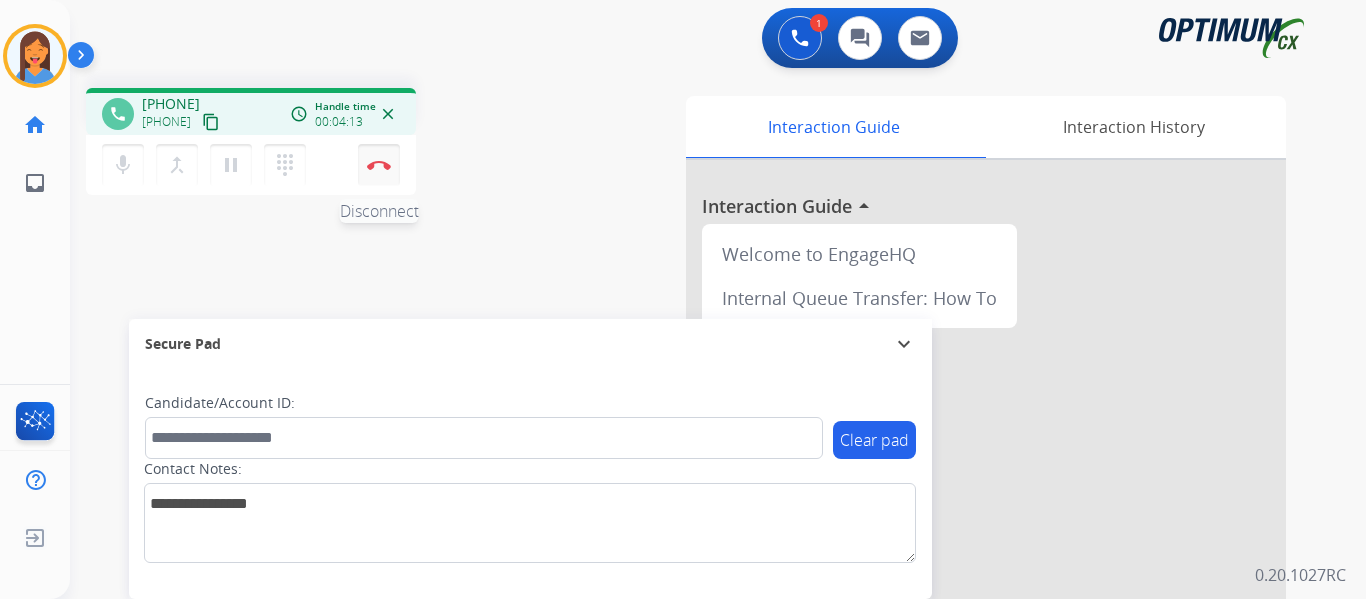 click on "Disconnect" at bounding box center [379, 165] 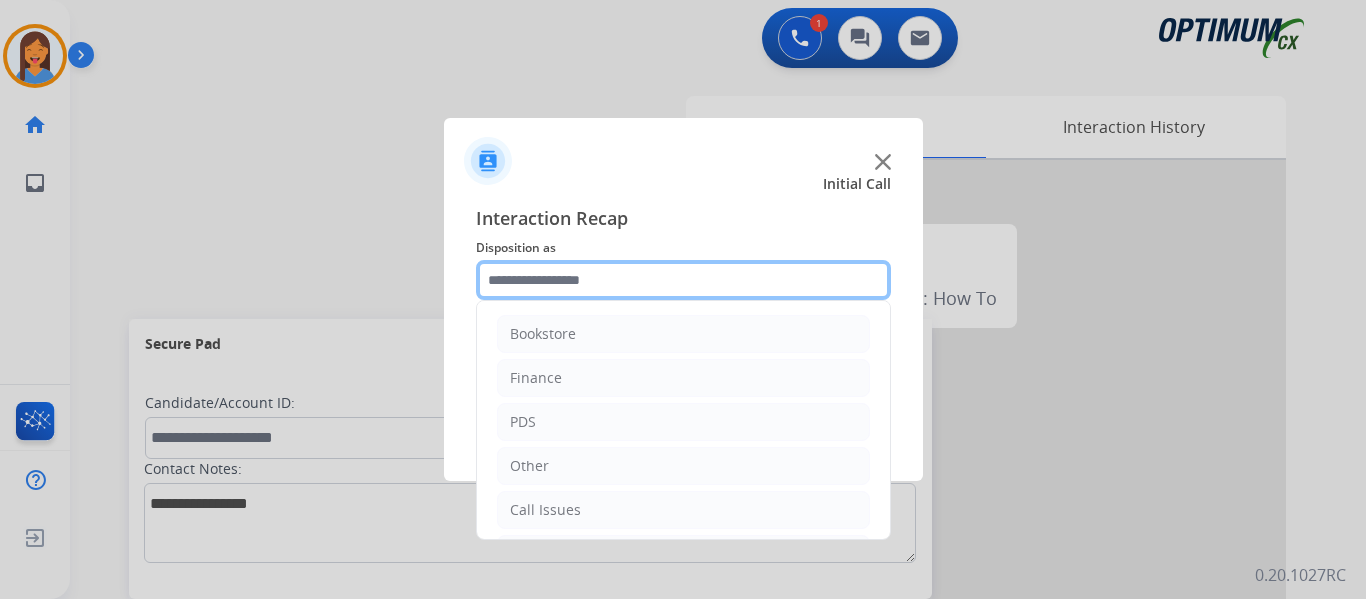 click 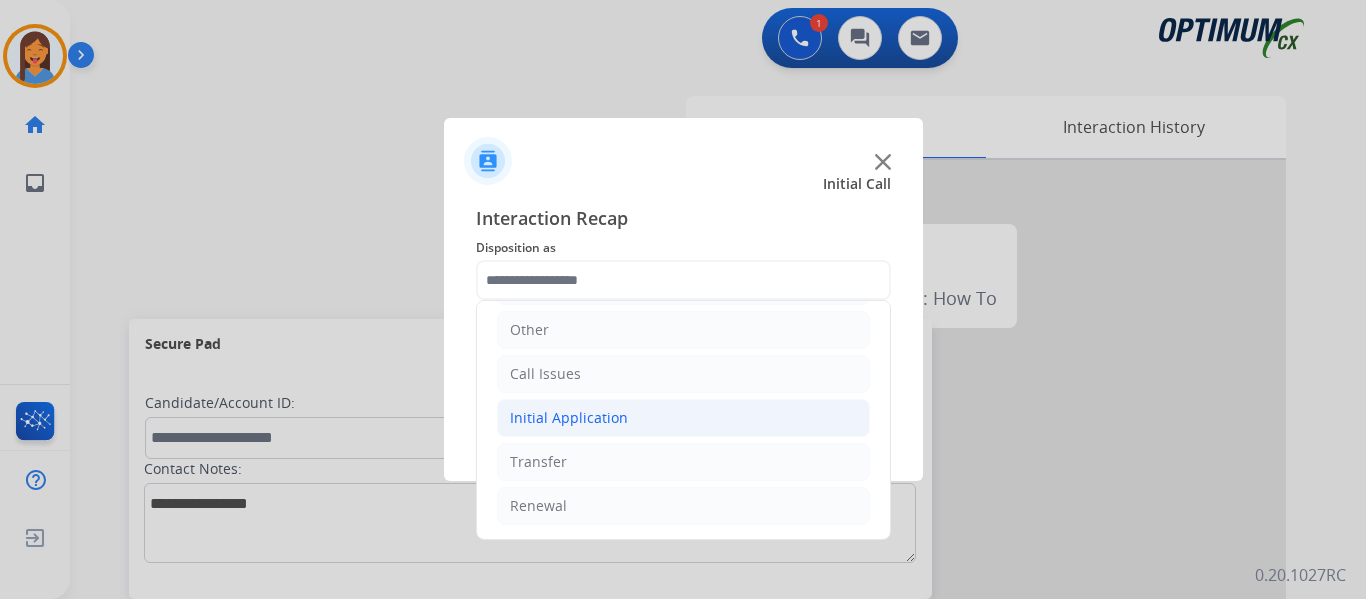 click on "Initial Application" 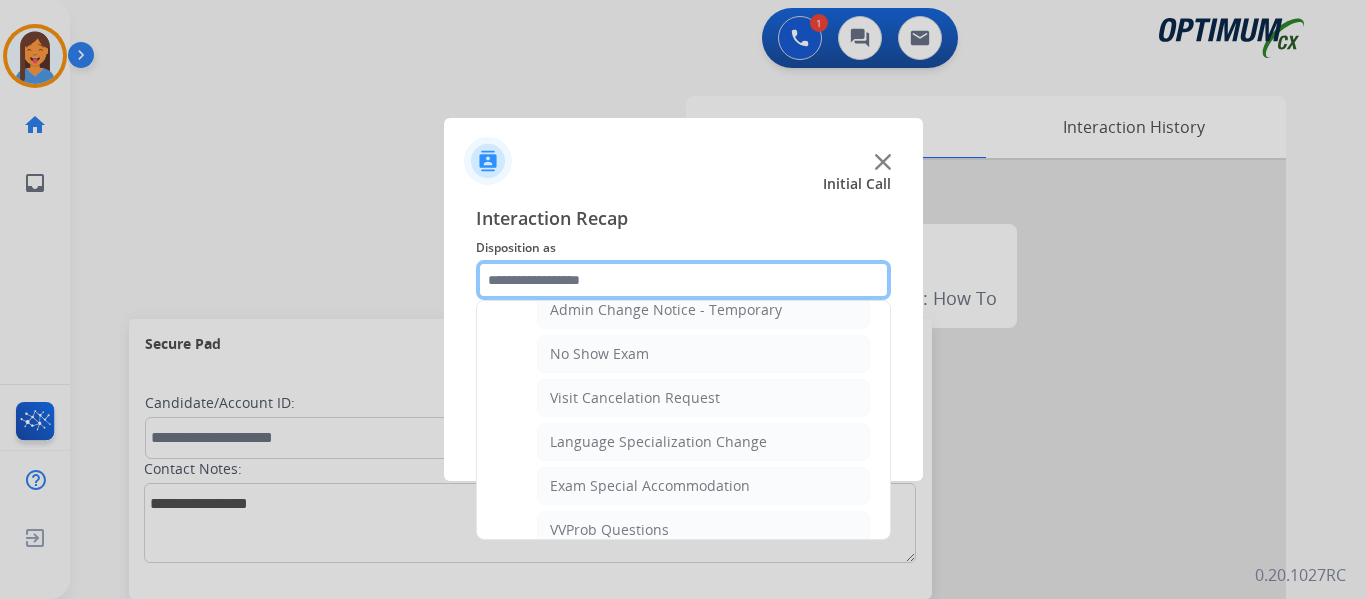 scroll, scrollTop: 836, scrollLeft: 0, axis: vertical 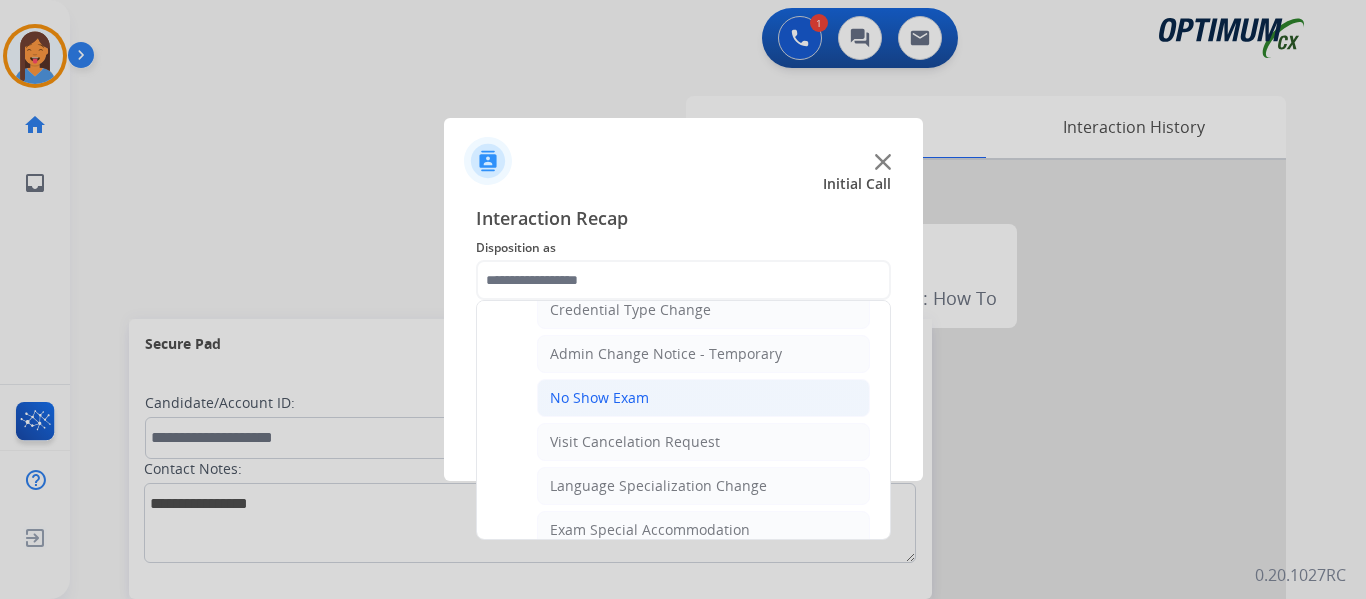 click on "No Show Exam" 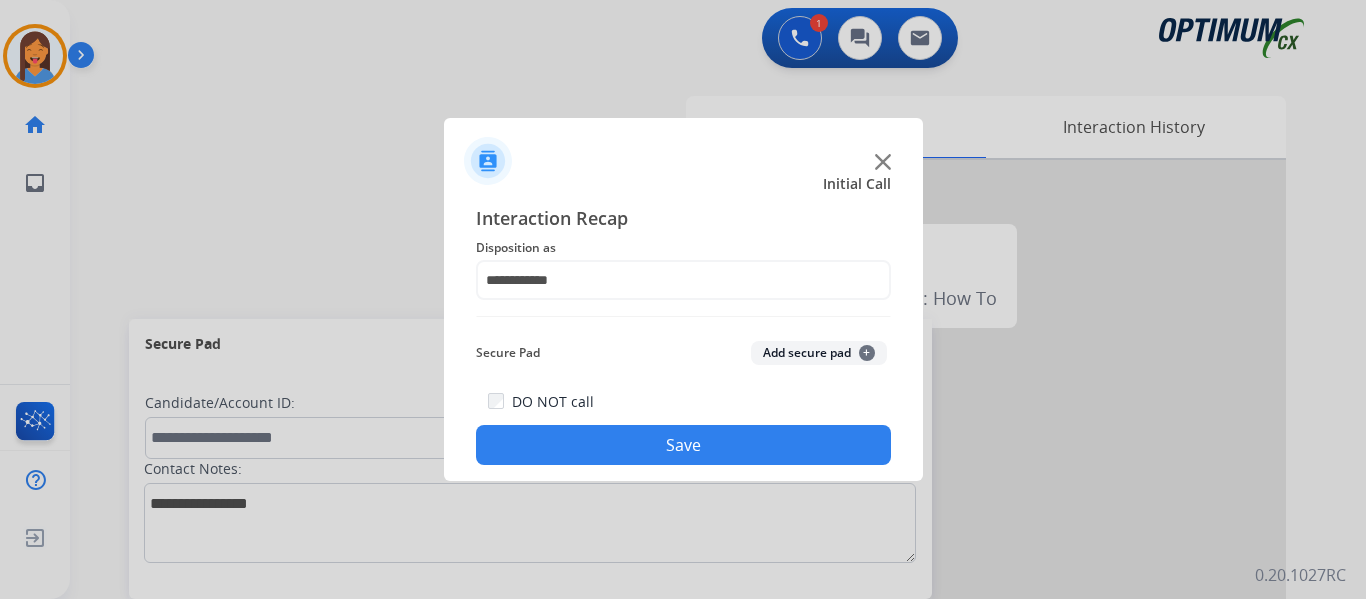 click on "Save" 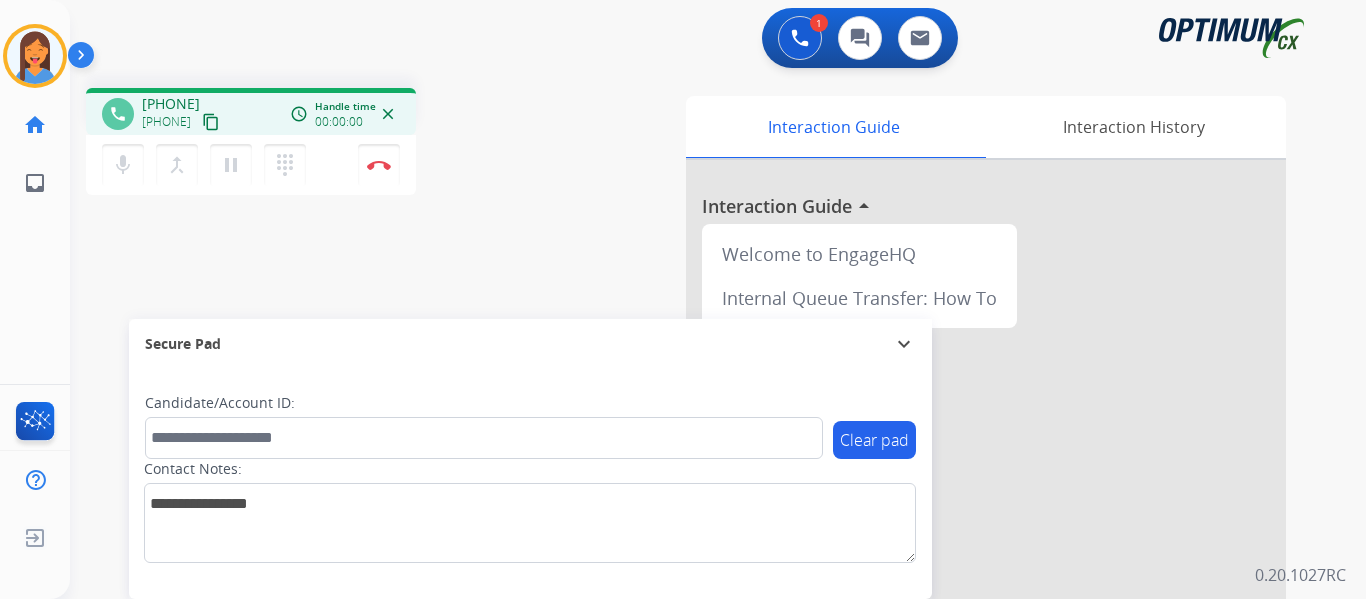 click on "content_copy" at bounding box center (211, 122) 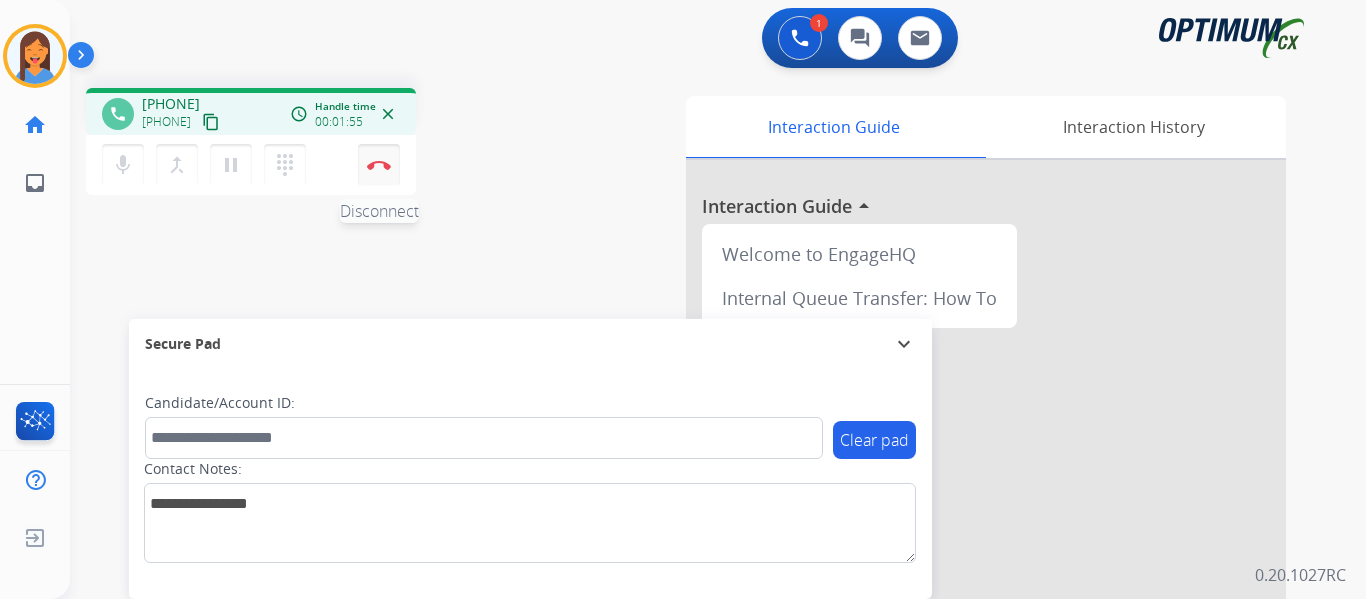click on "Disconnect" at bounding box center (379, 165) 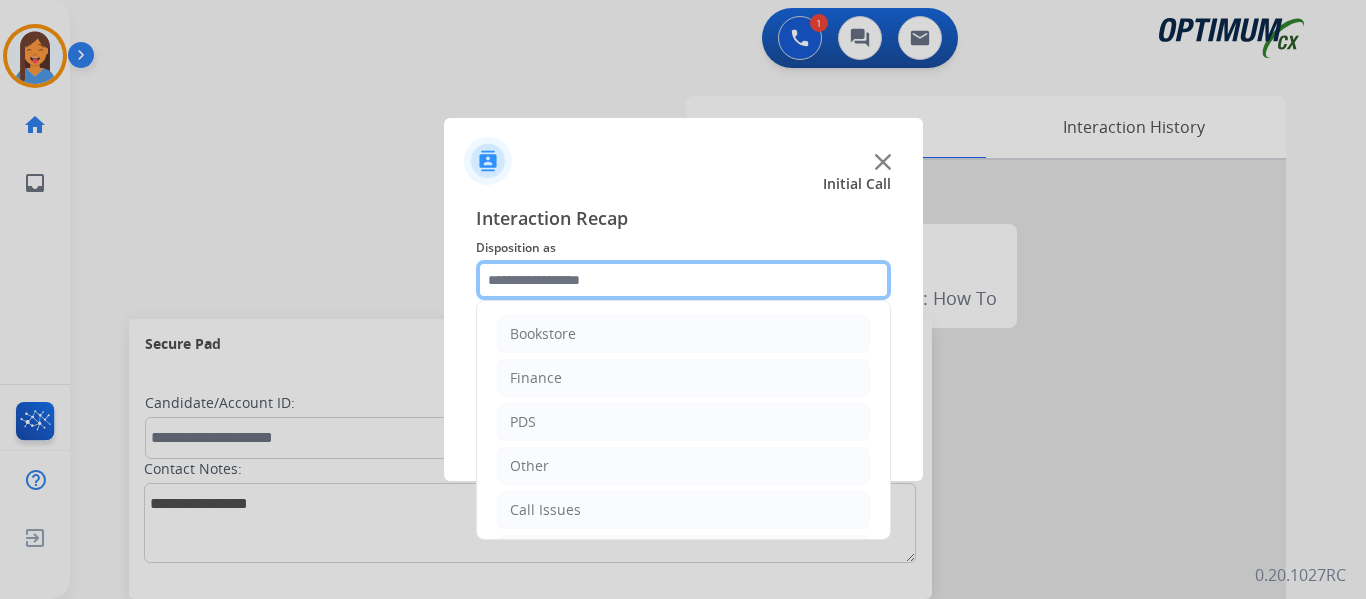 click 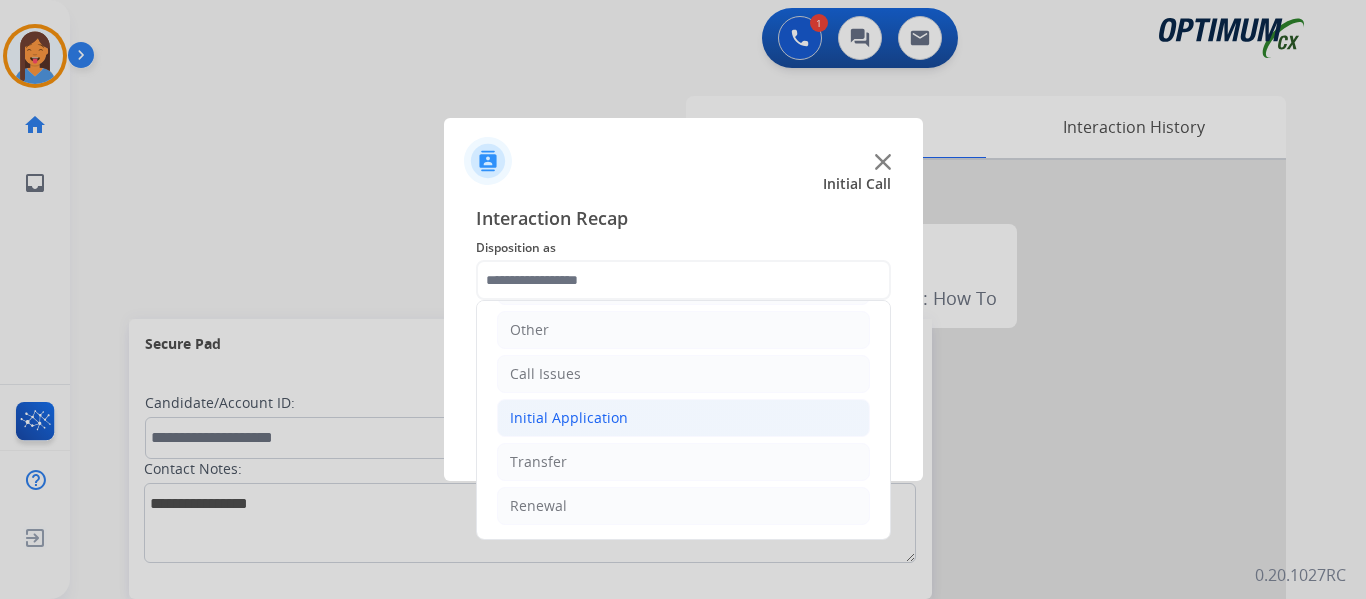 click on "Initial Application" 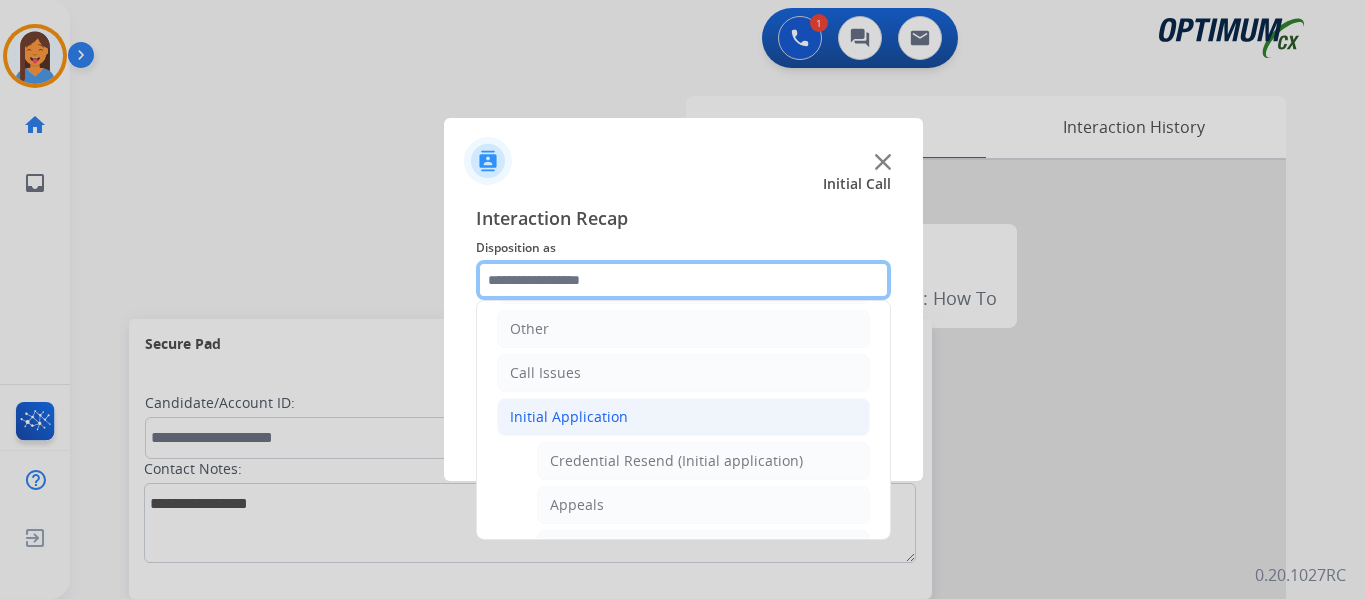 scroll, scrollTop: 136, scrollLeft: 0, axis: vertical 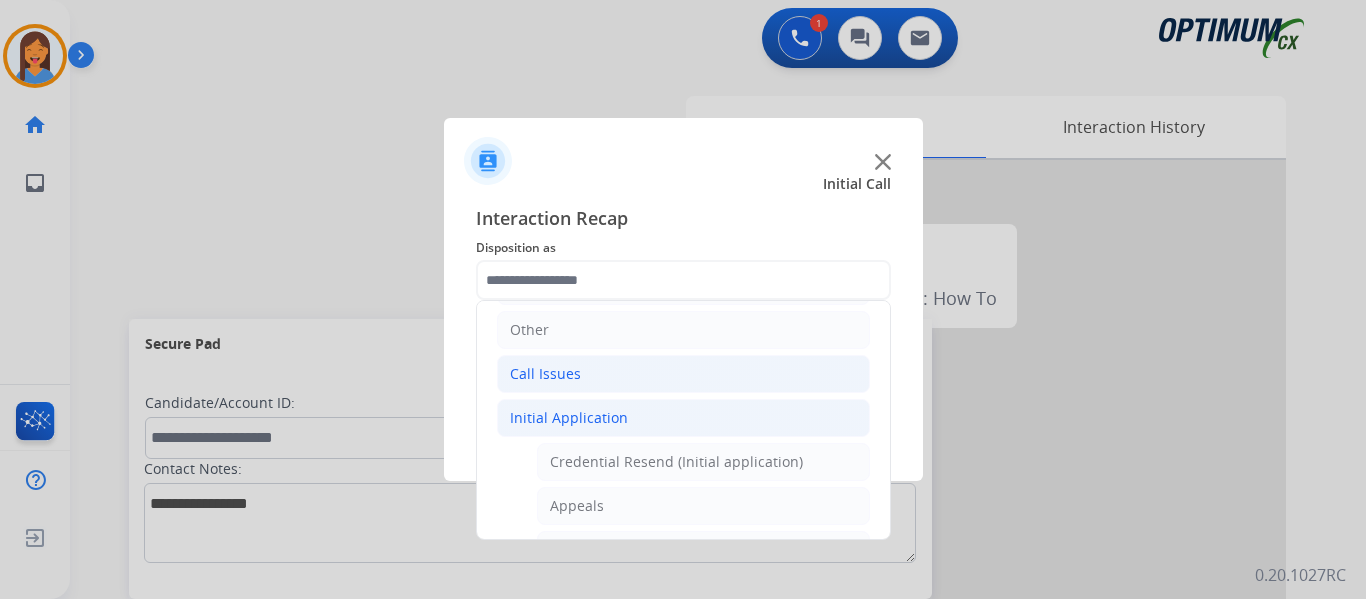 click on "Call Issues" 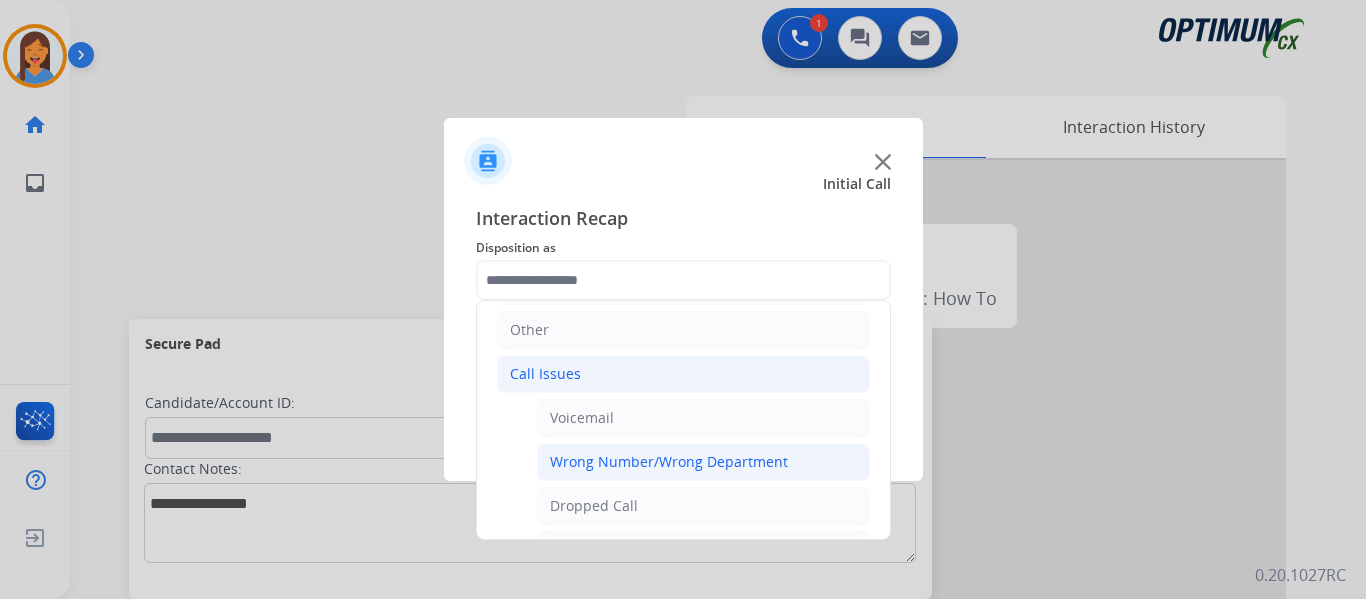 click on "Wrong Number/Wrong Department" 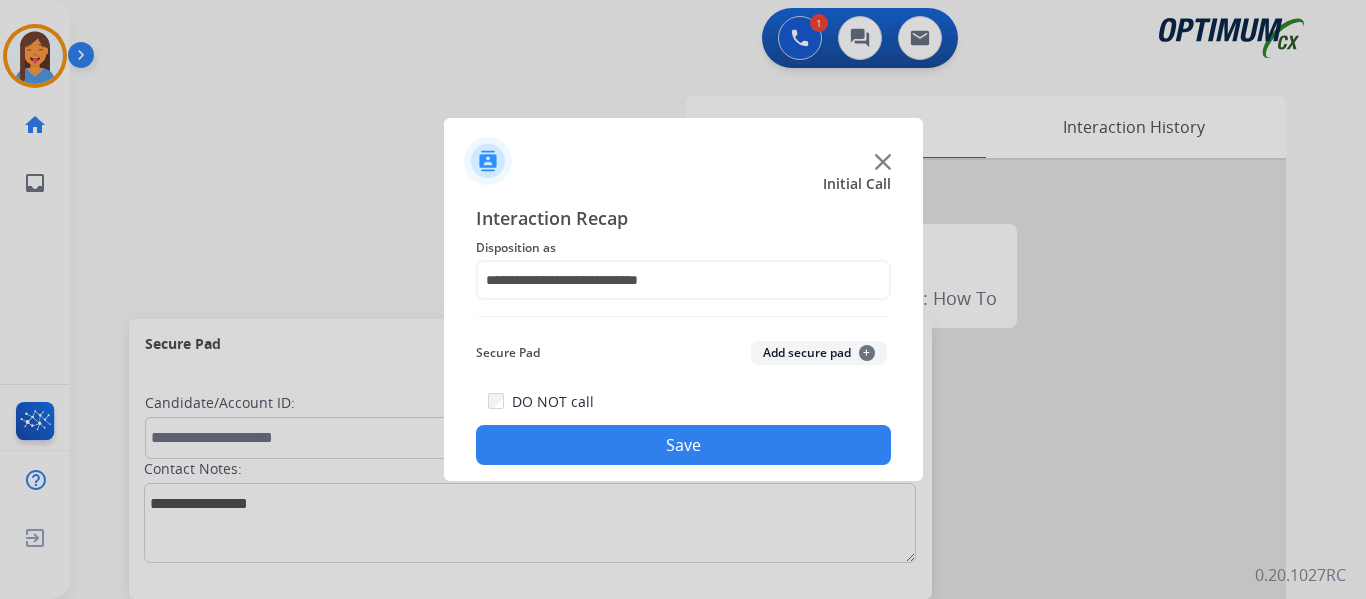 click on "Save" 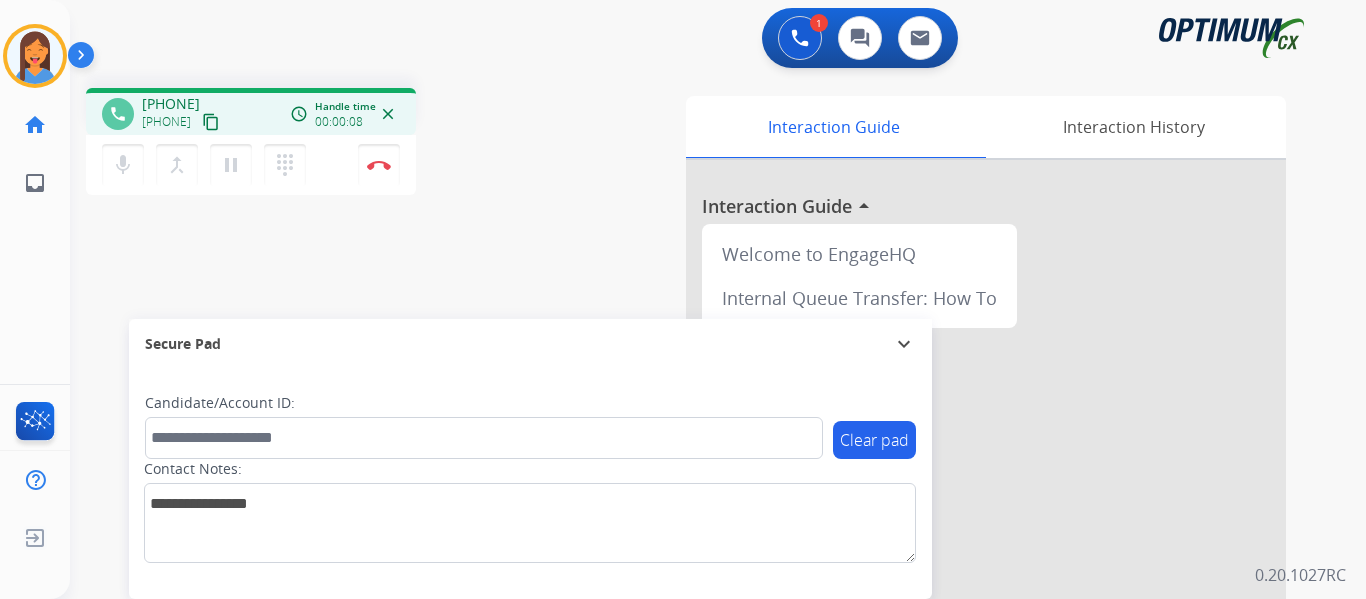 click on "content_copy" at bounding box center (211, 122) 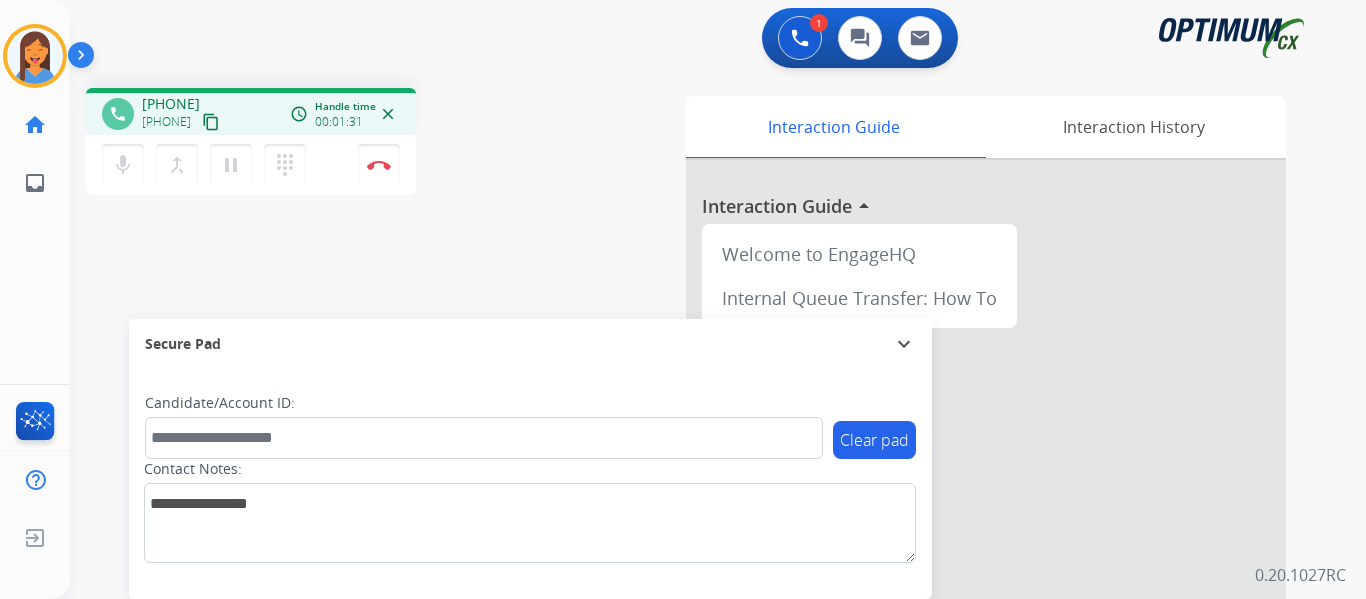 click on "Interaction Guide   Interaction History  Interaction Guide arrow_drop_up  Welcome to EngageHQ   Internal Queue Transfer: How To" at bounding box center (937, 501) 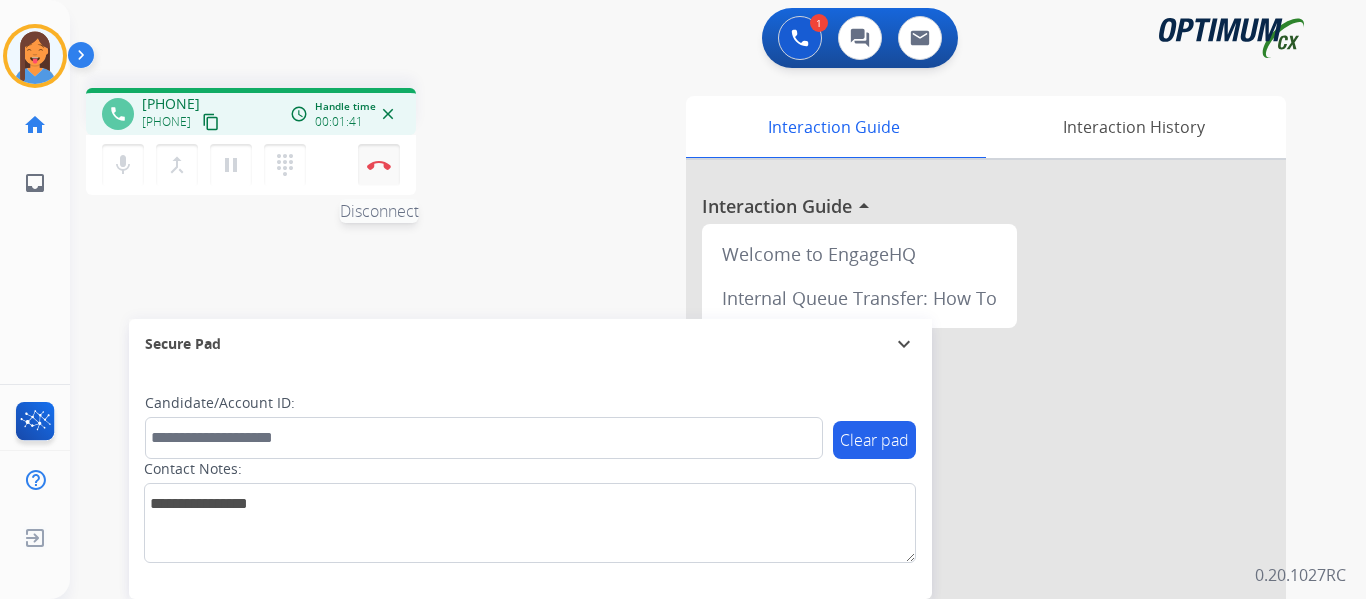 click at bounding box center [379, 165] 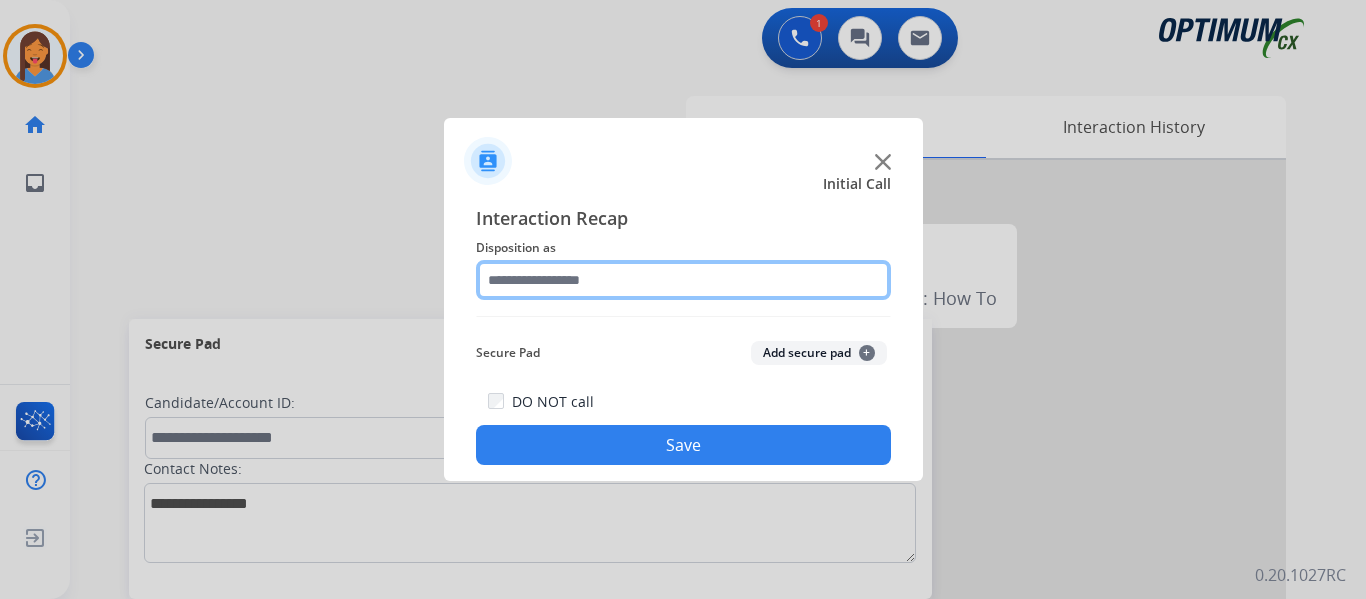 click 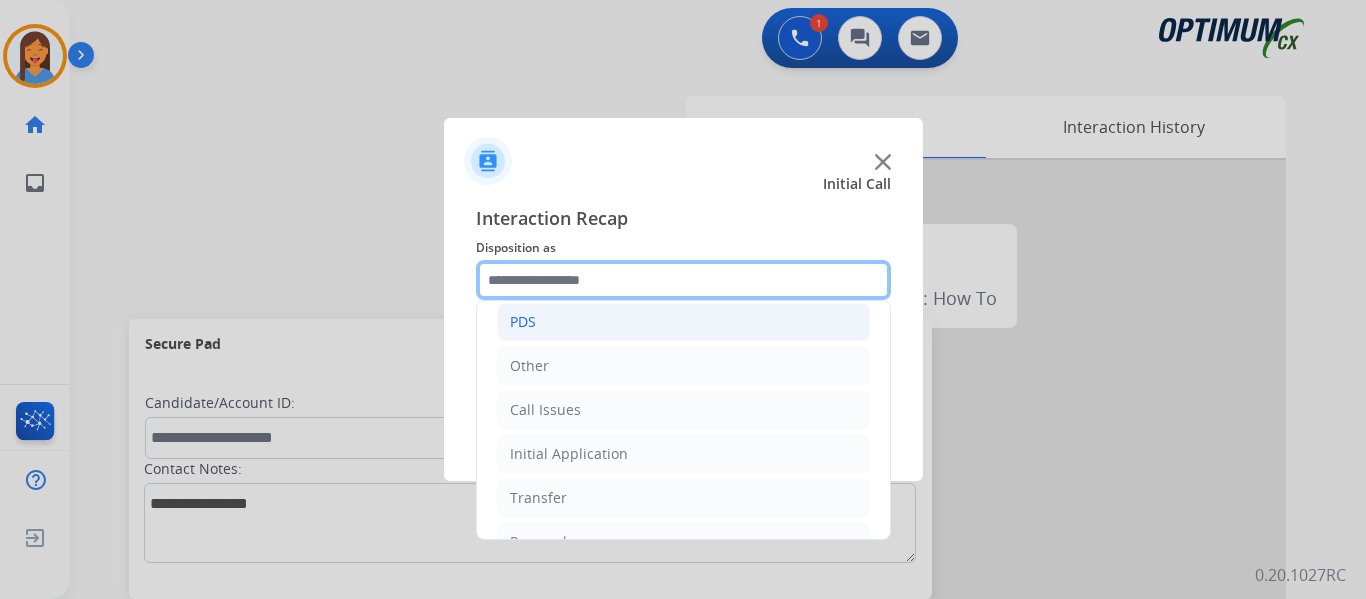 scroll, scrollTop: 136, scrollLeft: 0, axis: vertical 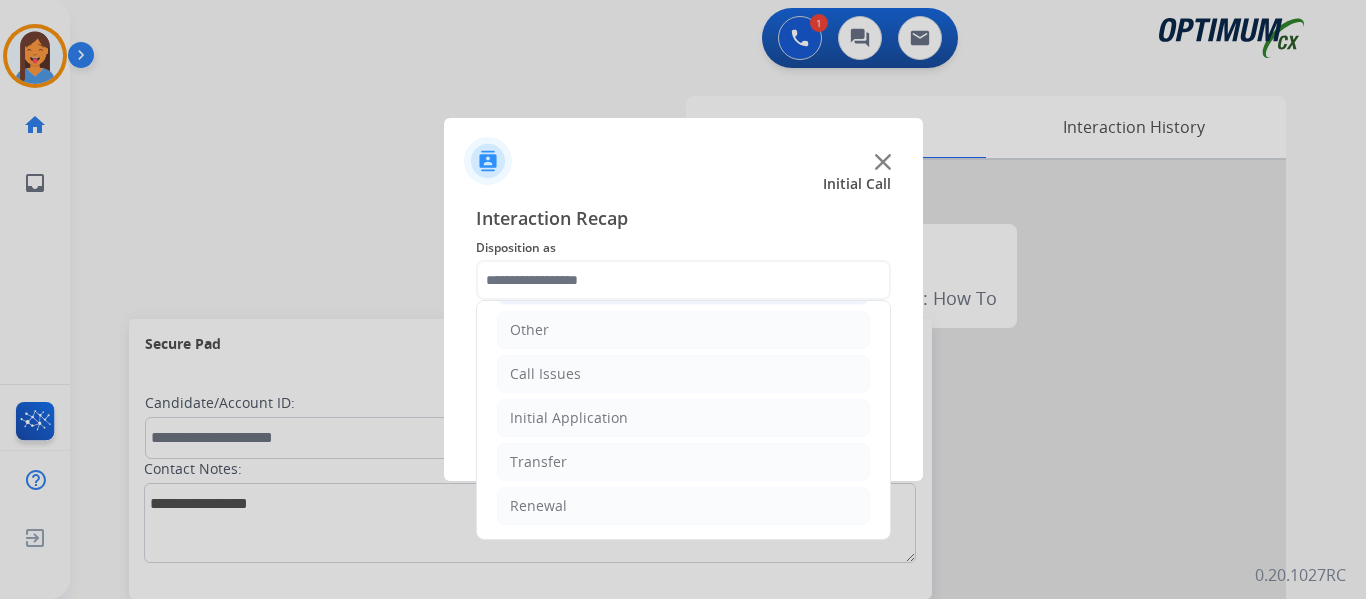 click on "Initial Application" 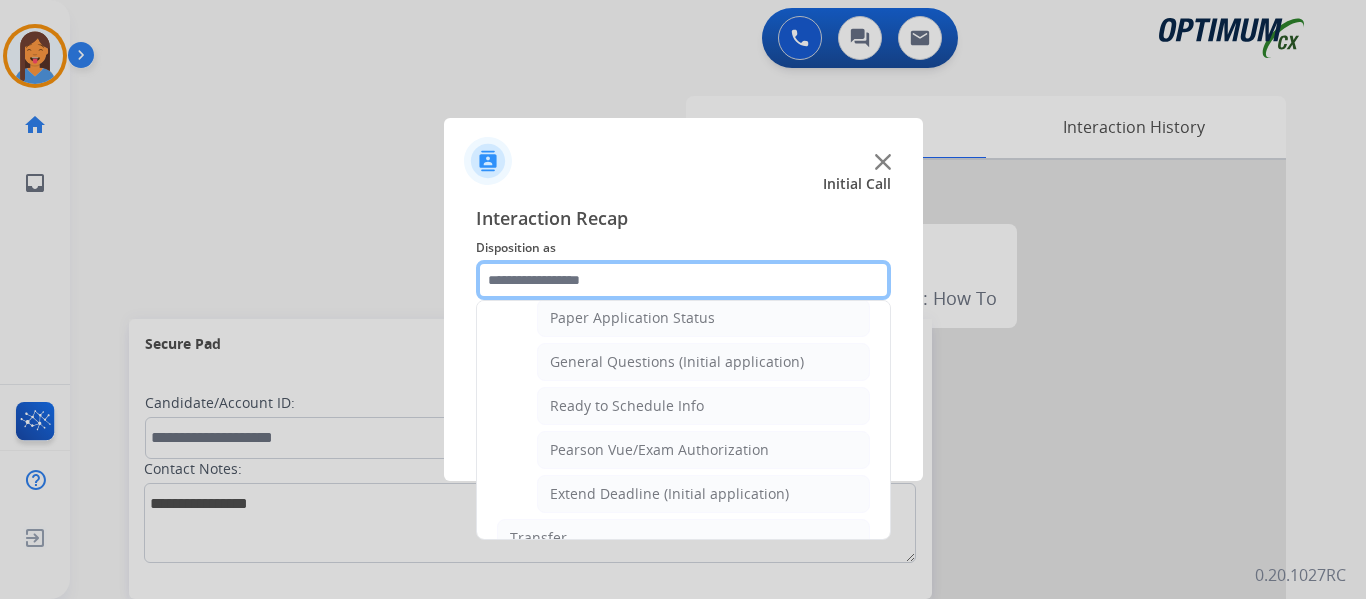 scroll, scrollTop: 1212, scrollLeft: 0, axis: vertical 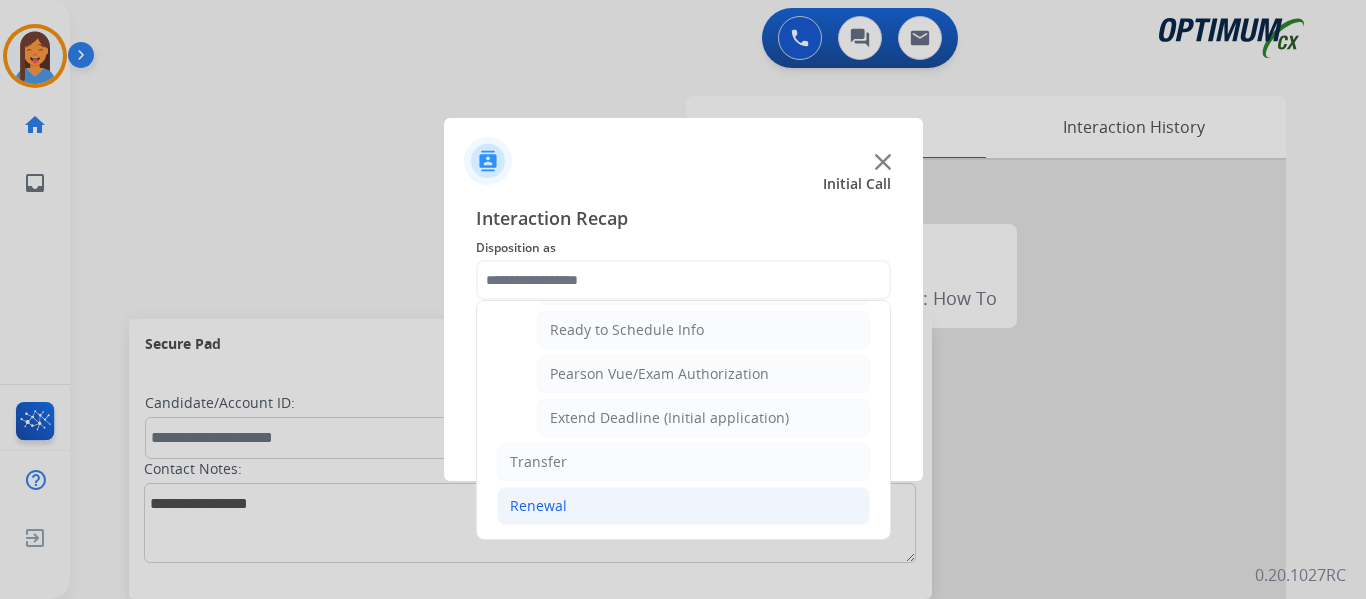 click on "Renewal" 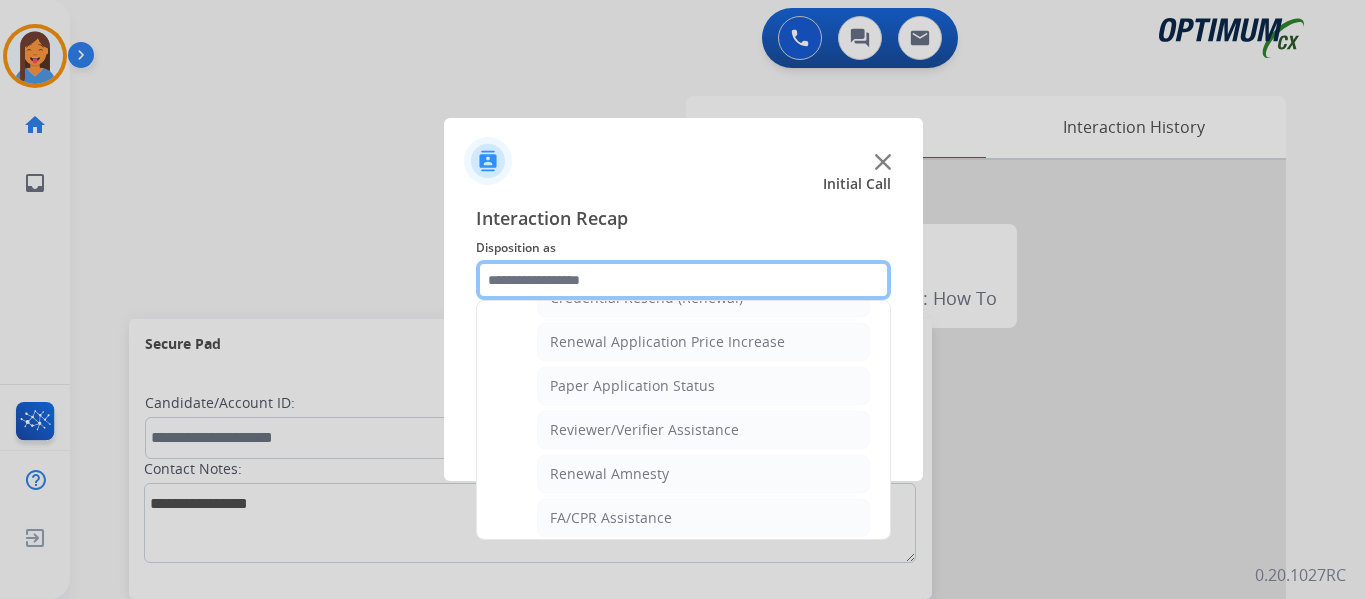 scroll, scrollTop: 572, scrollLeft: 0, axis: vertical 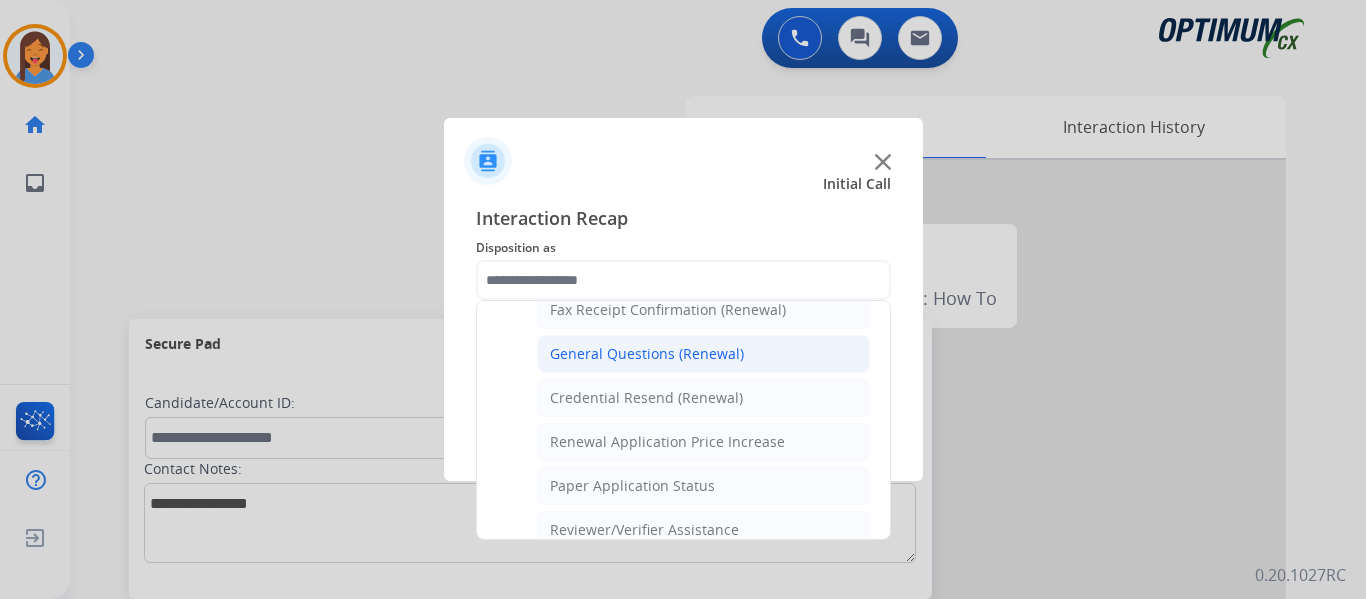 click on "General Questions (Renewal)" 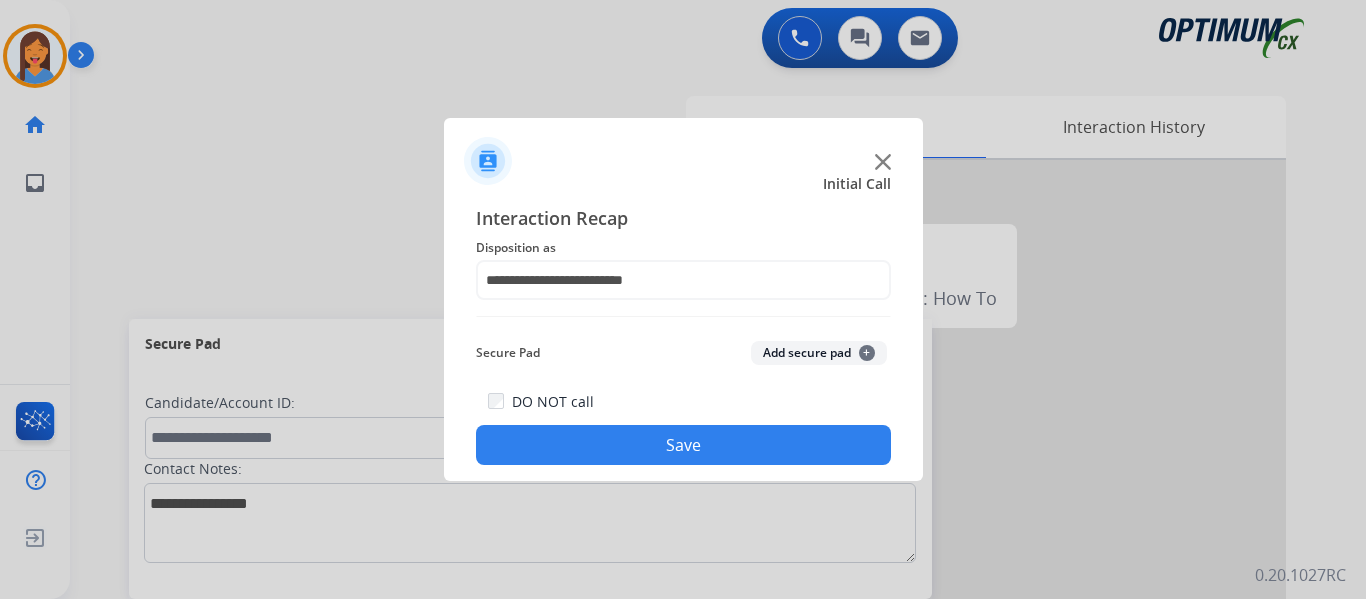 click on "Save" 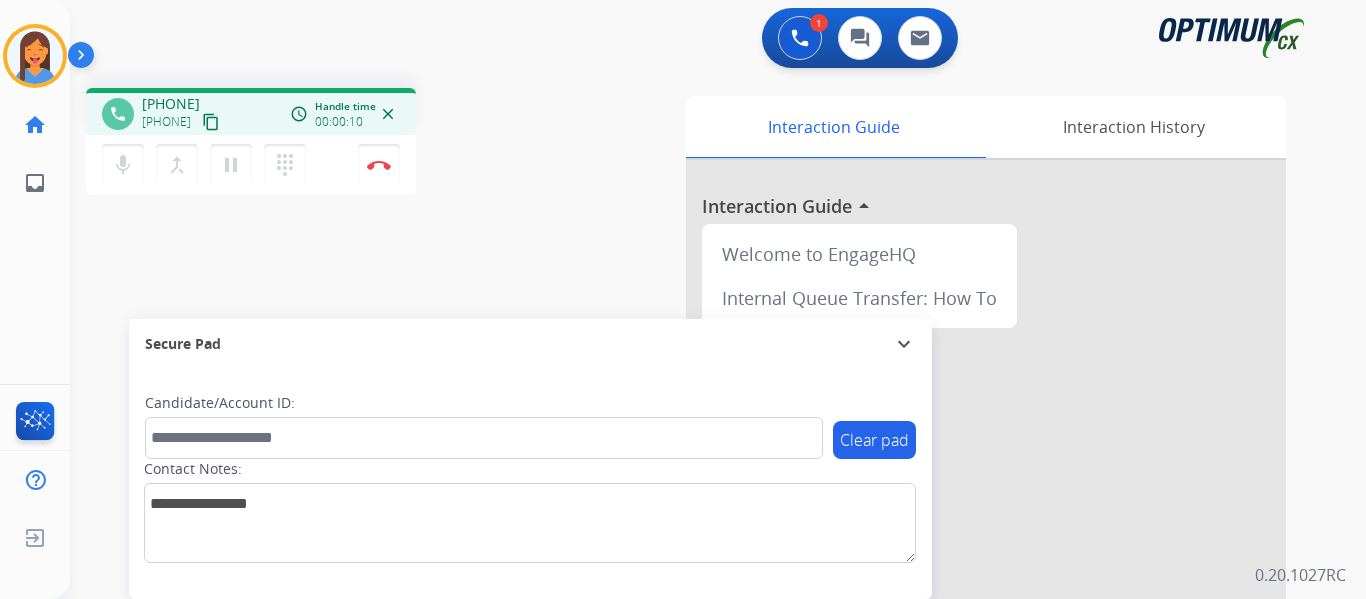 click on "content_copy" at bounding box center [211, 122] 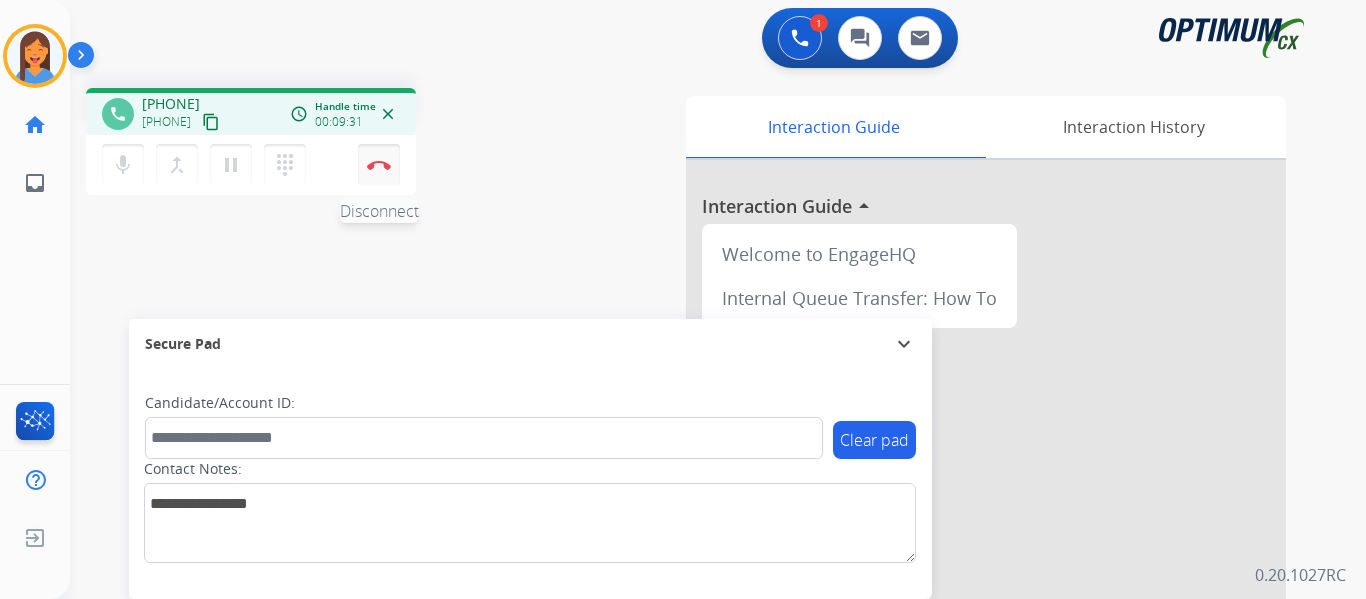 click on "Disconnect" at bounding box center [379, 165] 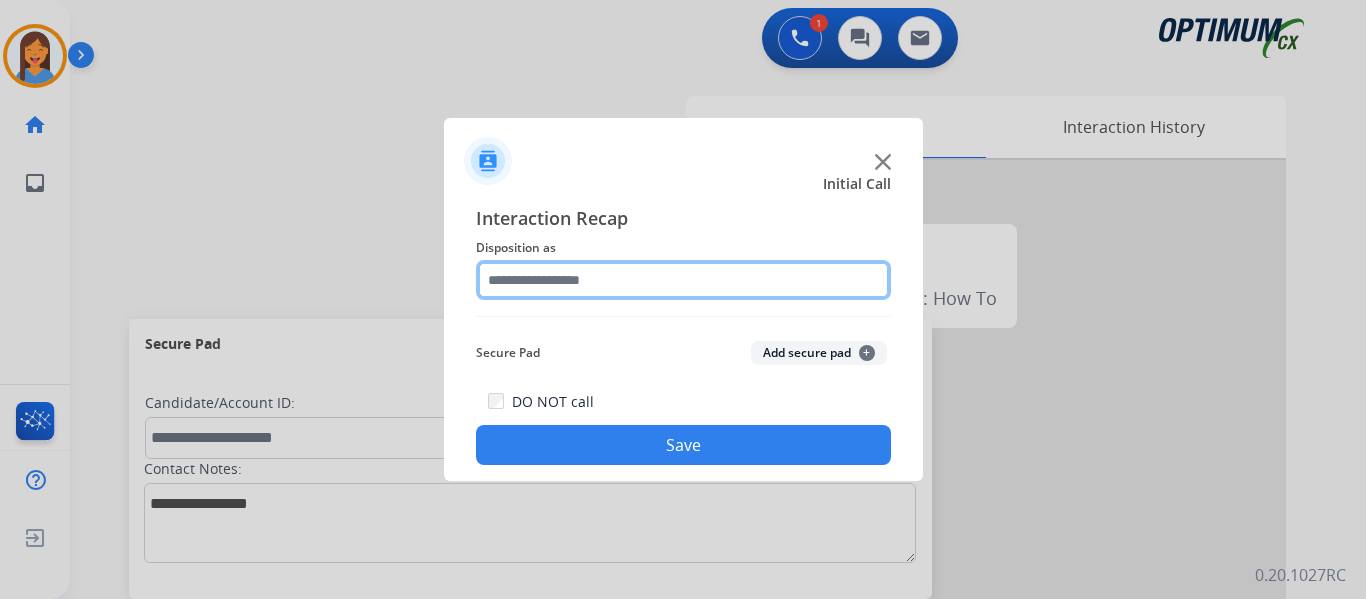 click 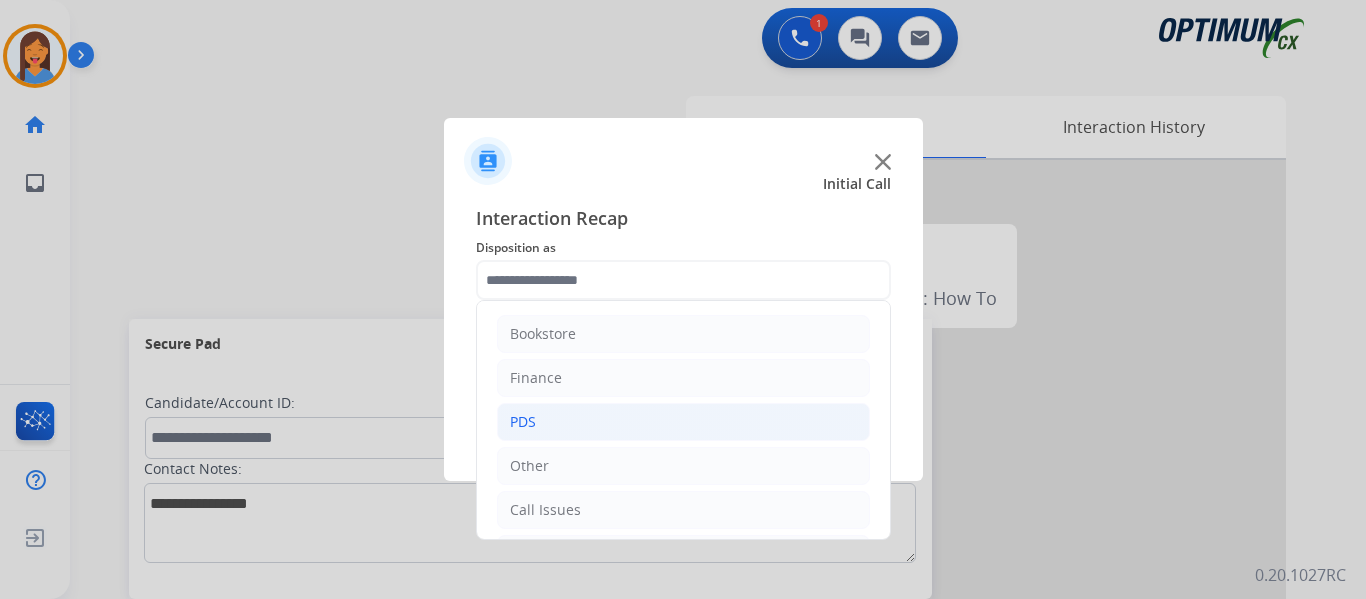 click on "PDS" 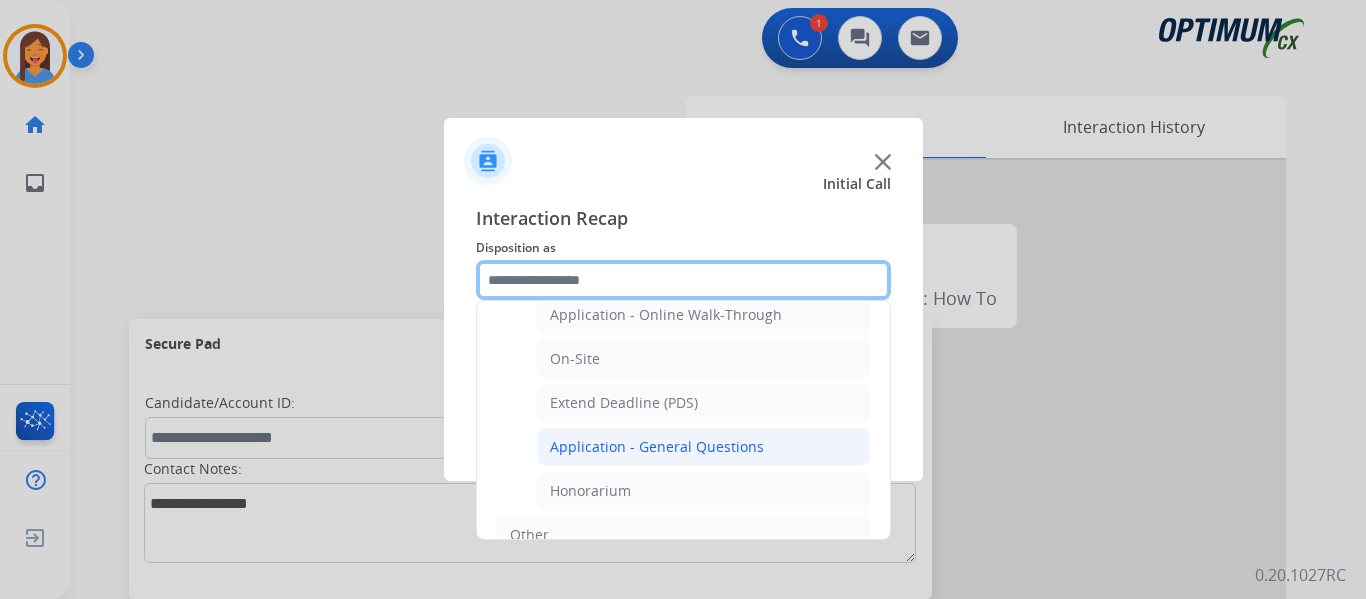 scroll, scrollTop: 500, scrollLeft: 0, axis: vertical 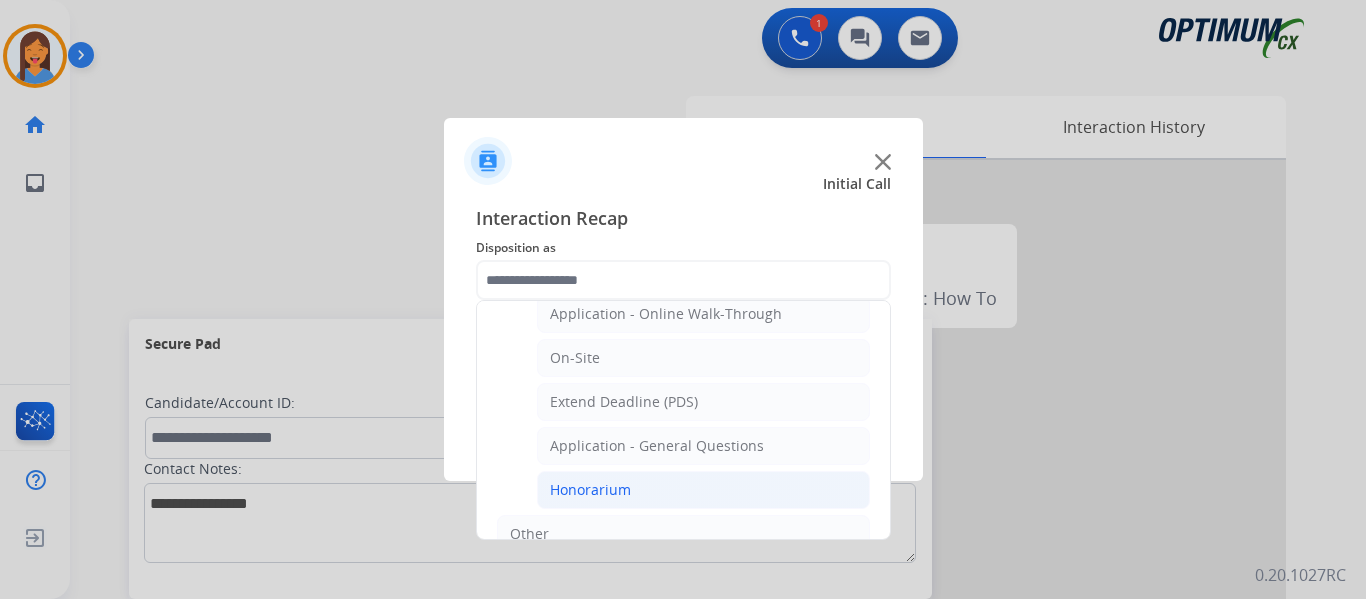 click on "Honorarium" 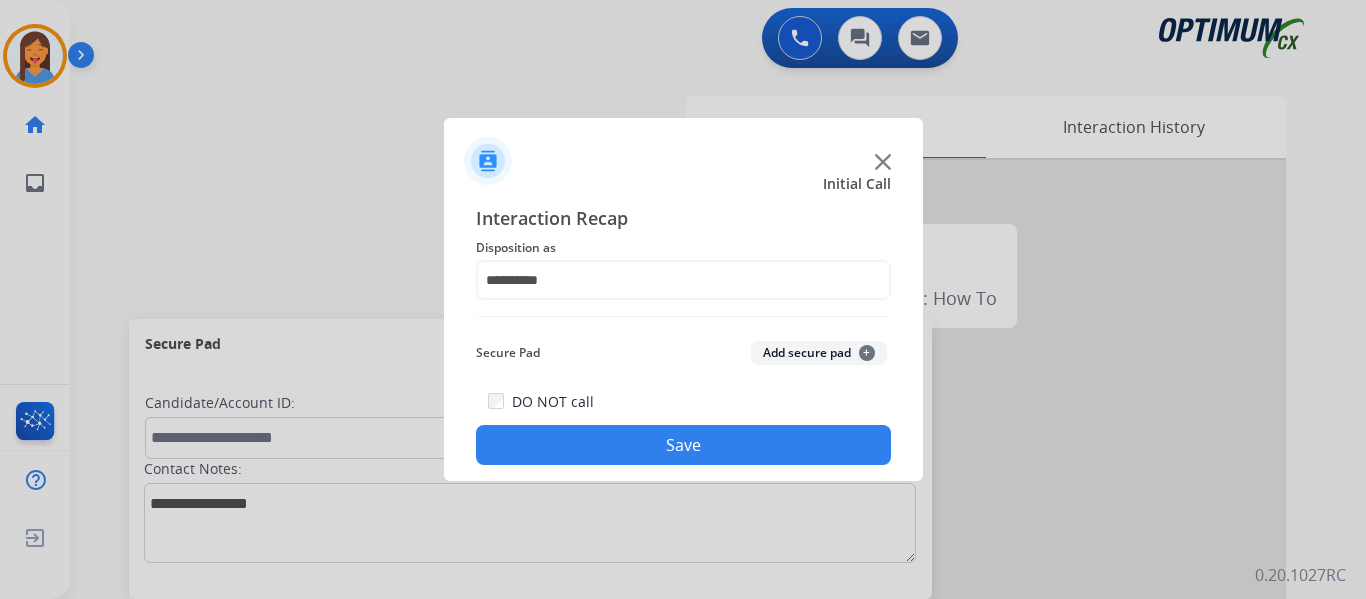 click on "Save" 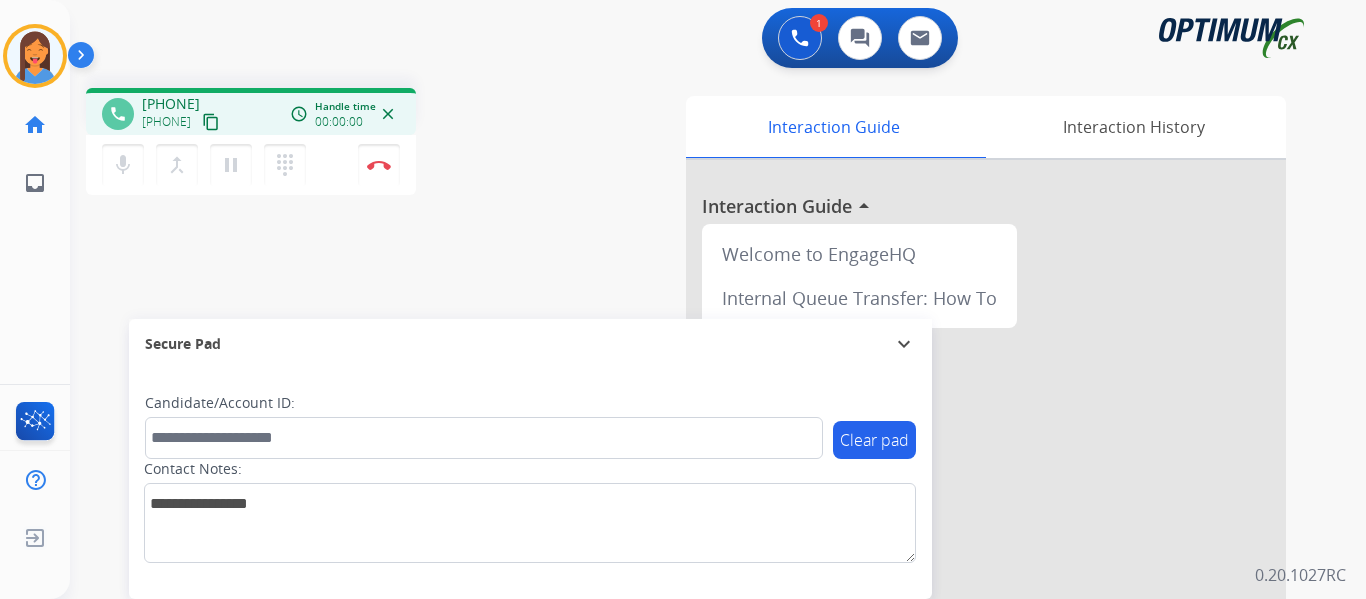 click on "content_copy" at bounding box center [211, 122] 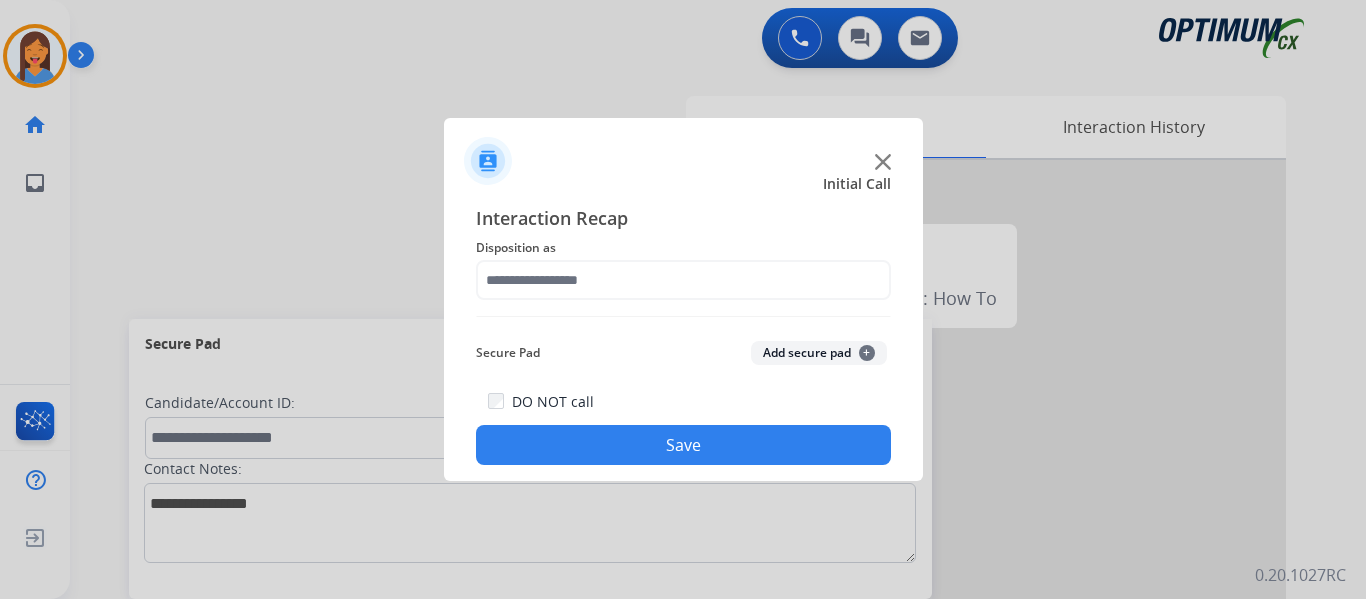 click on "Interaction Recap Disposition as    Secure Pad  Add secure pad  +  DO NOT call  Save" 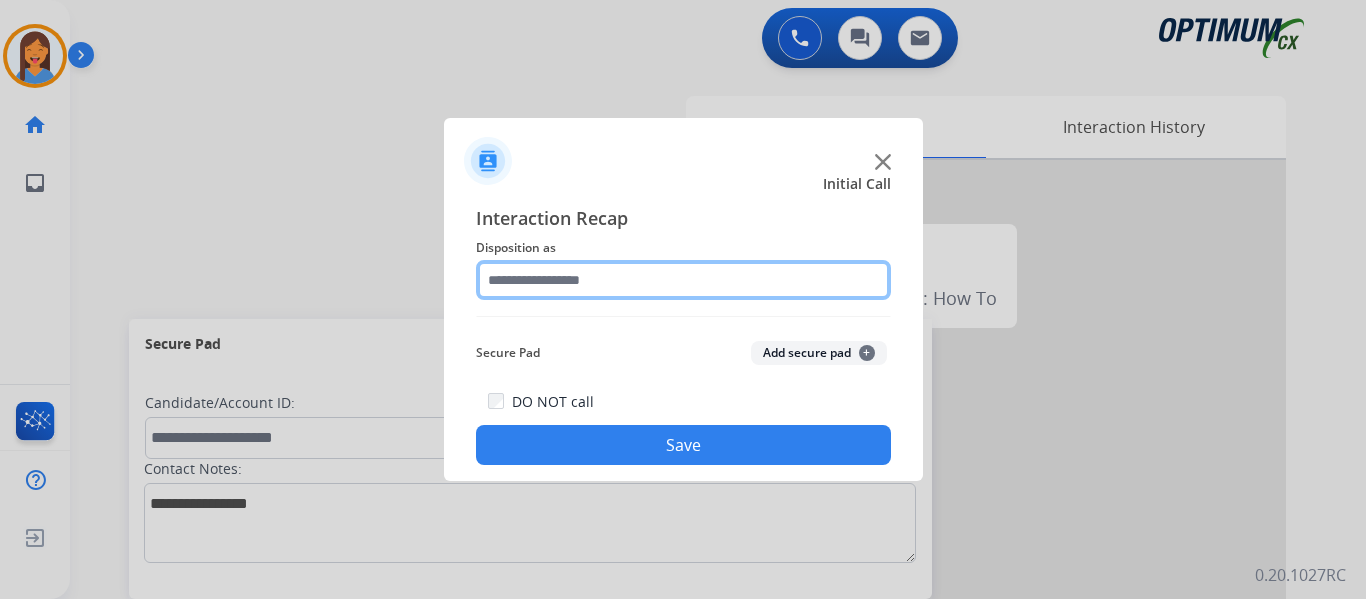 click 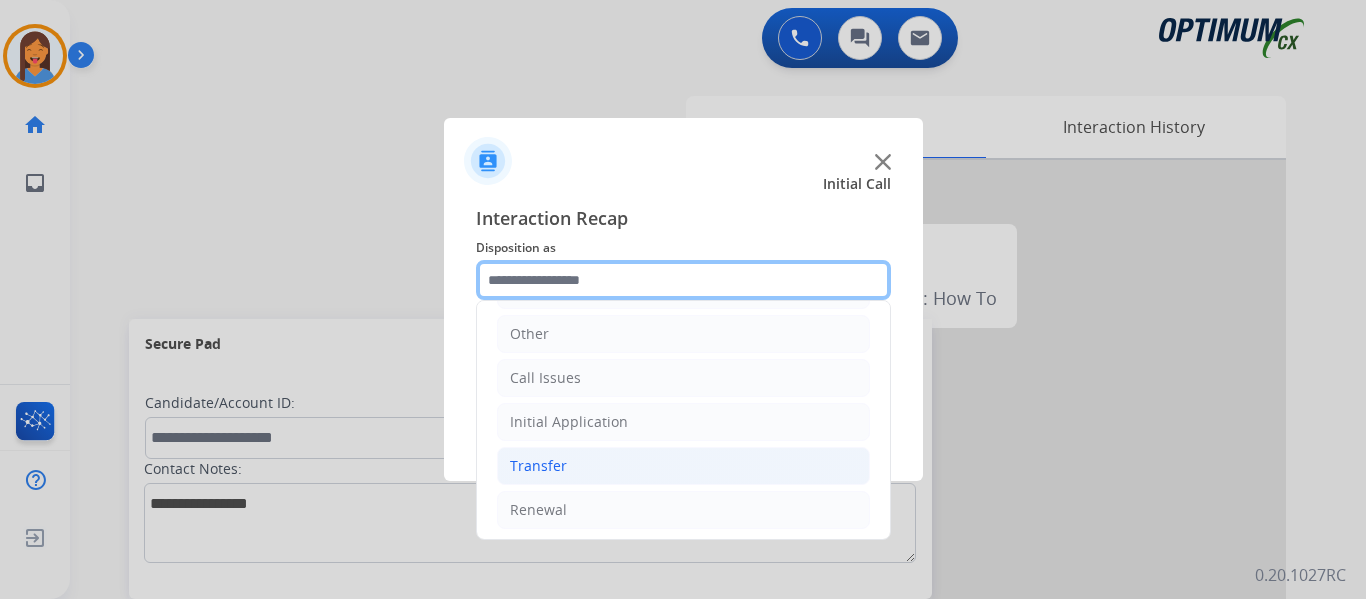 scroll, scrollTop: 136, scrollLeft: 0, axis: vertical 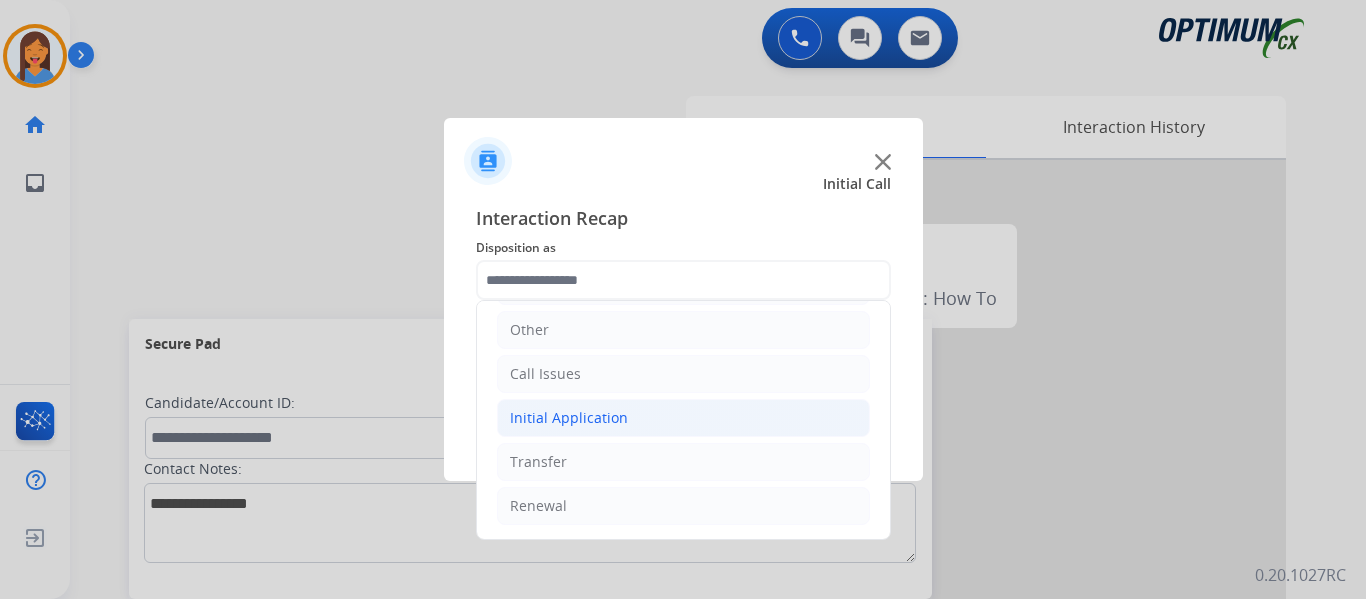 click on "Initial Application" 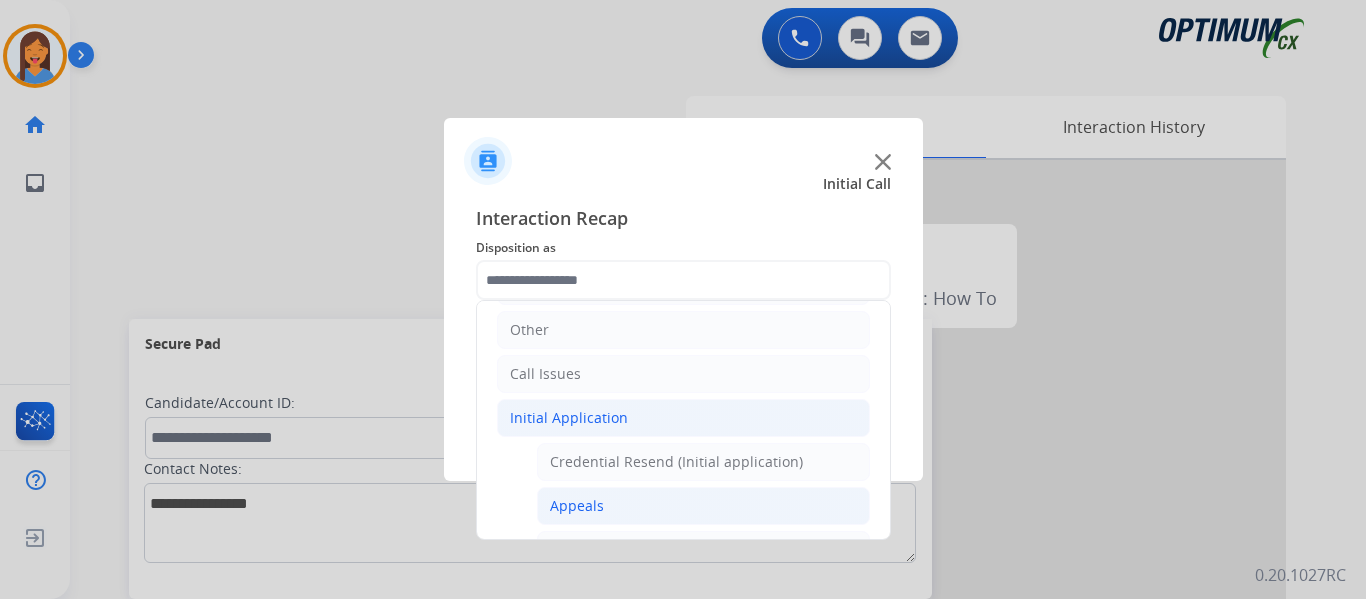 click on "Appeals" 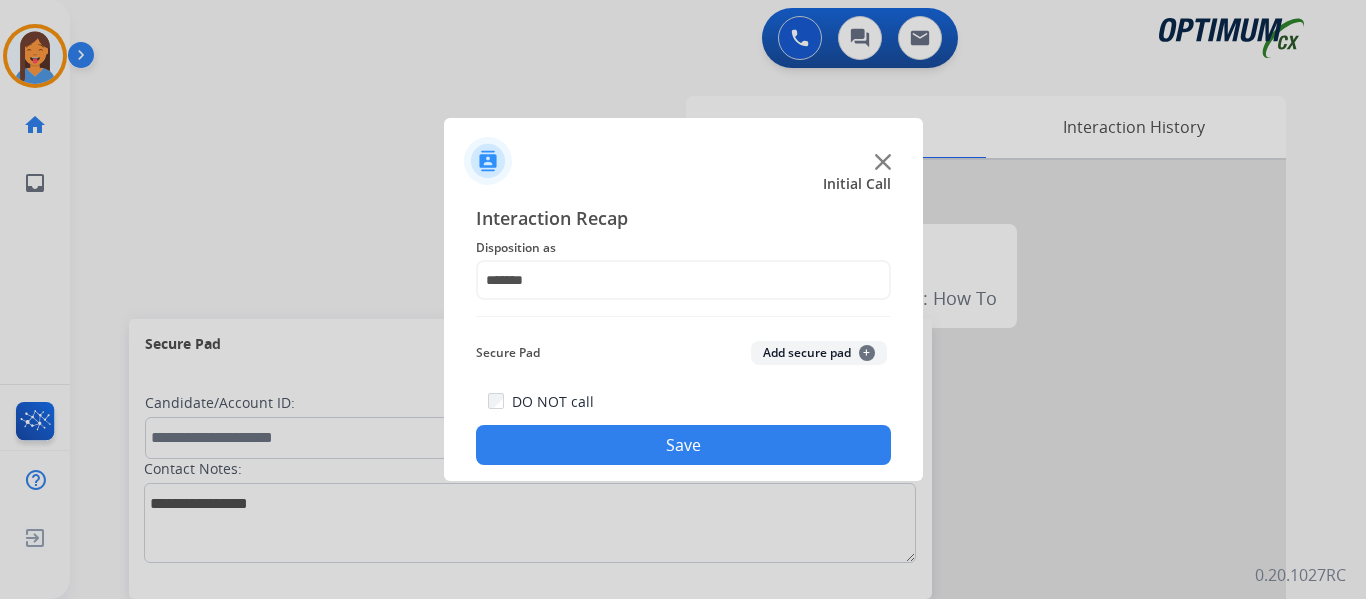 click on "Save" 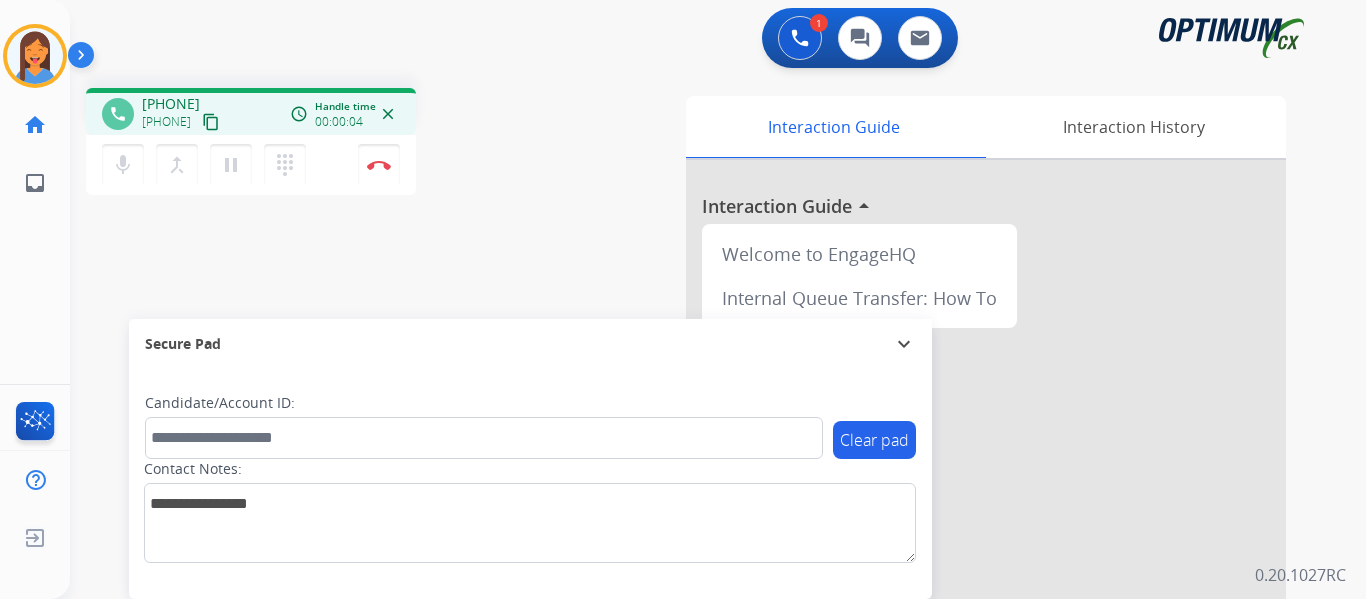 click on "content_copy" at bounding box center (211, 122) 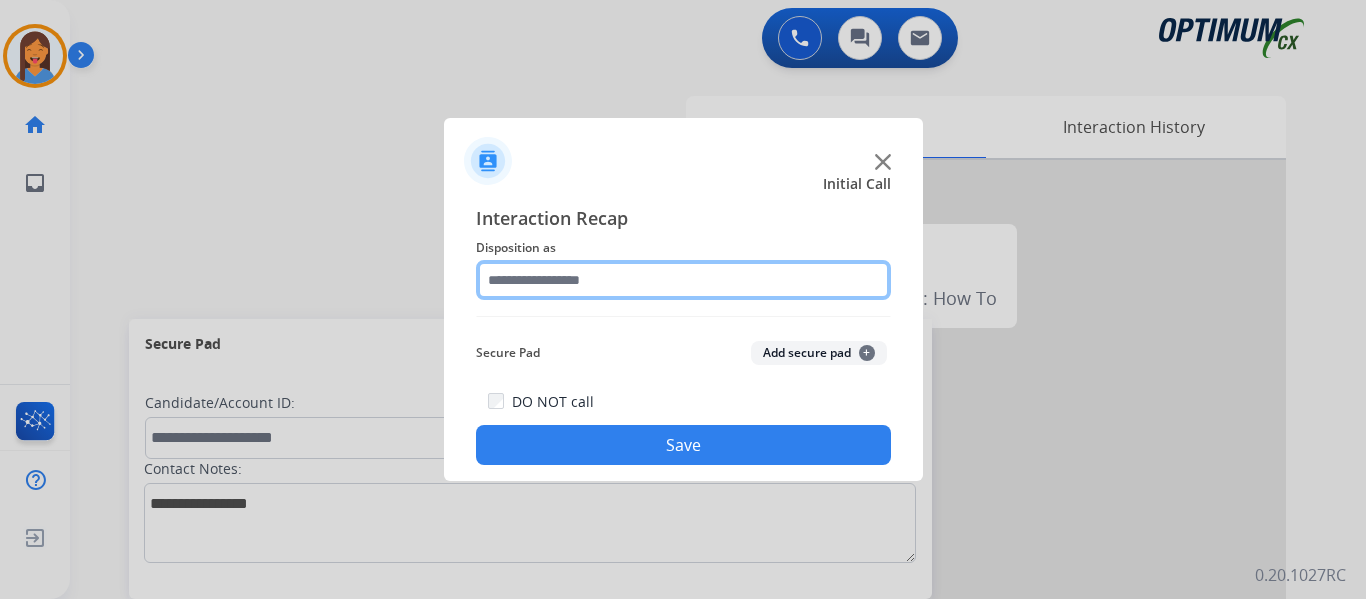 click 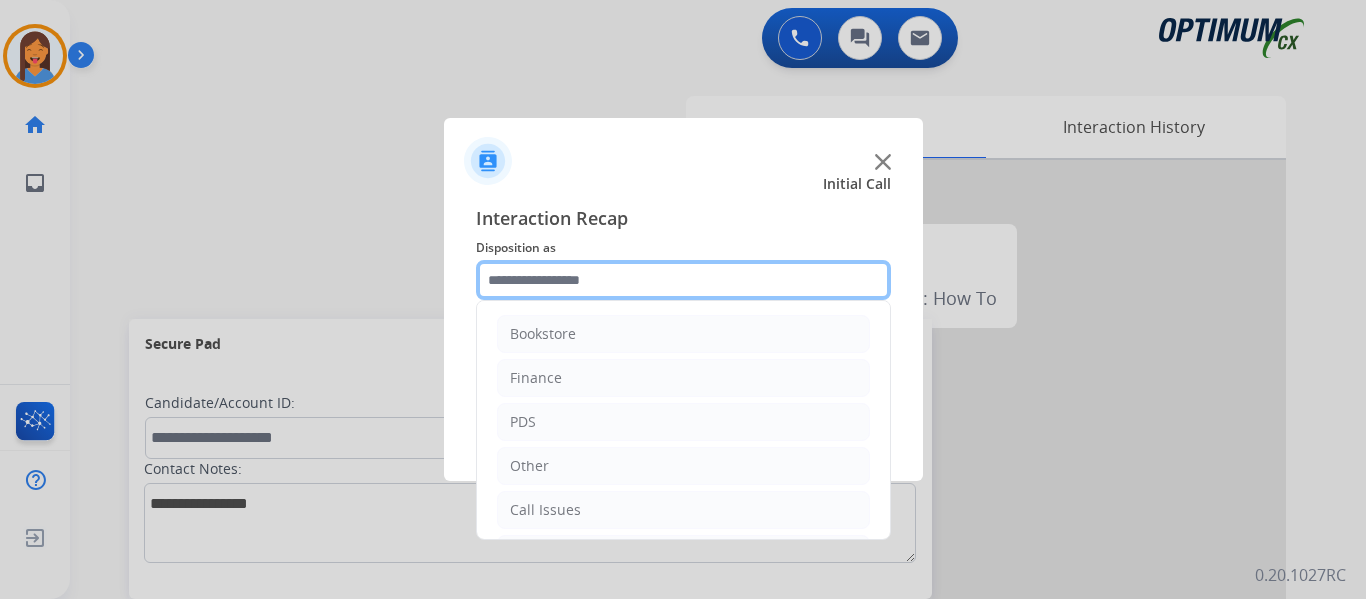 scroll, scrollTop: 100, scrollLeft: 0, axis: vertical 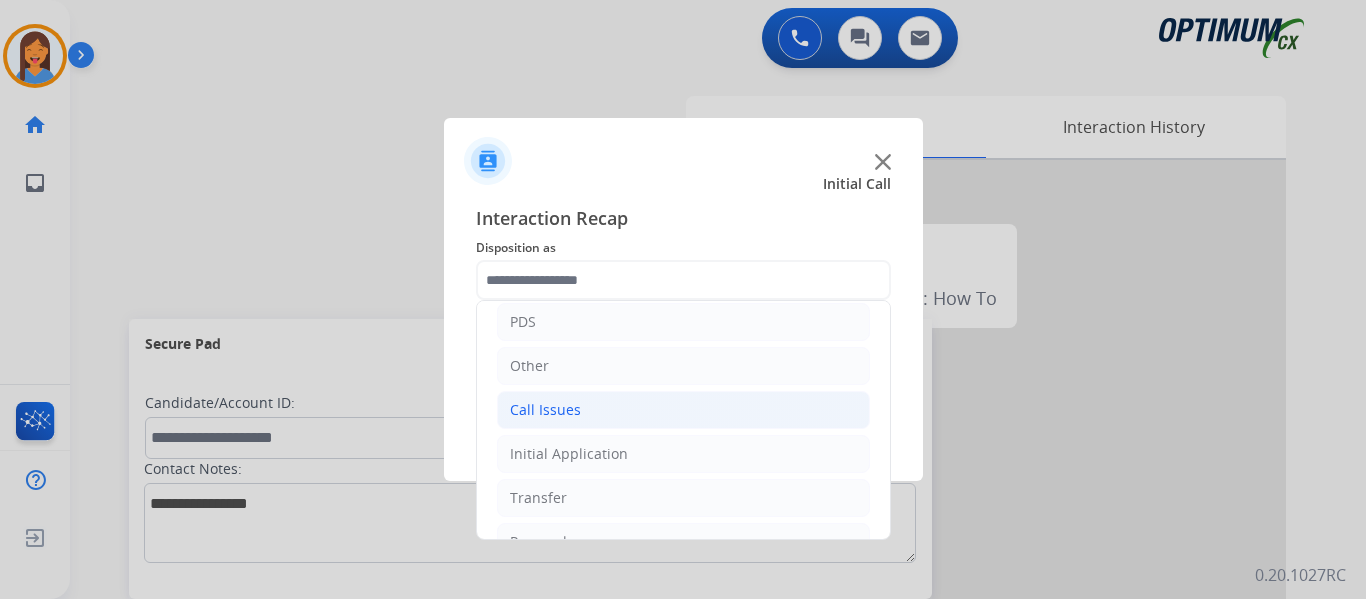 click on "Call Issues" 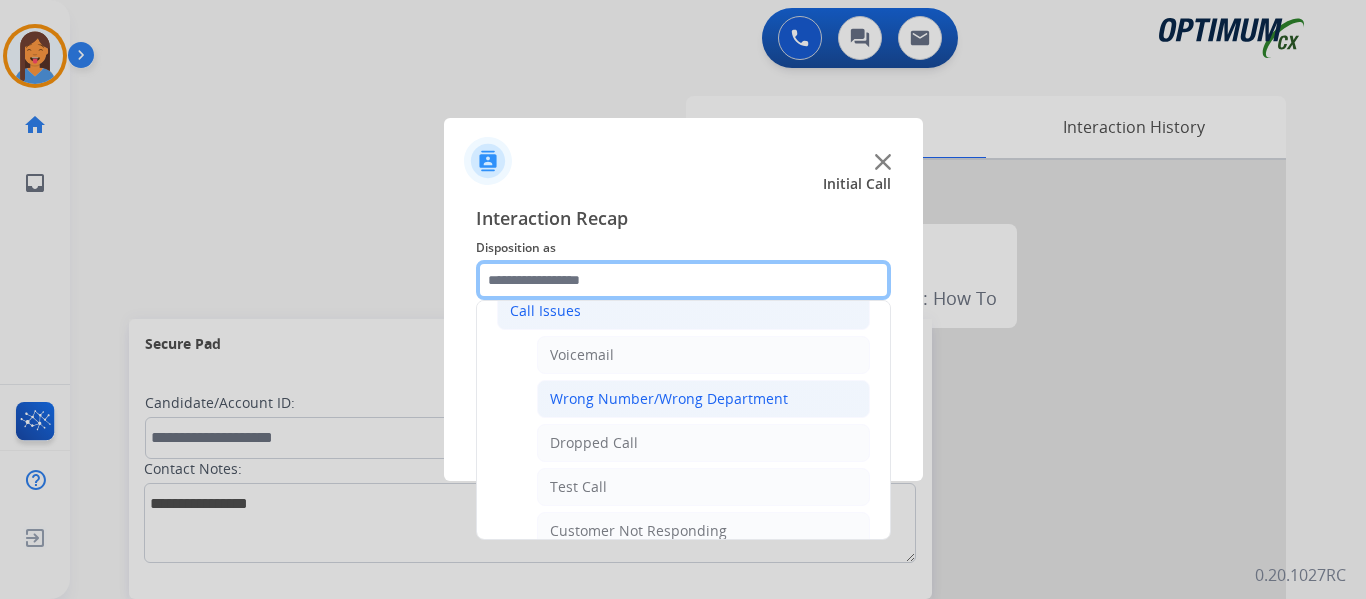 scroll, scrollTop: 200, scrollLeft: 0, axis: vertical 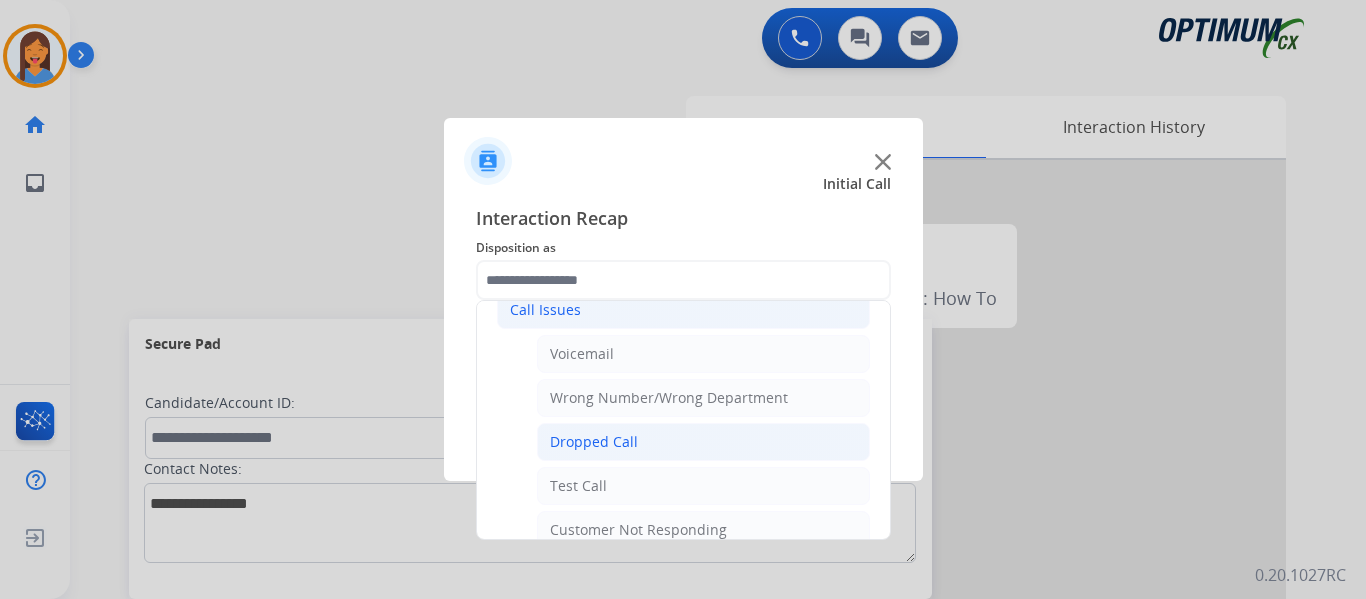 click on "Dropped Call" 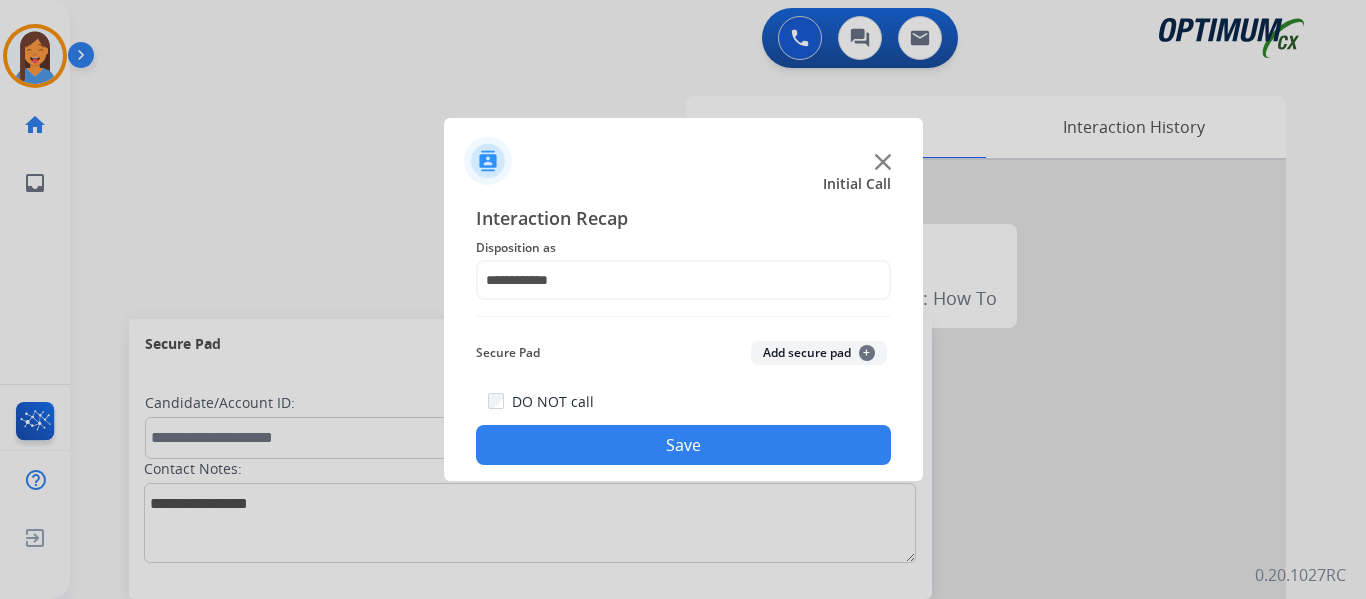 click on "**********" 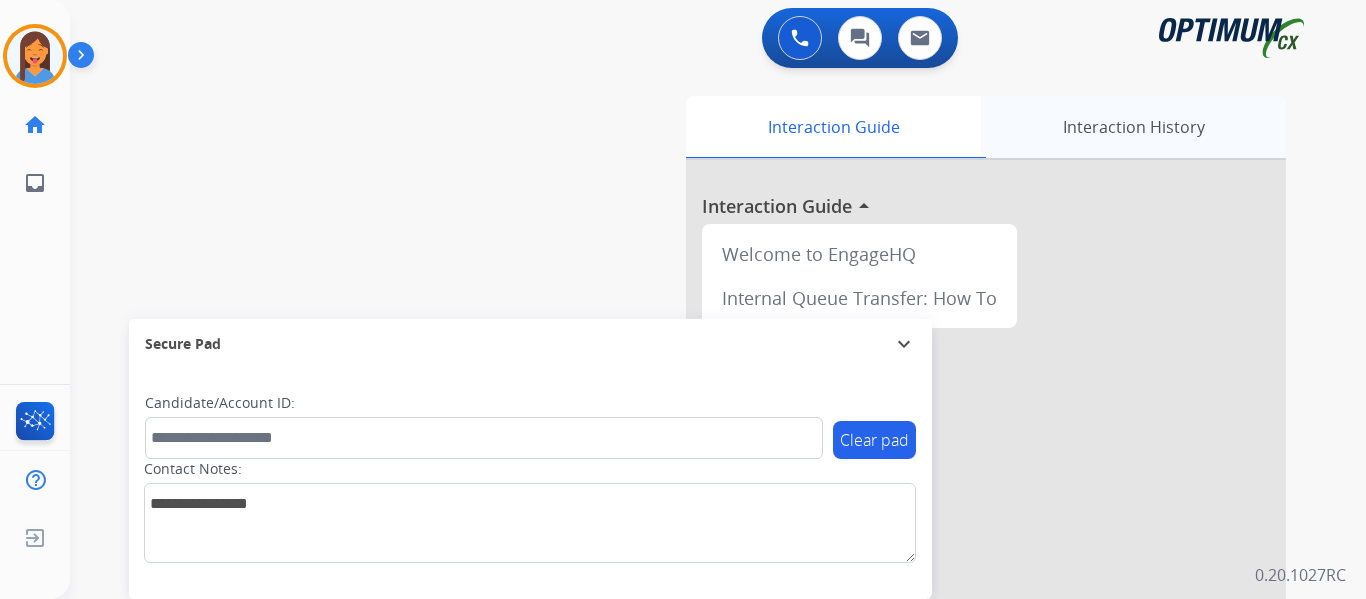 click on "Interaction History" at bounding box center (1133, 127) 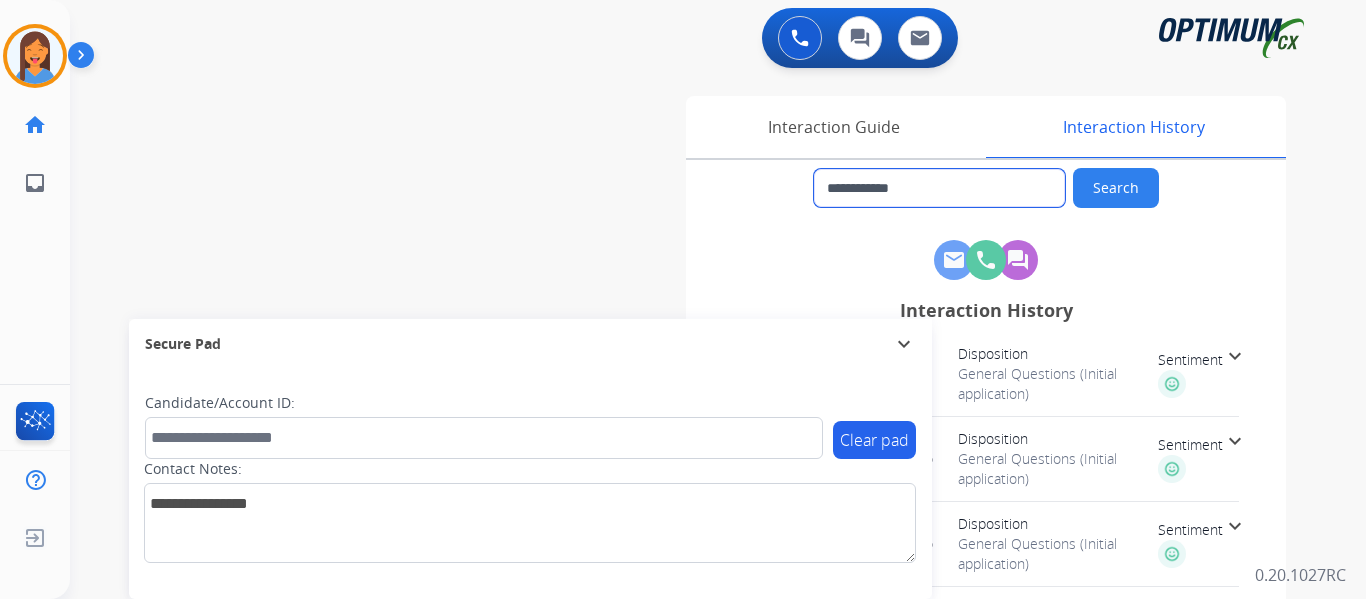click on "**********" at bounding box center (939, 188) 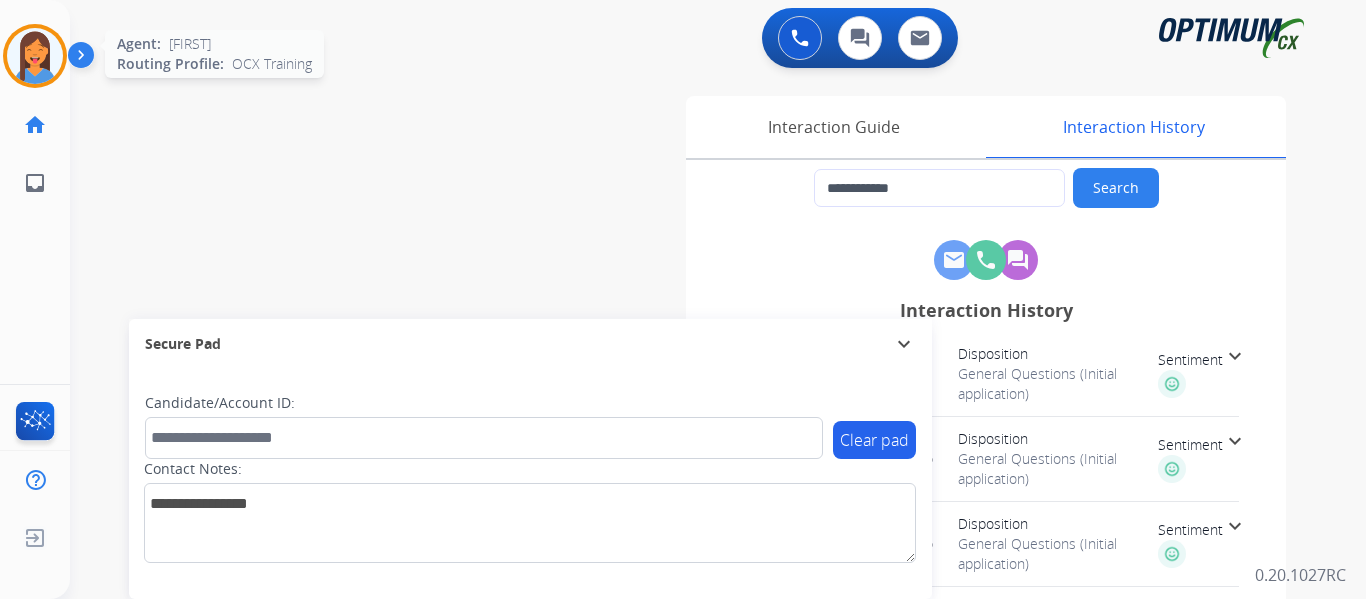 click at bounding box center (35, 56) 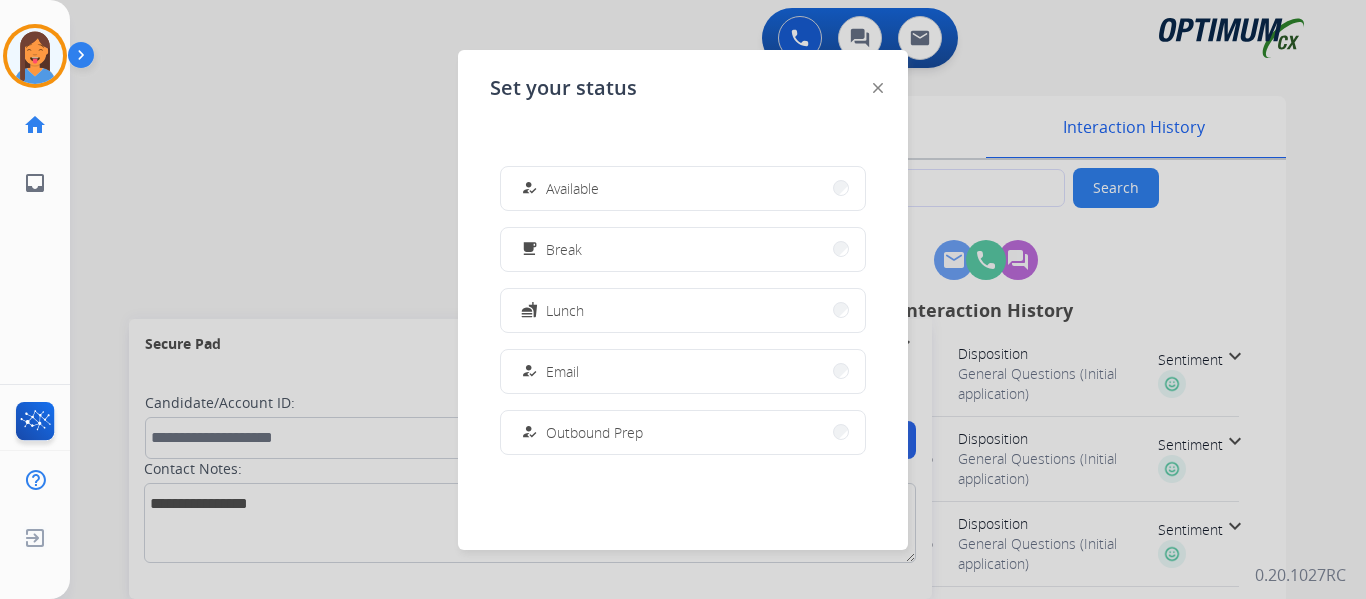 click on "how_to_reg" at bounding box center [531, 188] 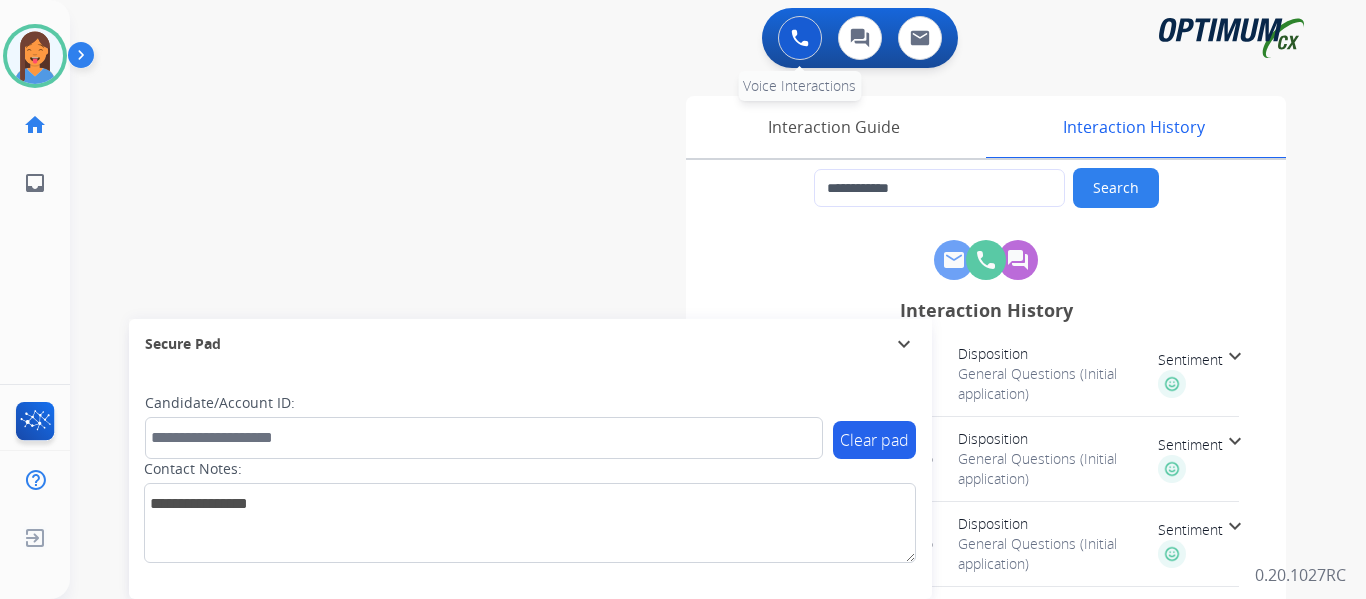 click at bounding box center (800, 38) 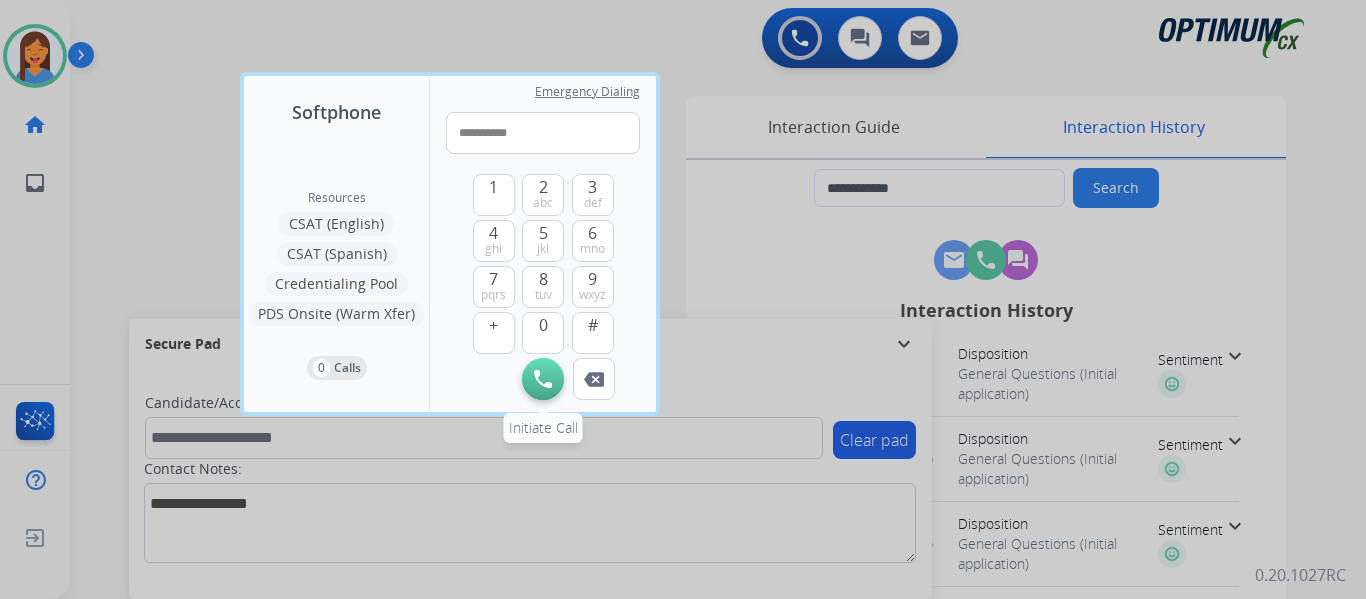 type on "**********" 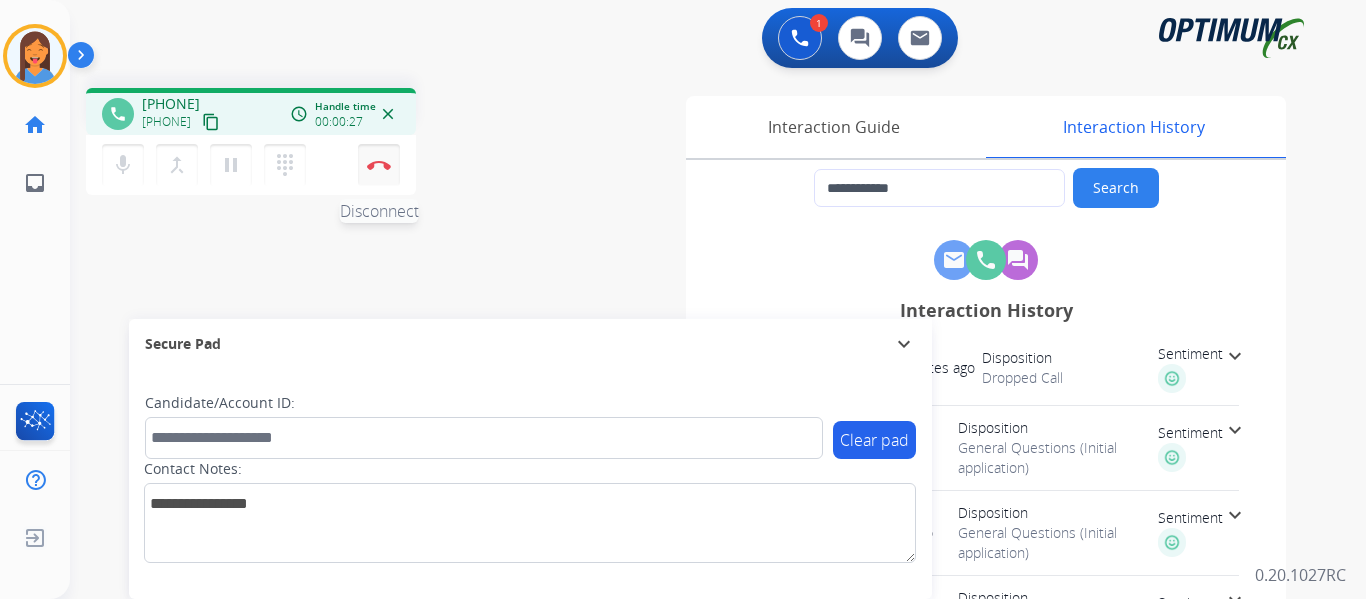 click on "Disconnect" at bounding box center (379, 165) 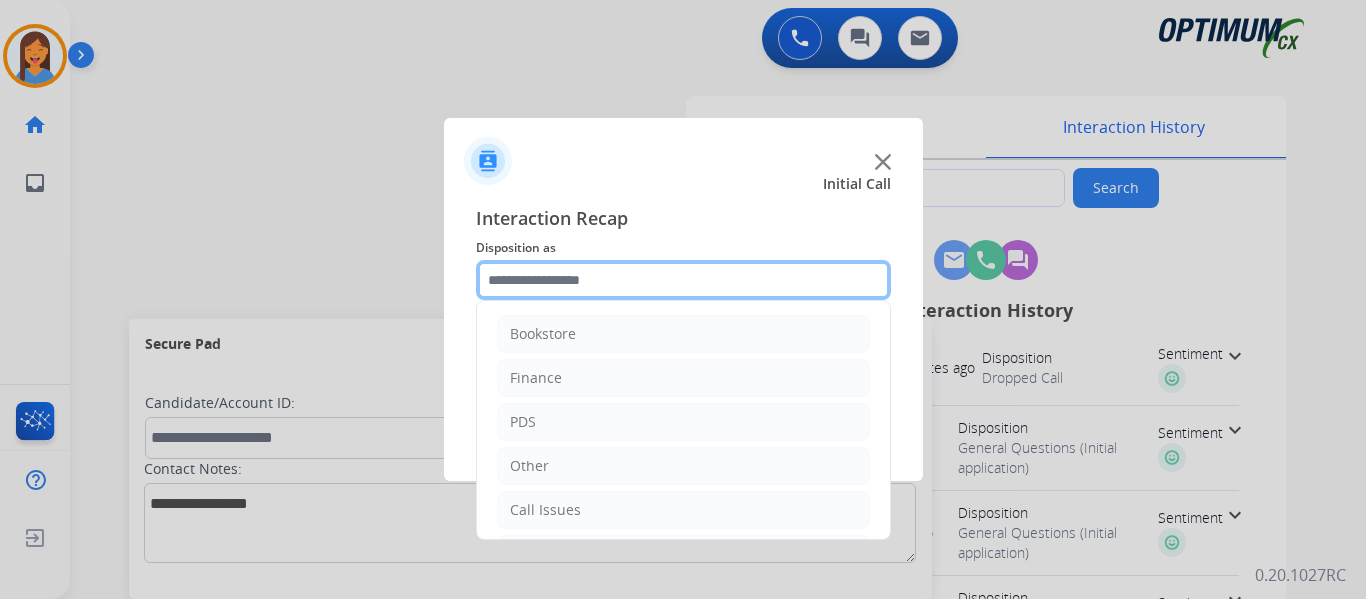 click 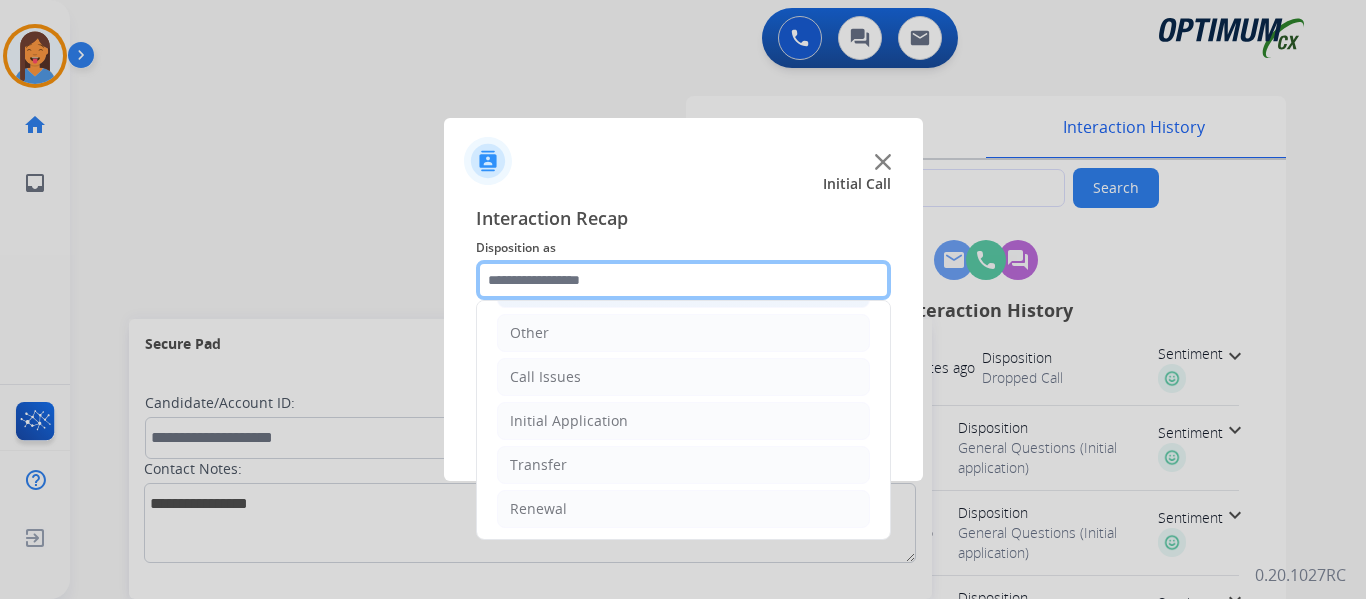 scroll, scrollTop: 136, scrollLeft: 0, axis: vertical 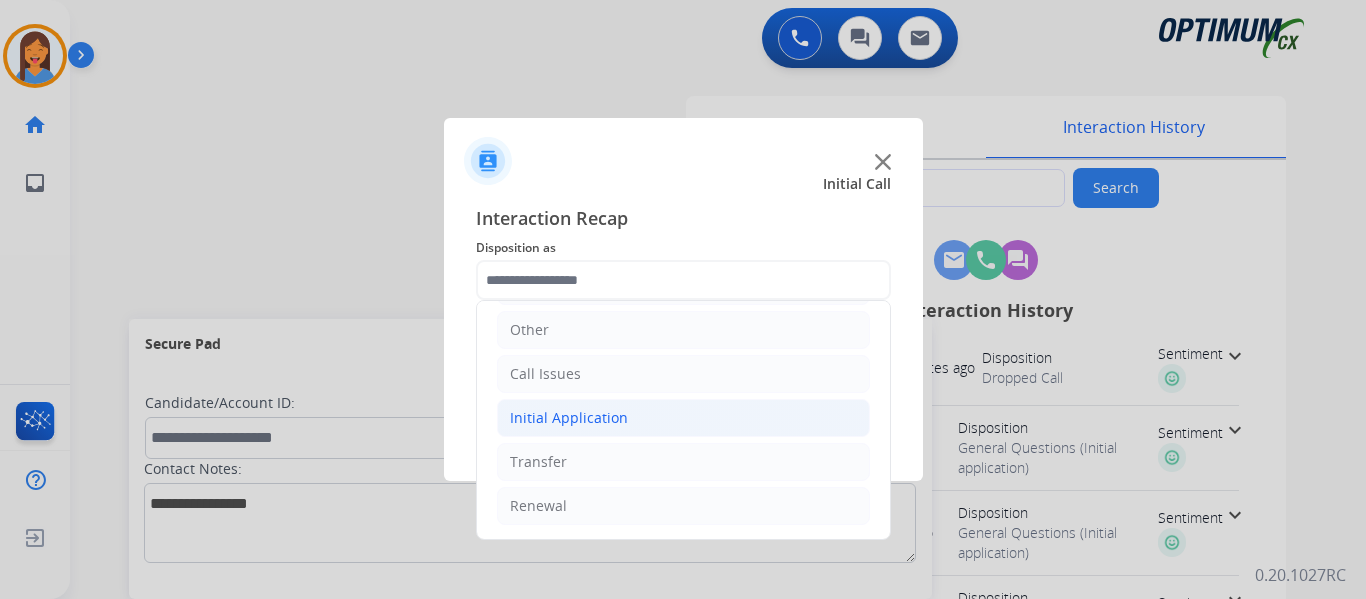 click on "Initial Application" 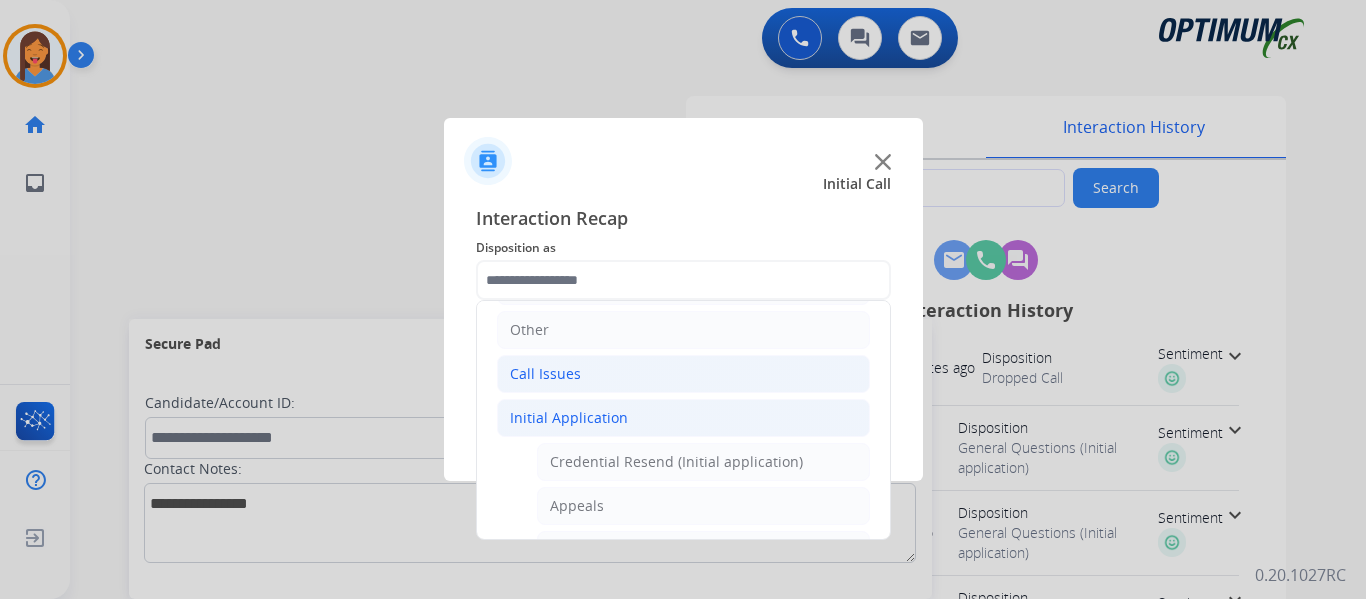 click on "Call Issues" 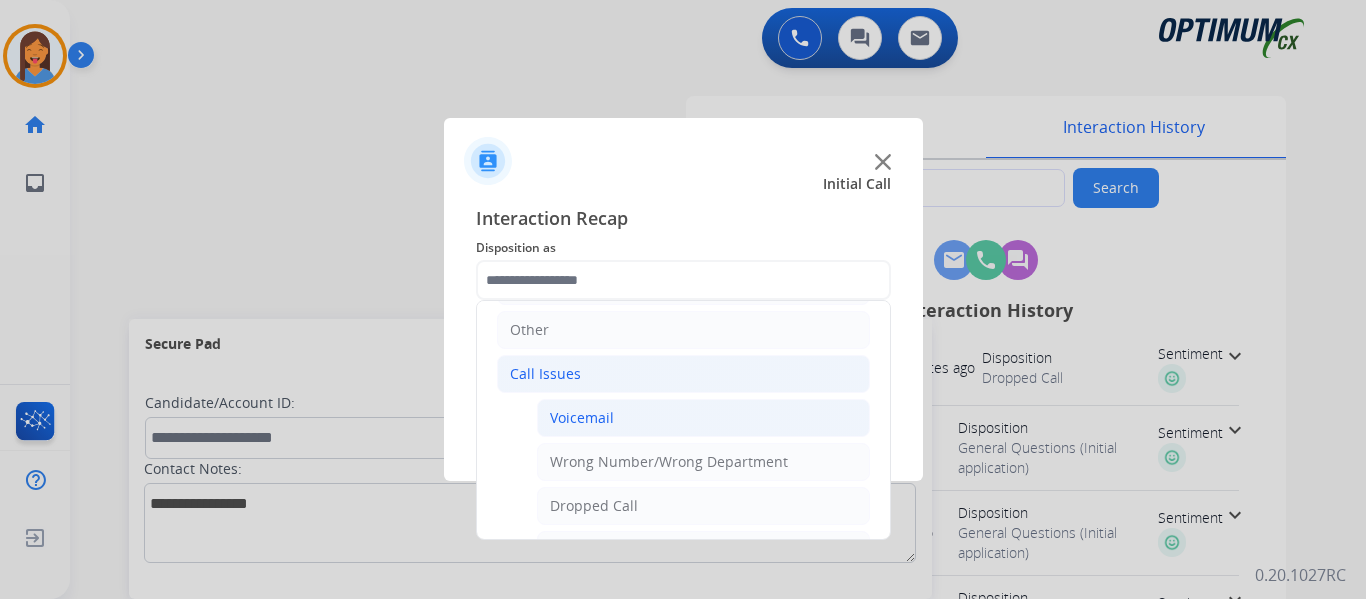 click on "Voicemail" 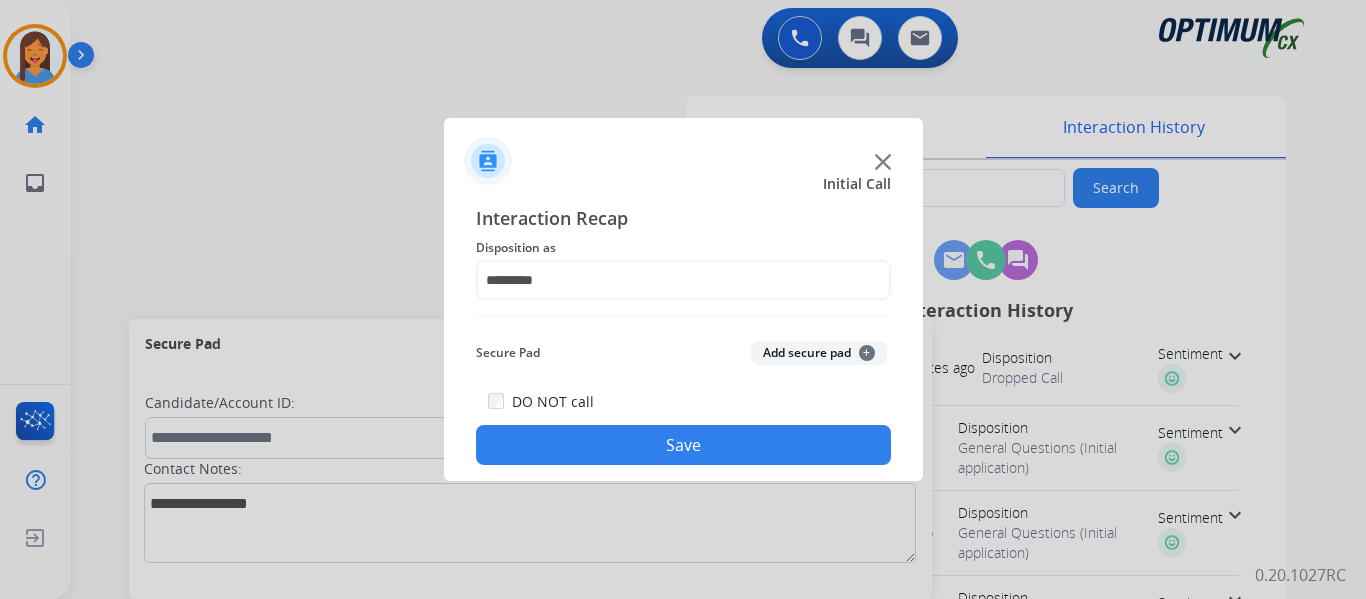 click on "Save" 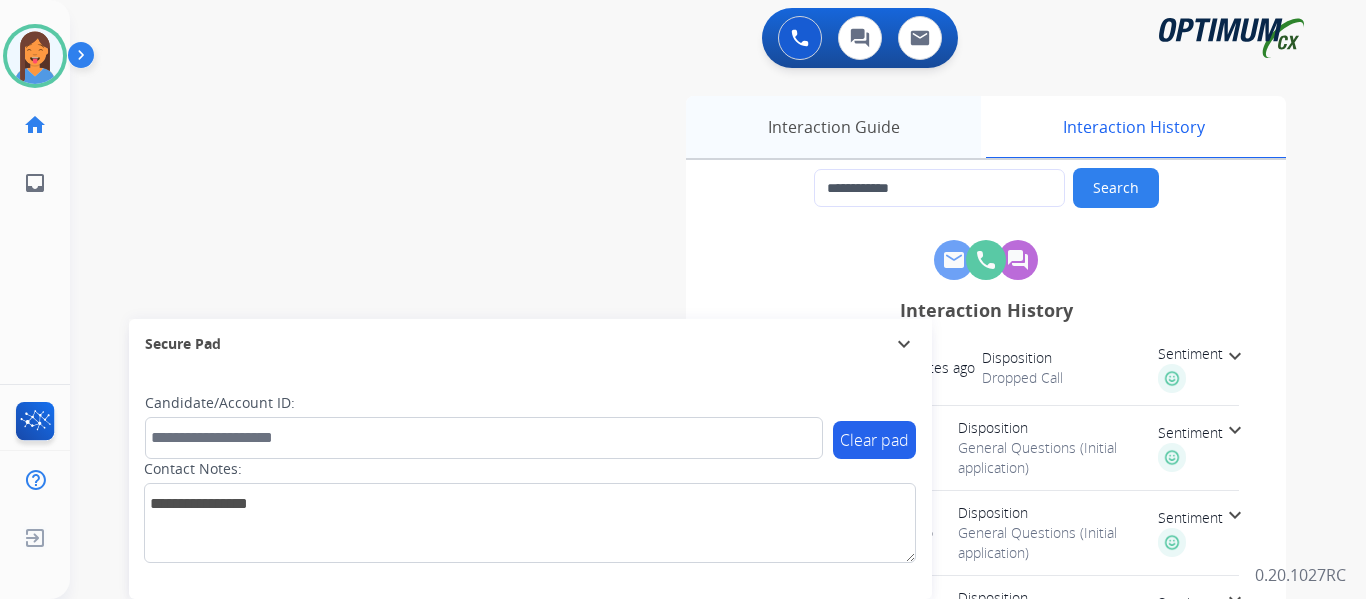 click on "Interaction Guide" at bounding box center [833, 127] 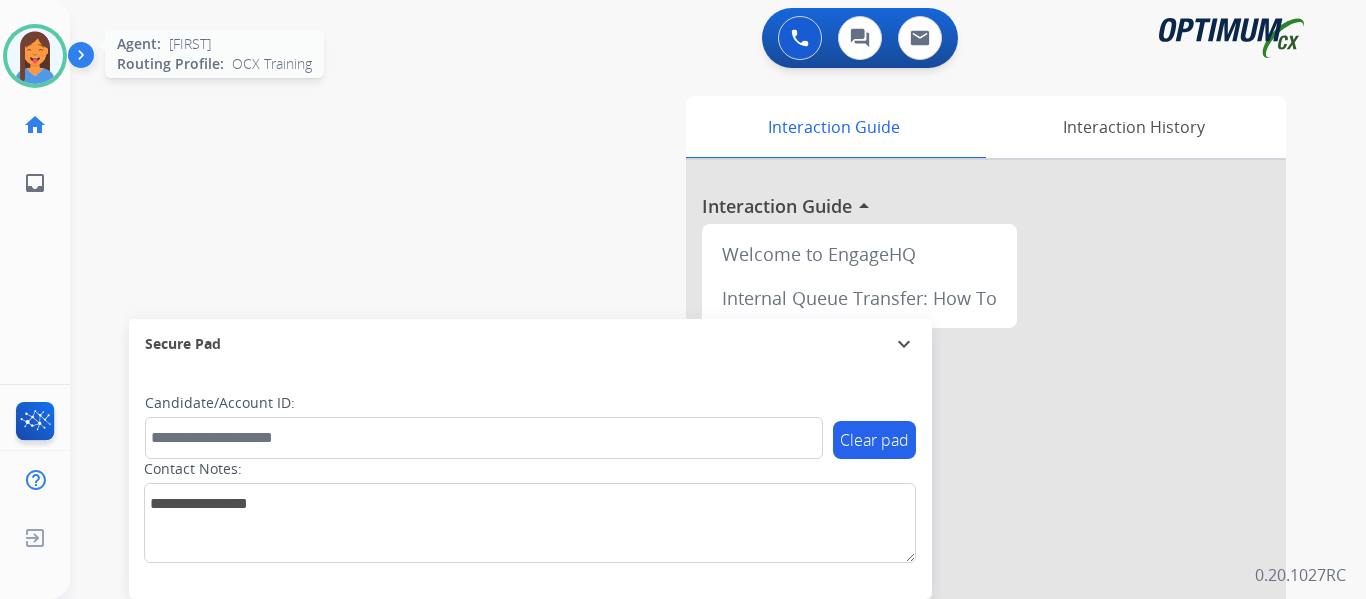 drag, startPoint x: 16, startPoint y: 58, endPoint x: 31, endPoint y: 58, distance: 15 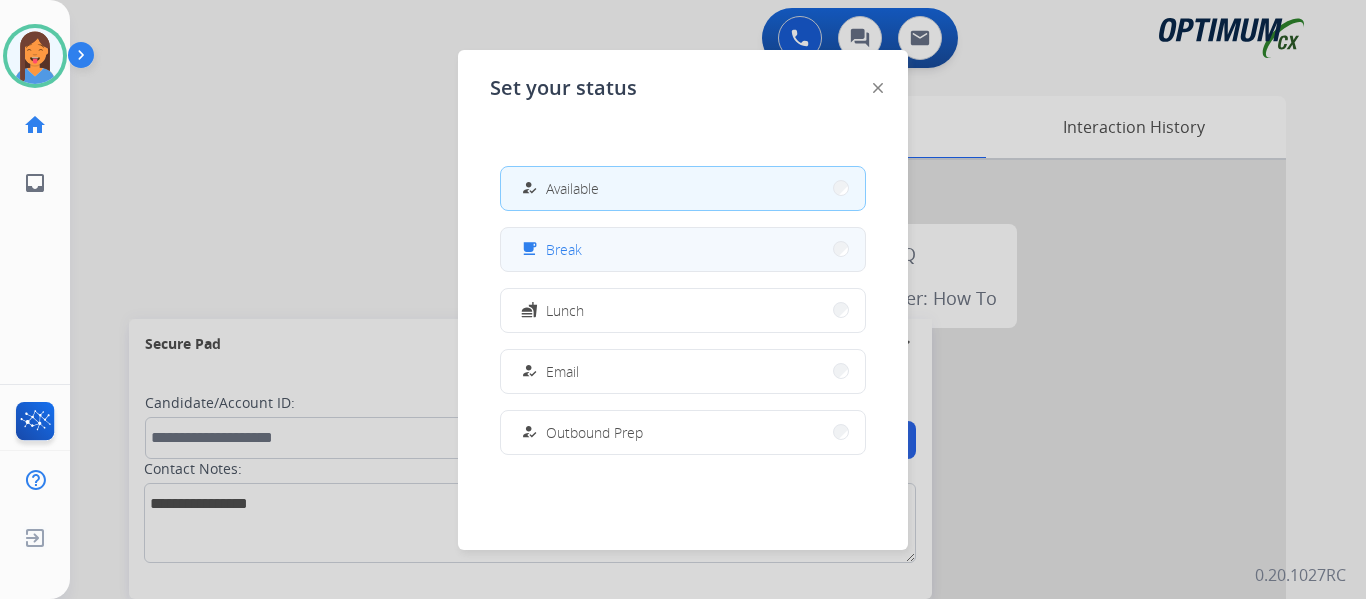 click on "Break" at bounding box center [564, 249] 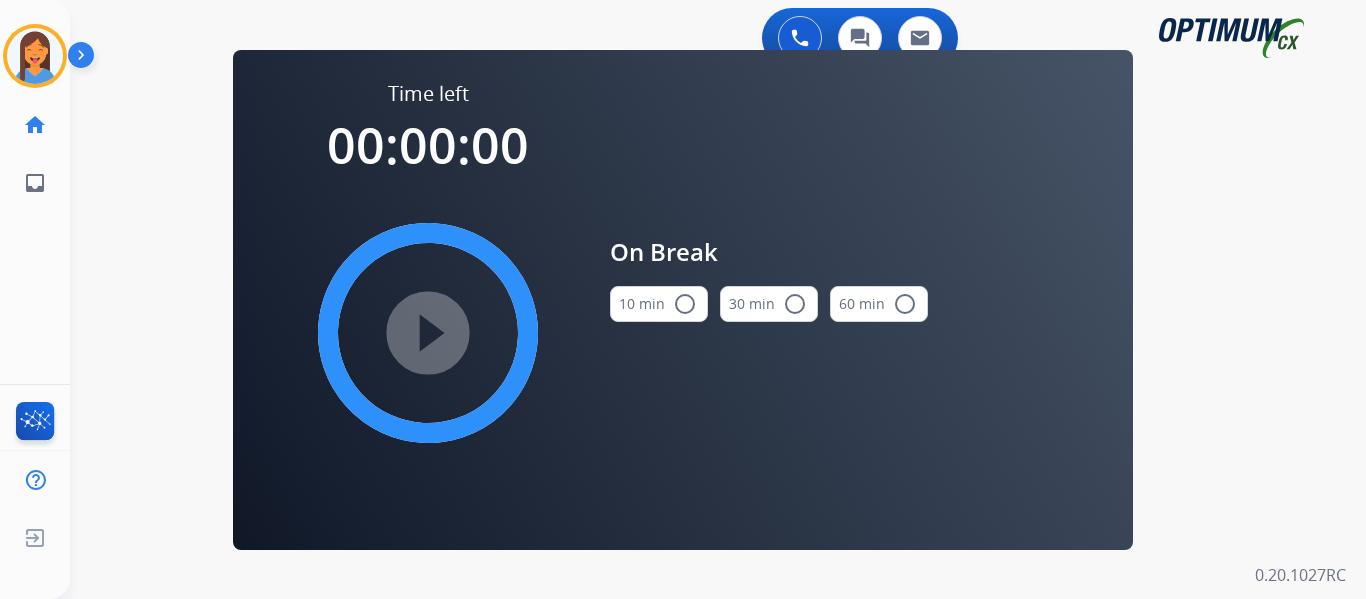 click on "10 min  radio_button_unchecked" at bounding box center [659, 304] 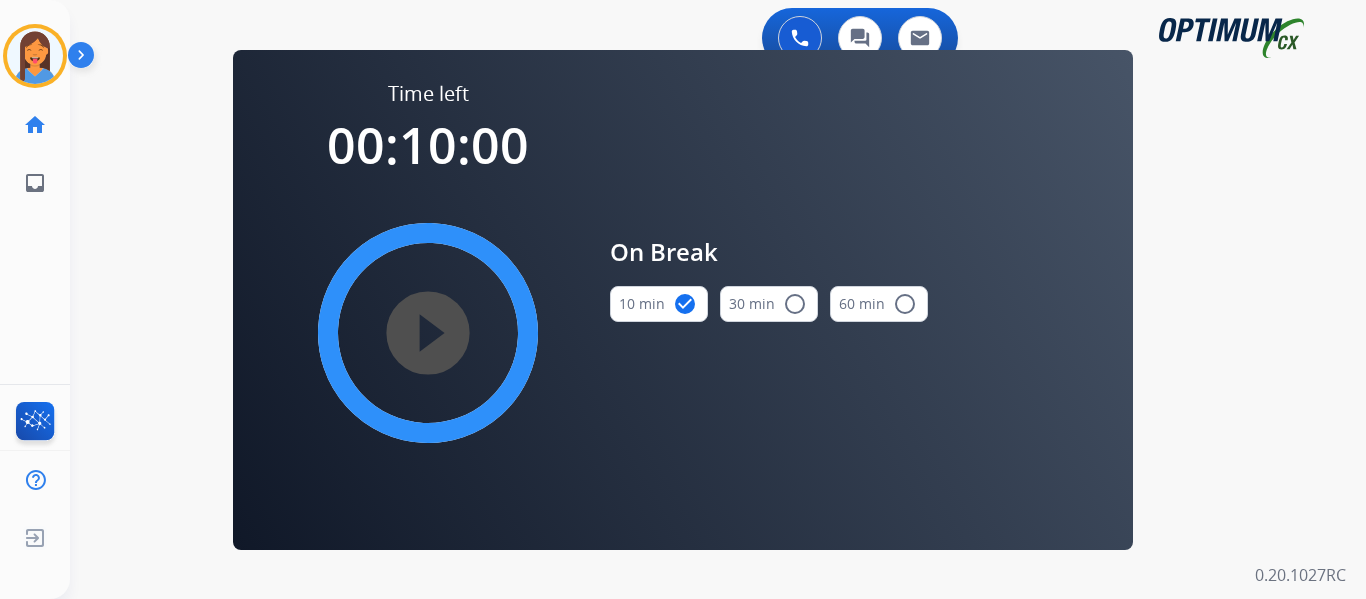 click on "play_circle_filled" at bounding box center [428, 333] 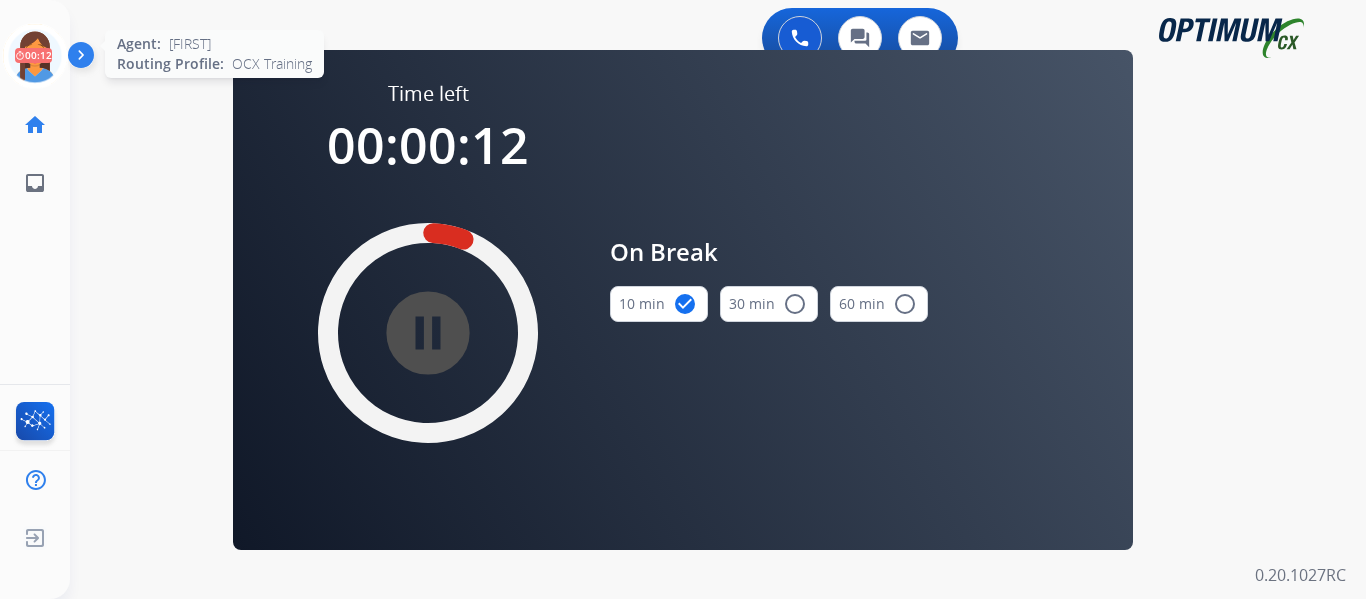 drag, startPoint x: 29, startPoint y: 51, endPoint x: 47, endPoint y: 58, distance: 19.313208 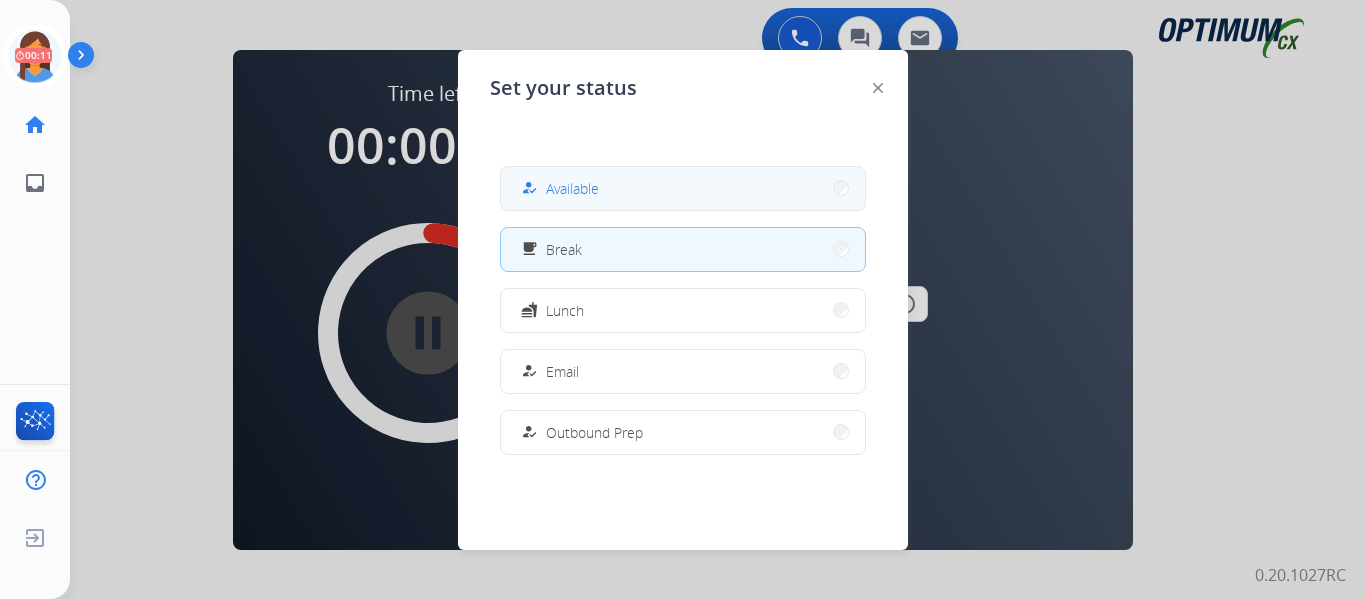 click on "how_to_reg Available" at bounding box center (683, 188) 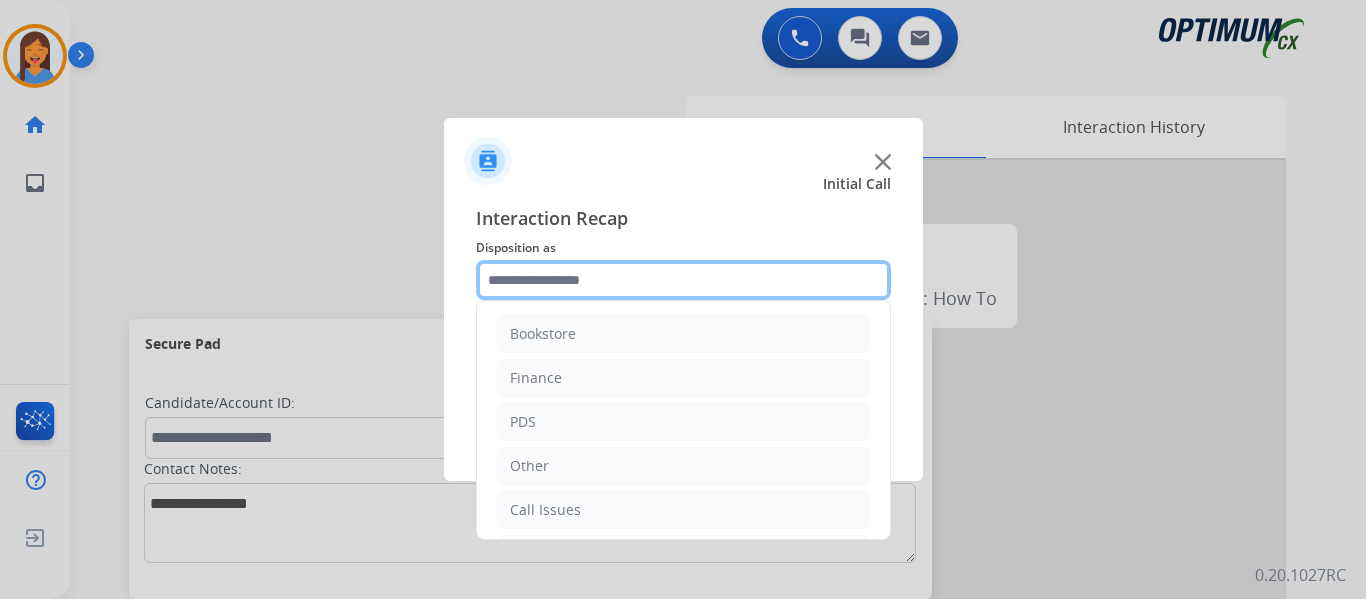 click 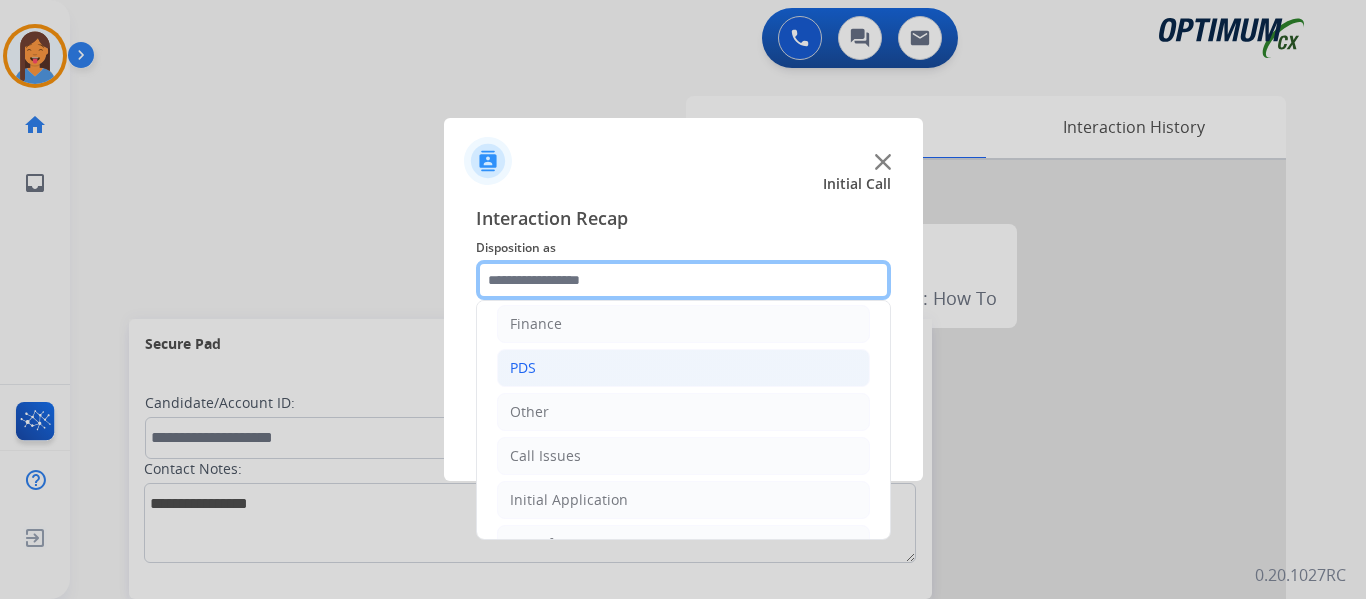 scroll, scrollTop: 36, scrollLeft: 0, axis: vertical 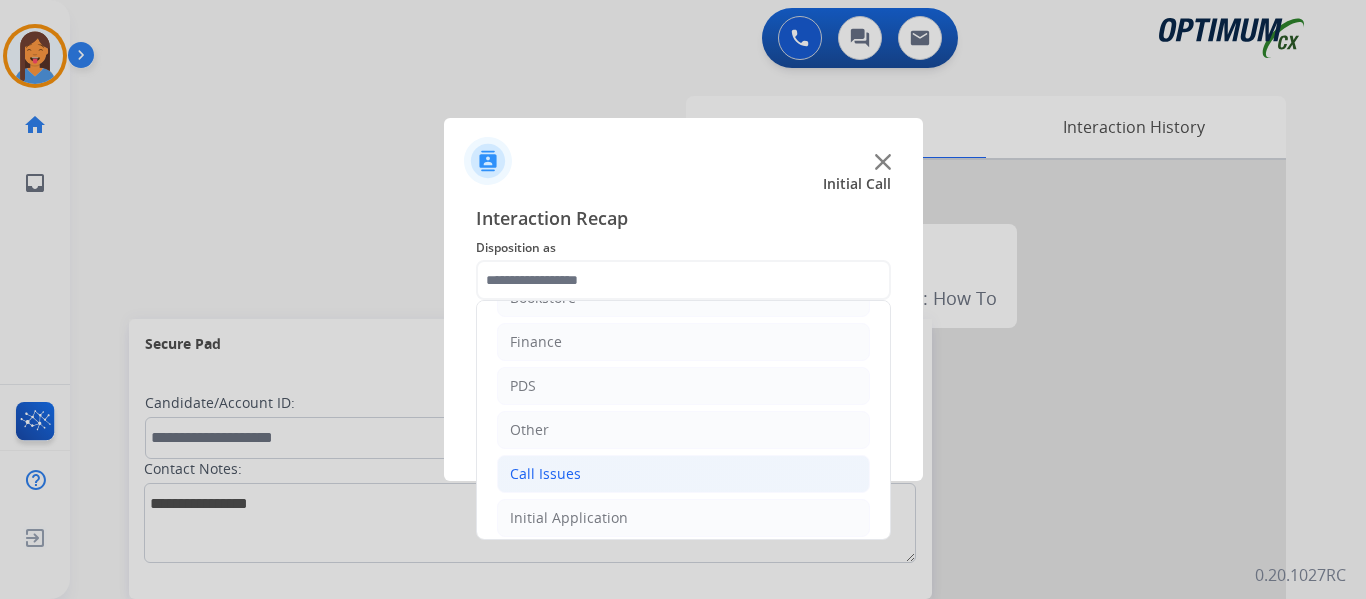 click on "Call Issues" 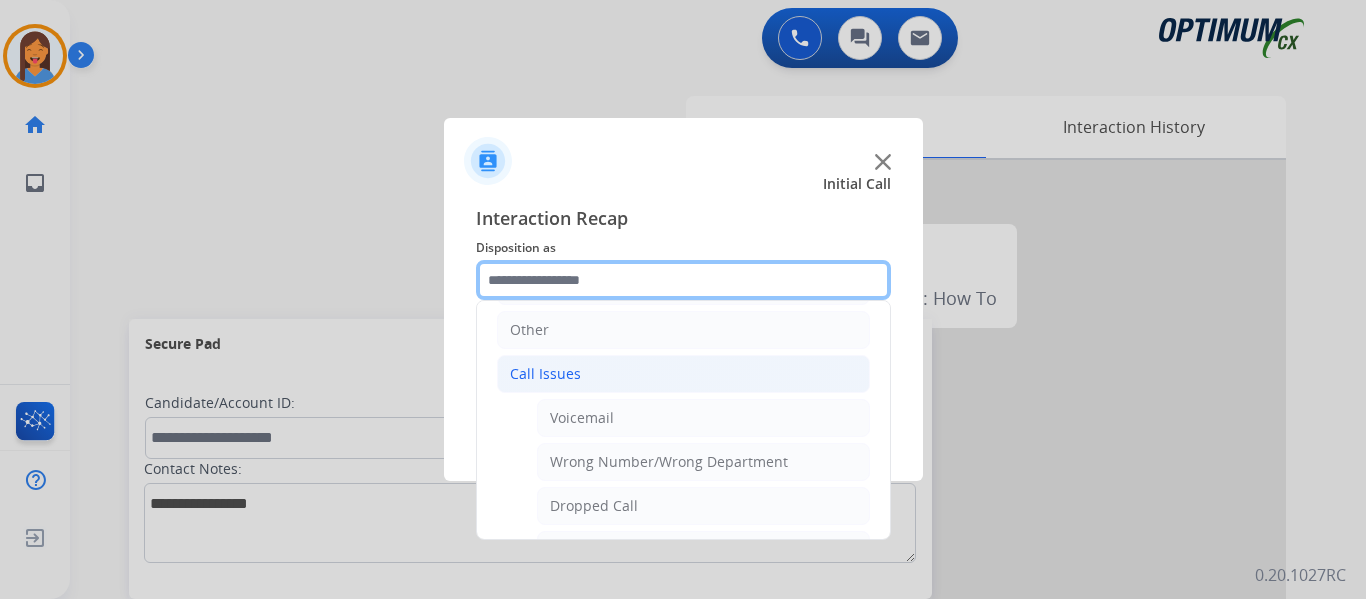 scroll, scrollTop: 236, scrollLeft: 0, axis: vertical 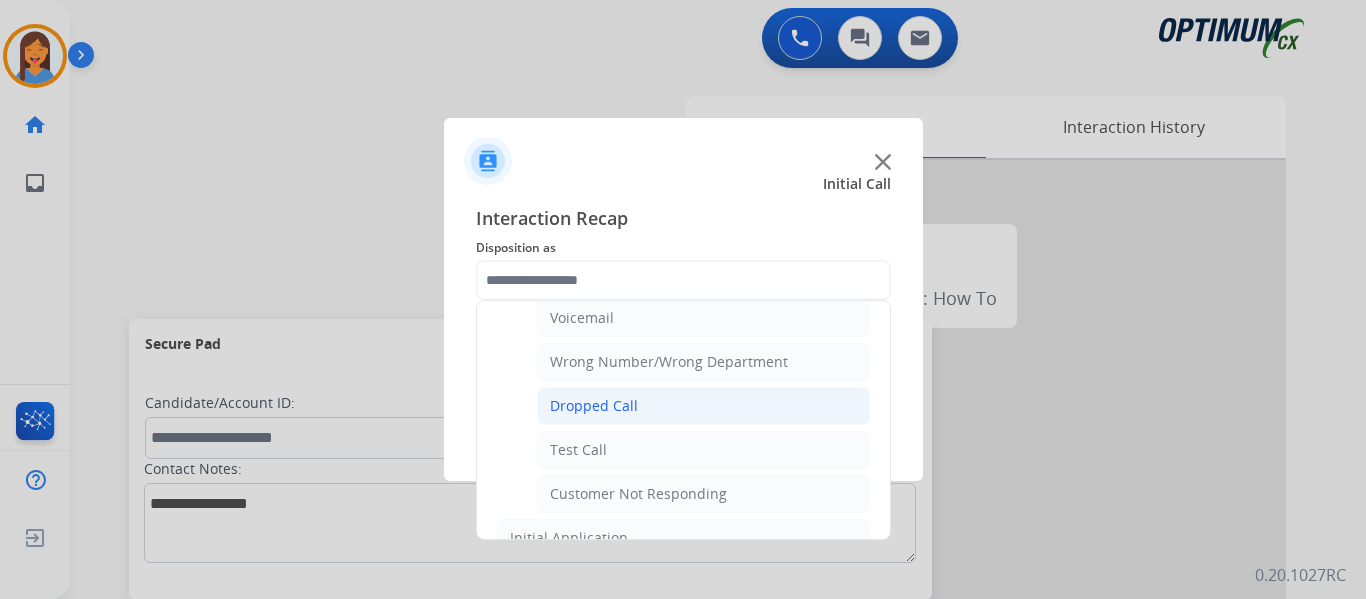 click on "Dropped Call" 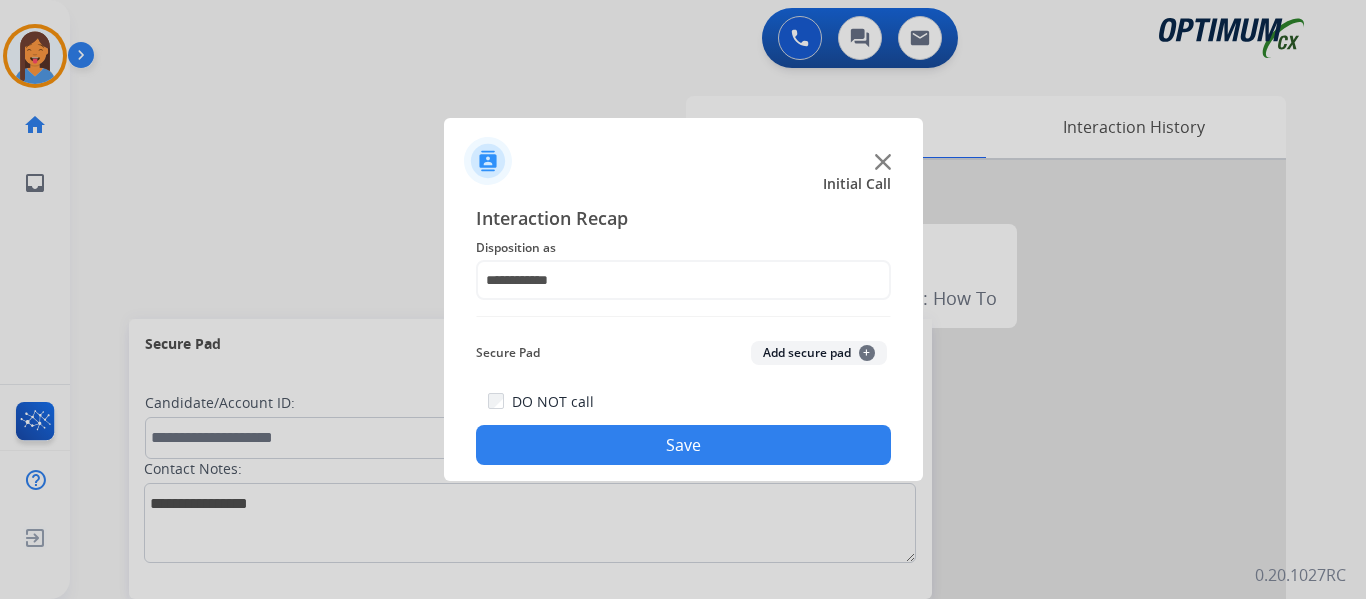 click on "Save" 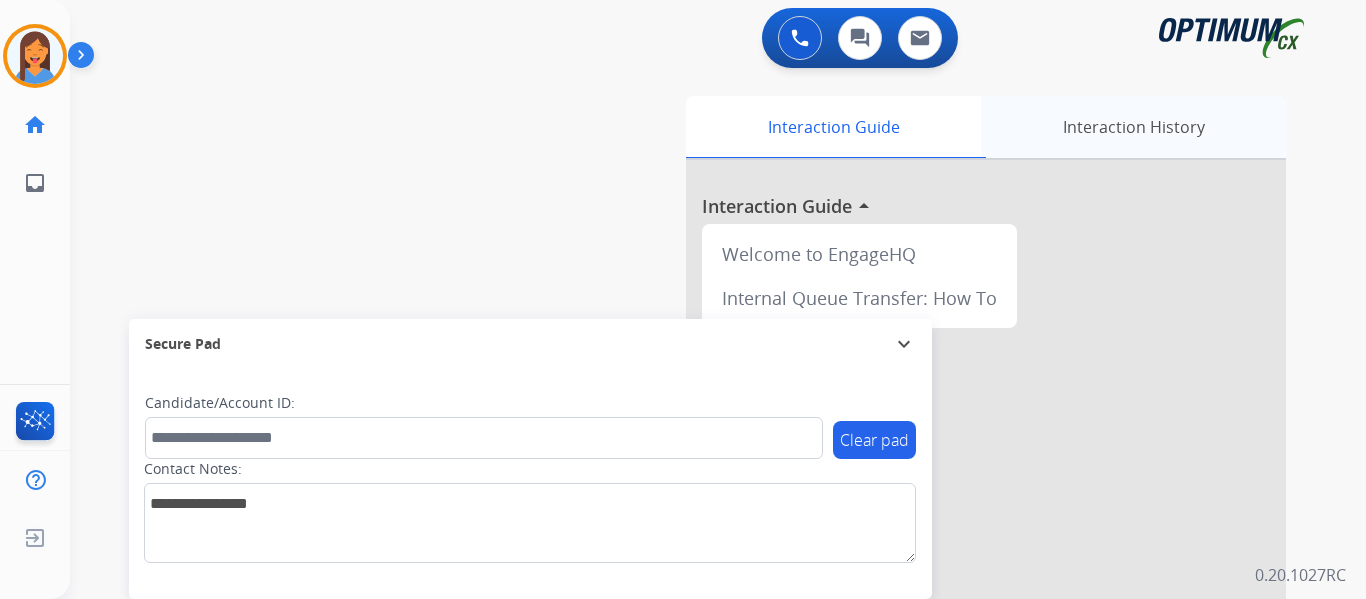 click on "Interaction History" at bounding box center (1133, 127) 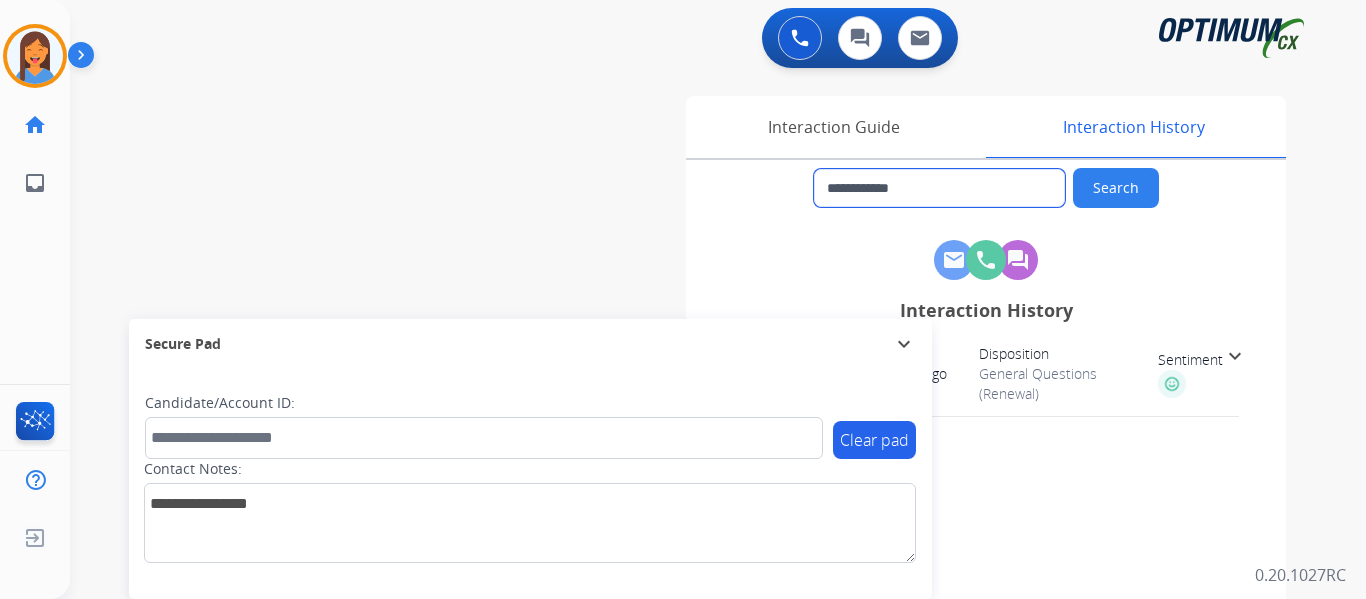 click on "**********" at bounding box center [939, 188] 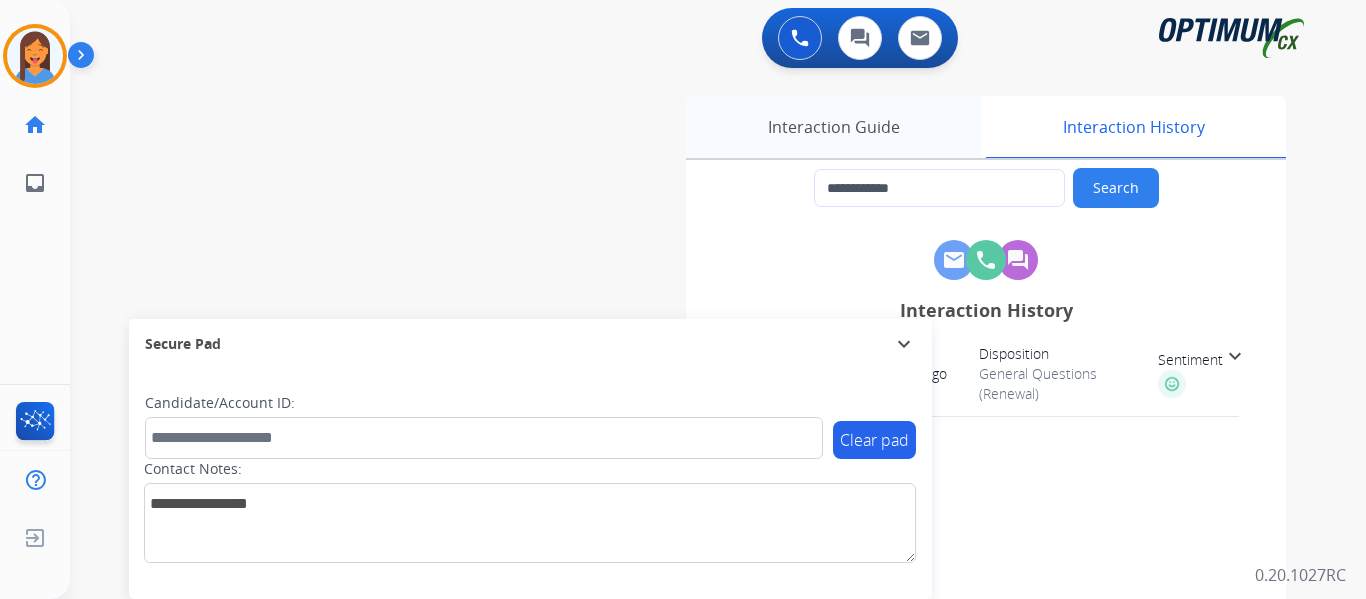 click on "Interaction Guide" at bounding box center (833, 127) 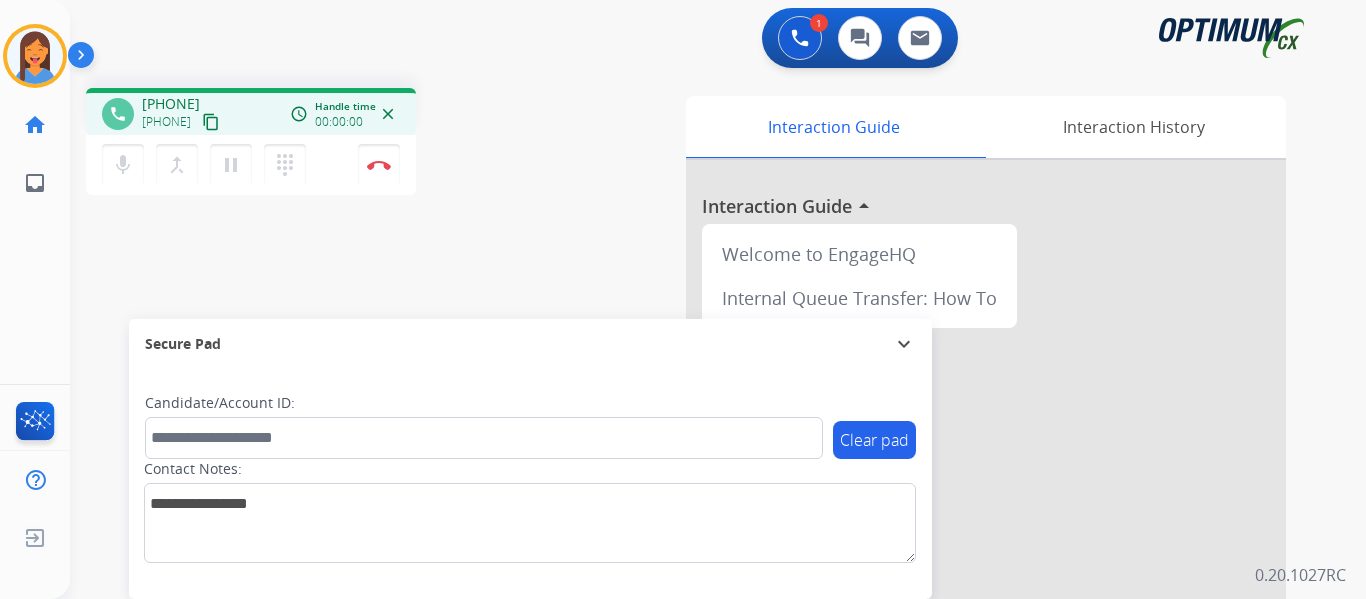 drag, startPoint x: 237, startPoint y: 124, endPoint x: 460, endPoint y: 129, distance: 223.05605 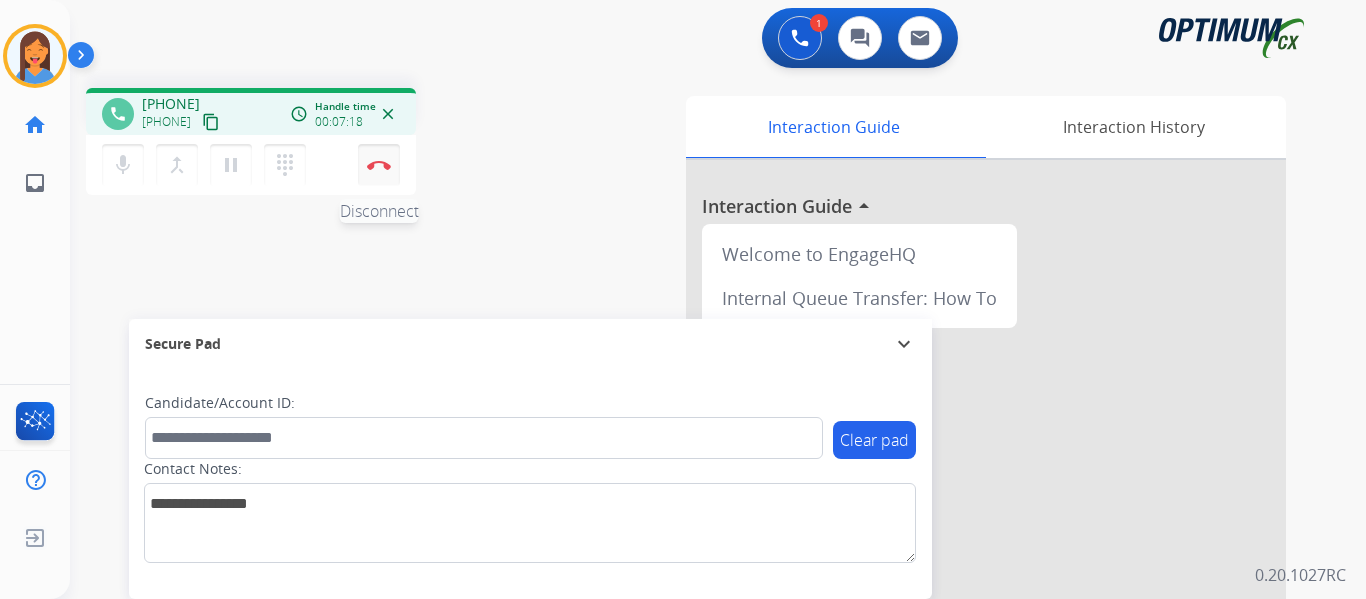 click at bounding box center (379, 165) 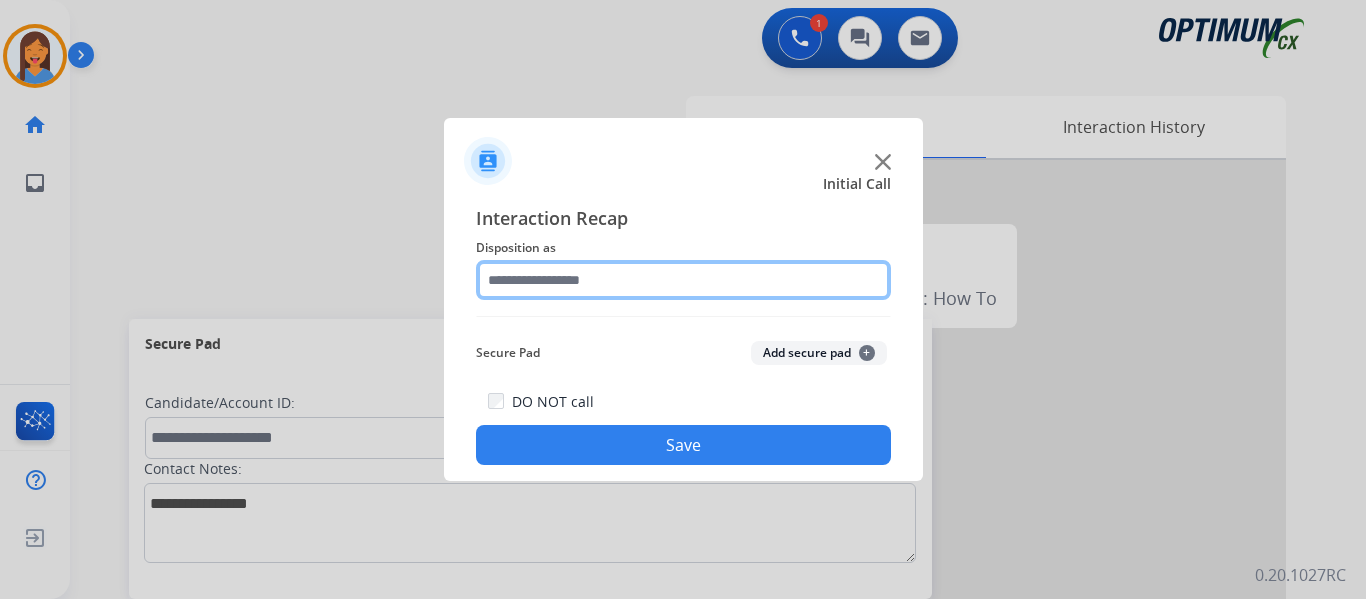 click 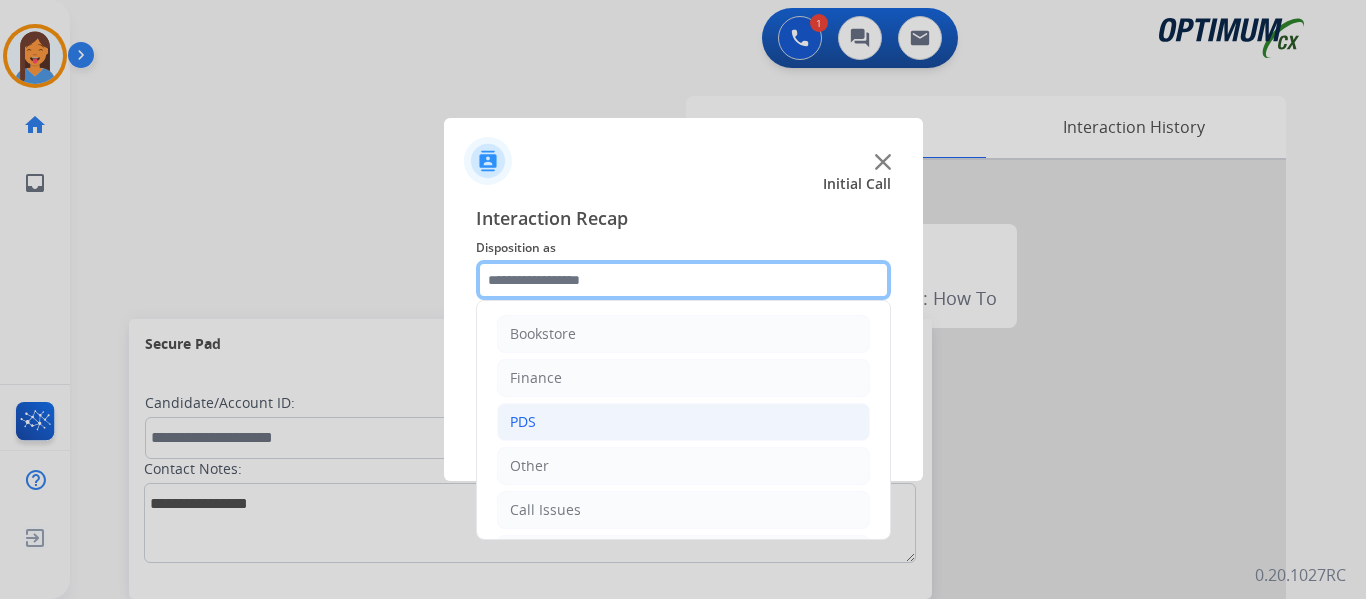 scroll, scrollTop: 136, scrollLeft: 0, axis: vertical 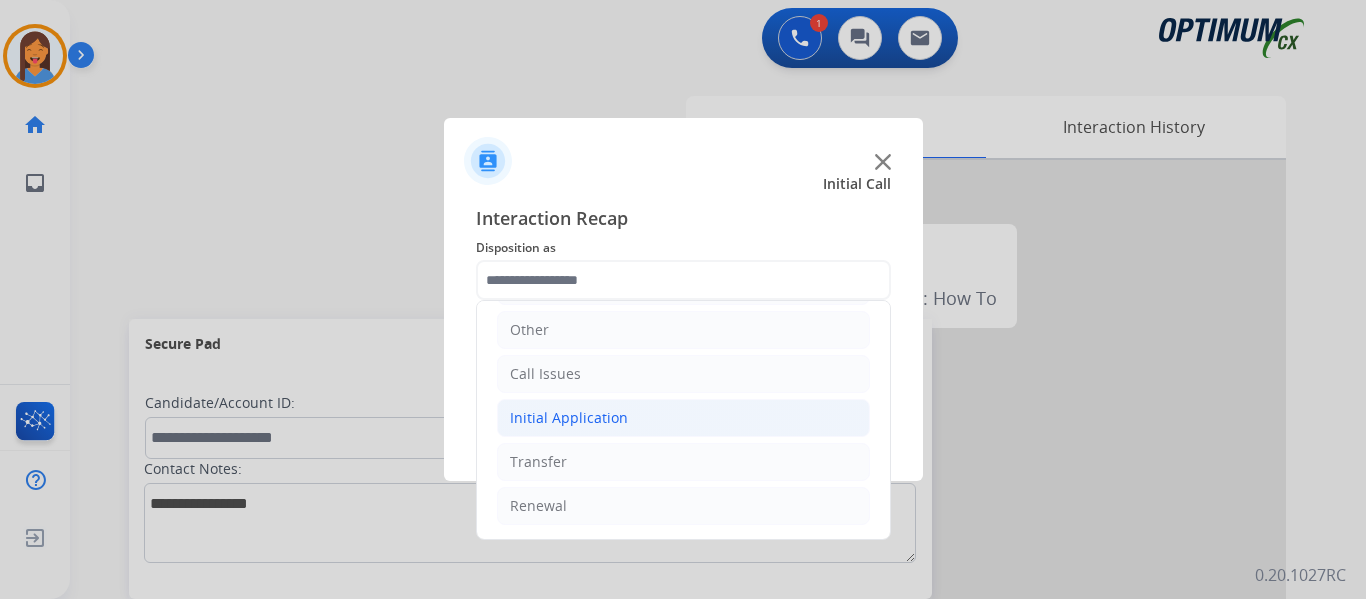 click on "Initial Application" 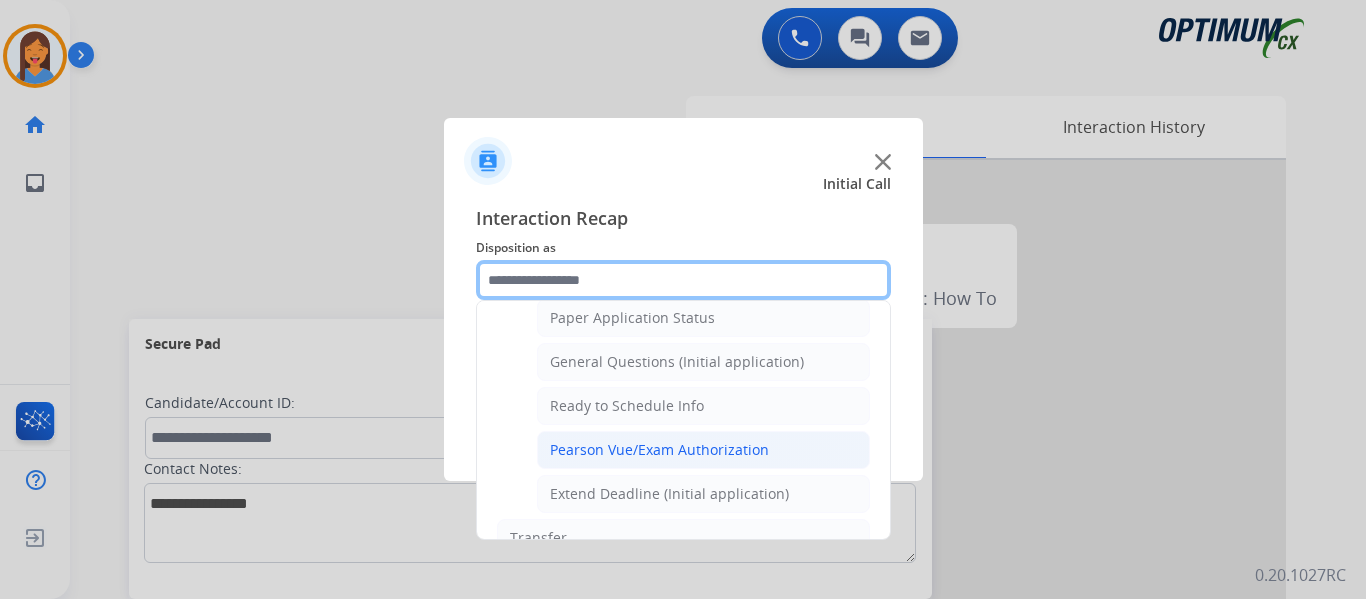 scroll, scrollTop: 1036, scrollLeft: 0, axis: vertical 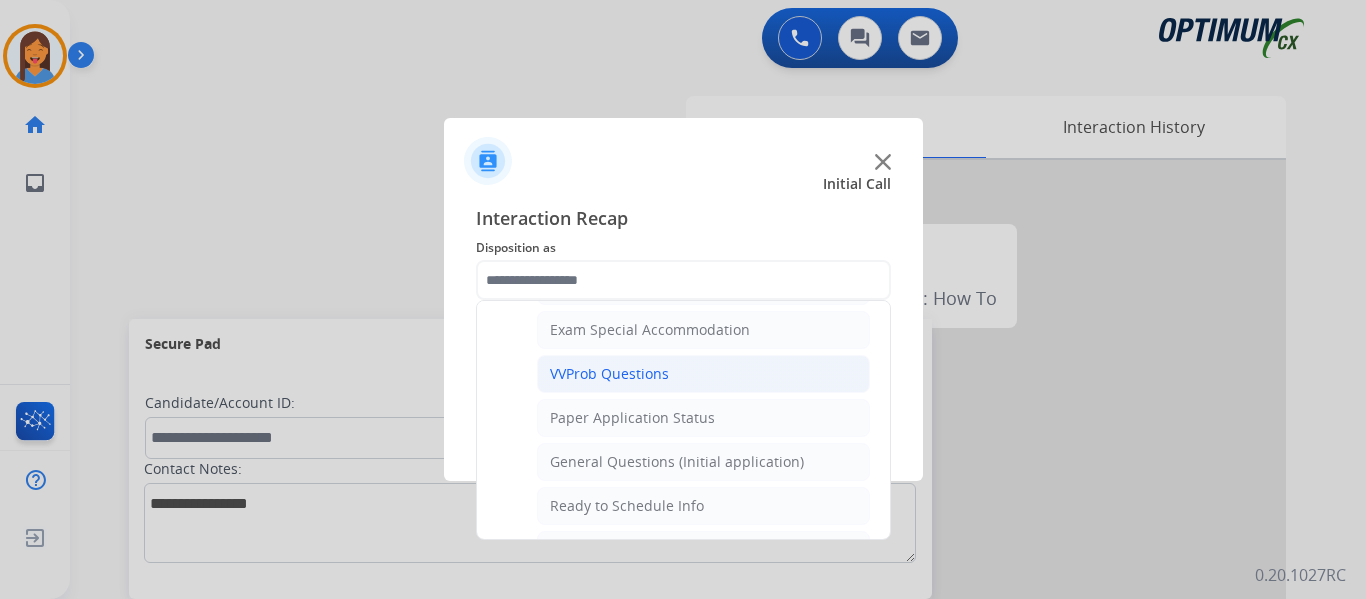 click on "VVProb Questions" 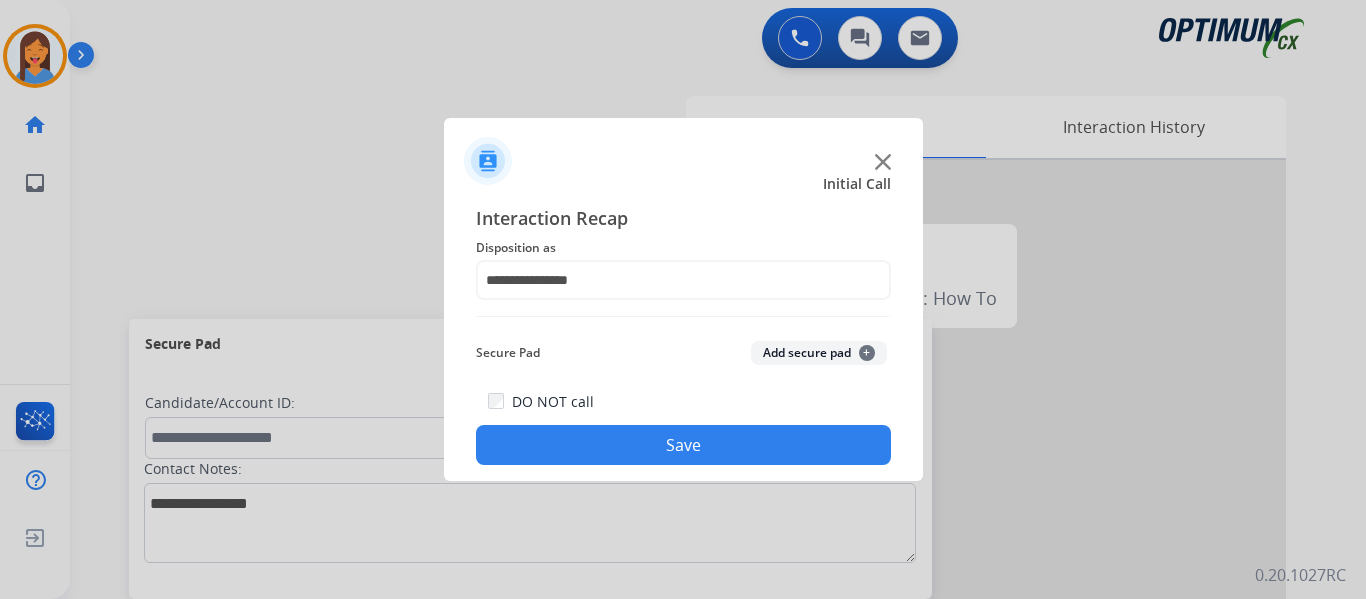 click on "Save" 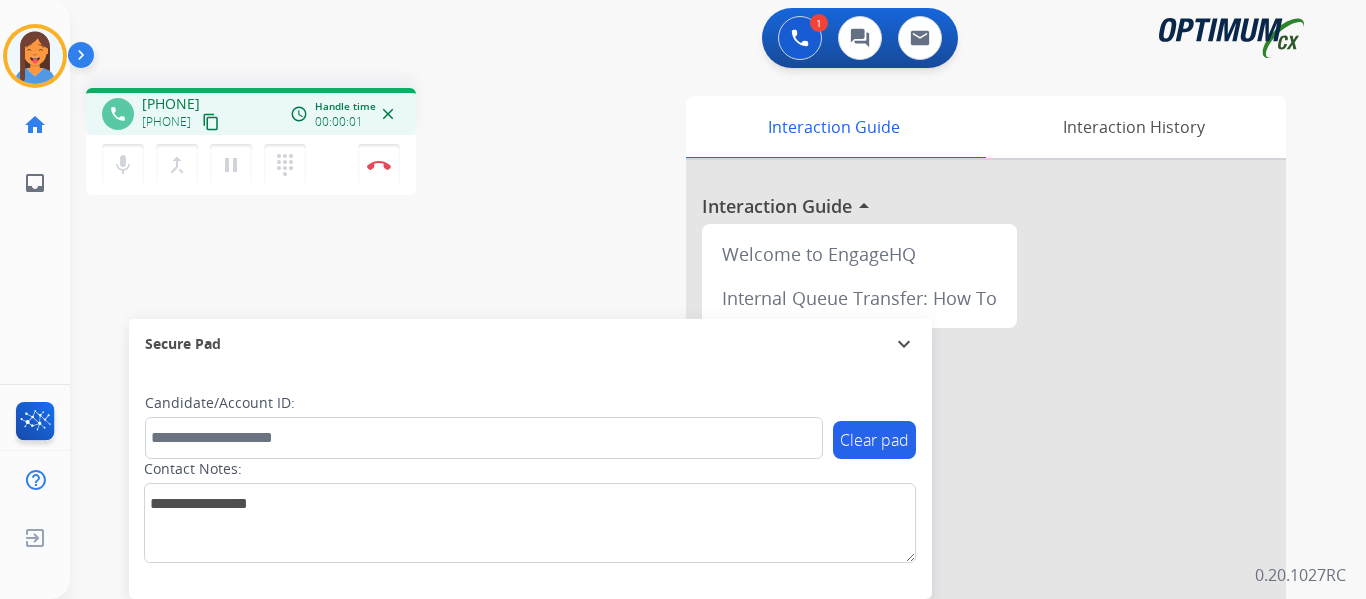 click on "content_copy" at bounding box center (211, 122) 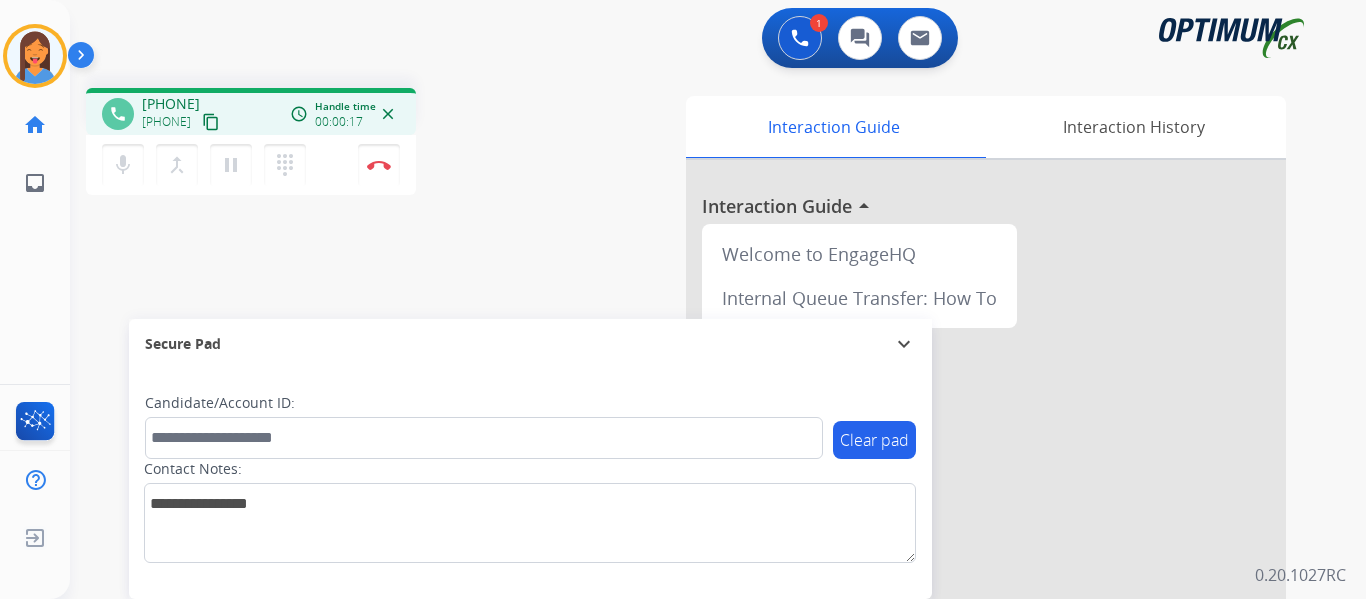 click on "content_copy" at bounding box center [211, 122] 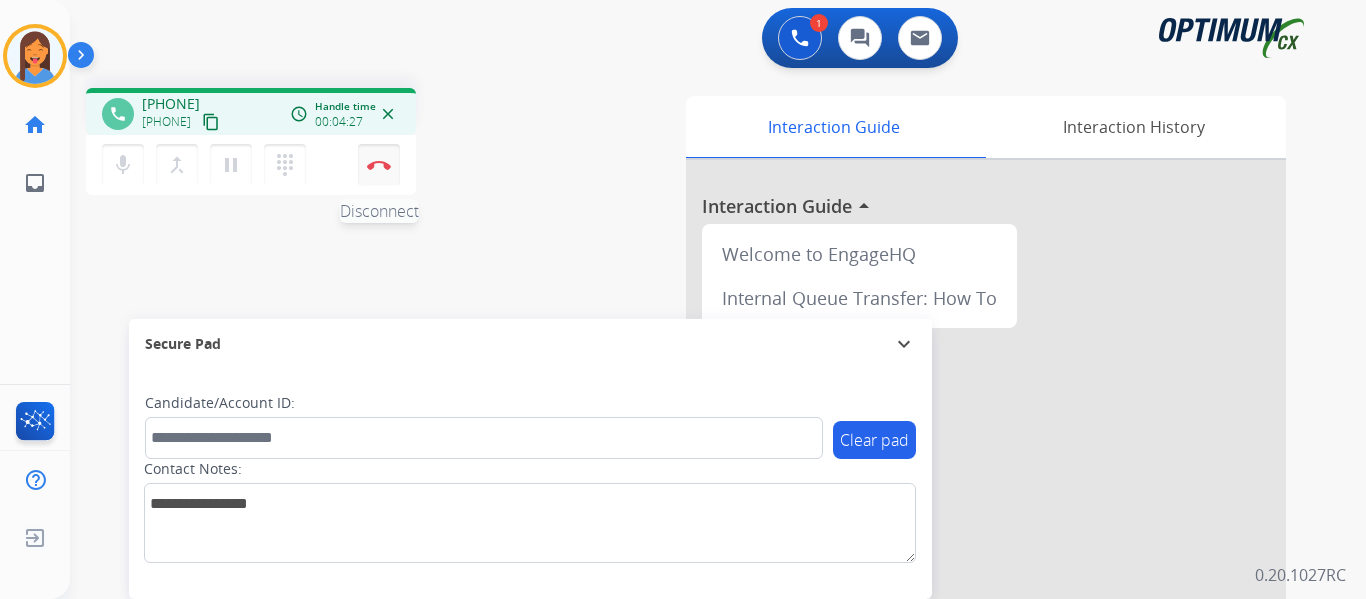 click at bounding box center (379, 165) 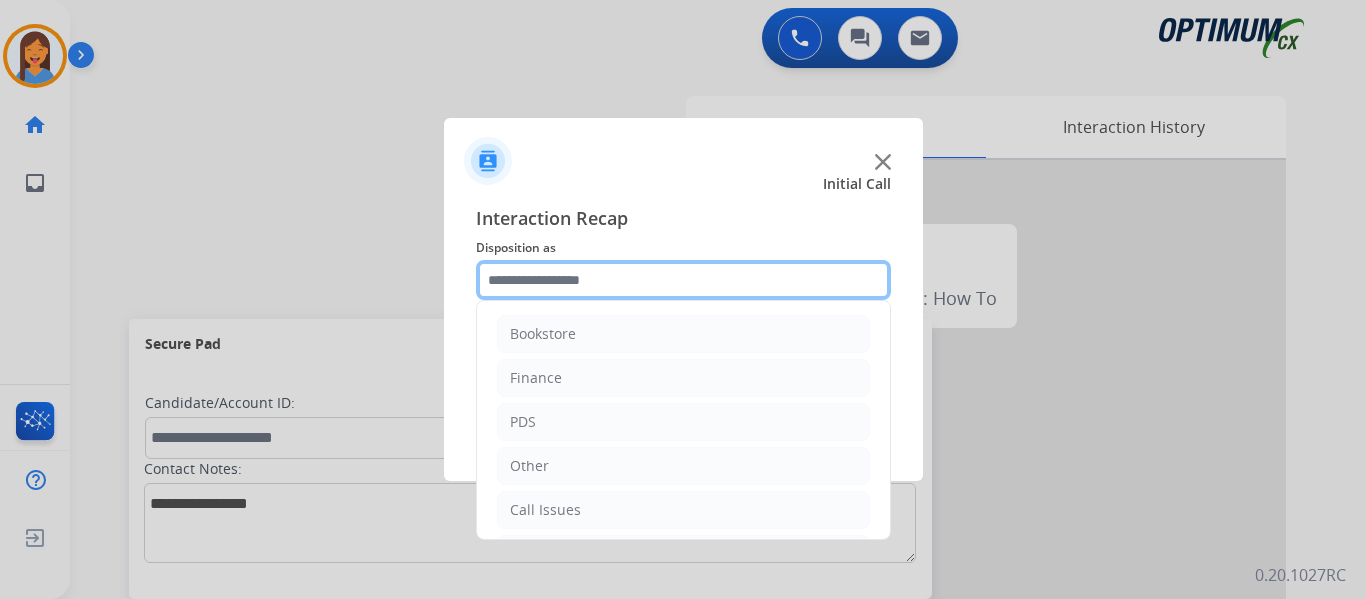 click 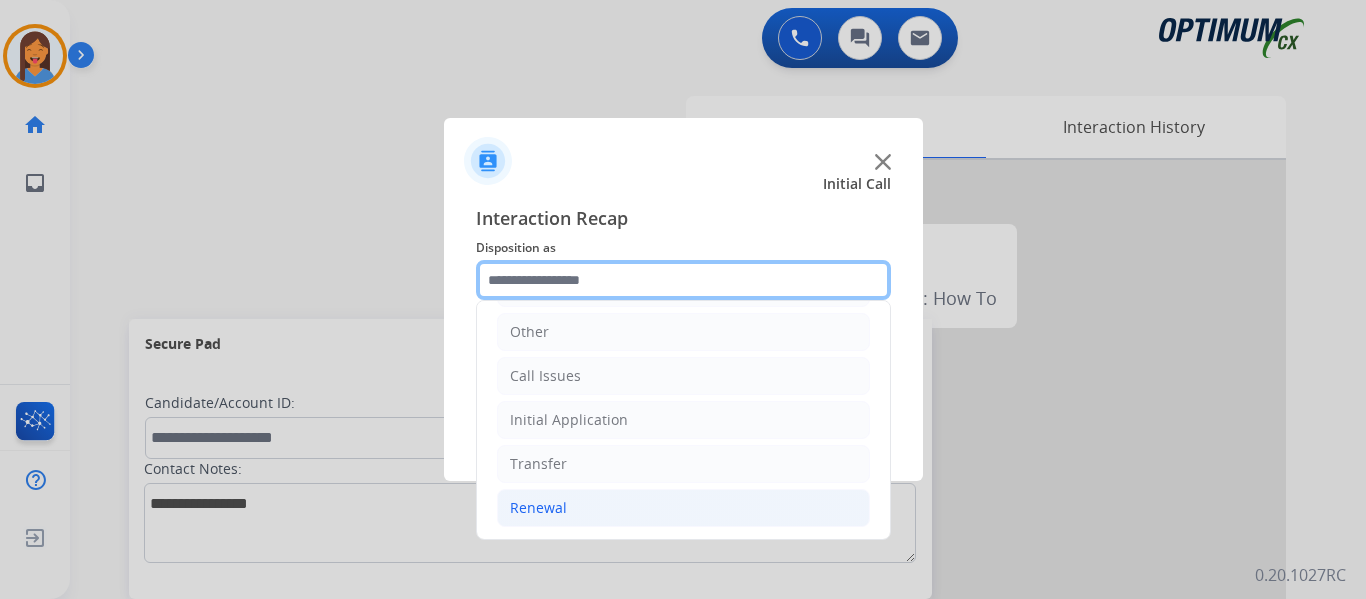 scroll, scrollTop: 136, scrollLeft: 0, axis: vertical 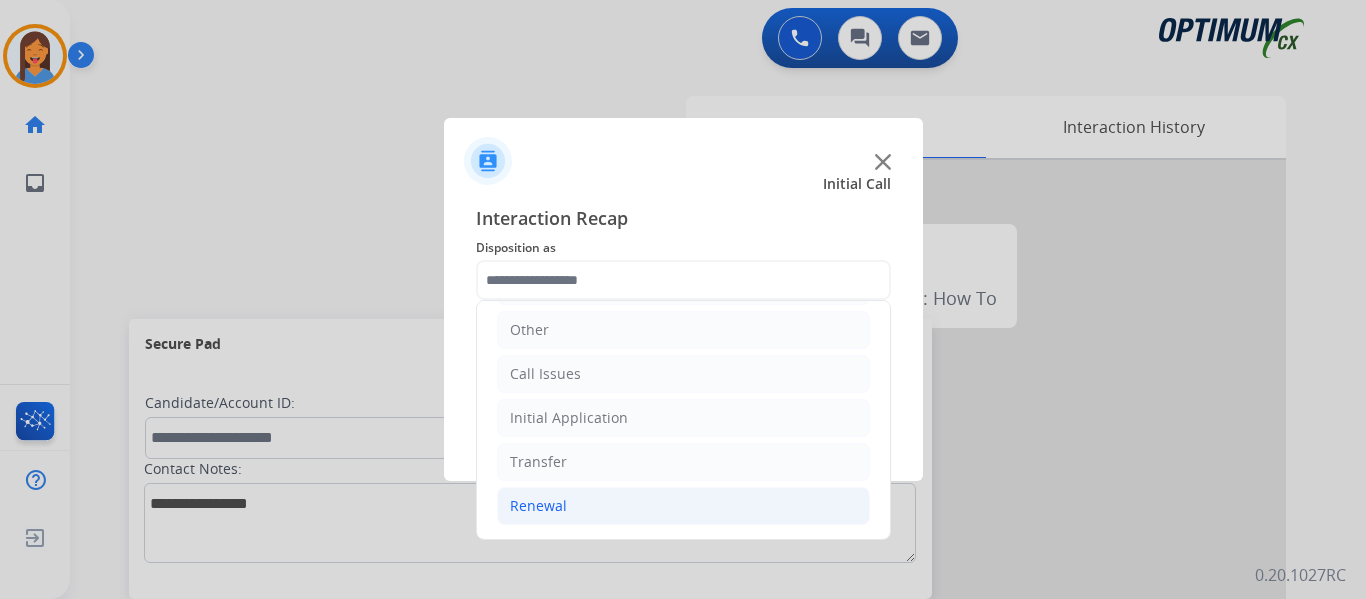 click on "Renewal" 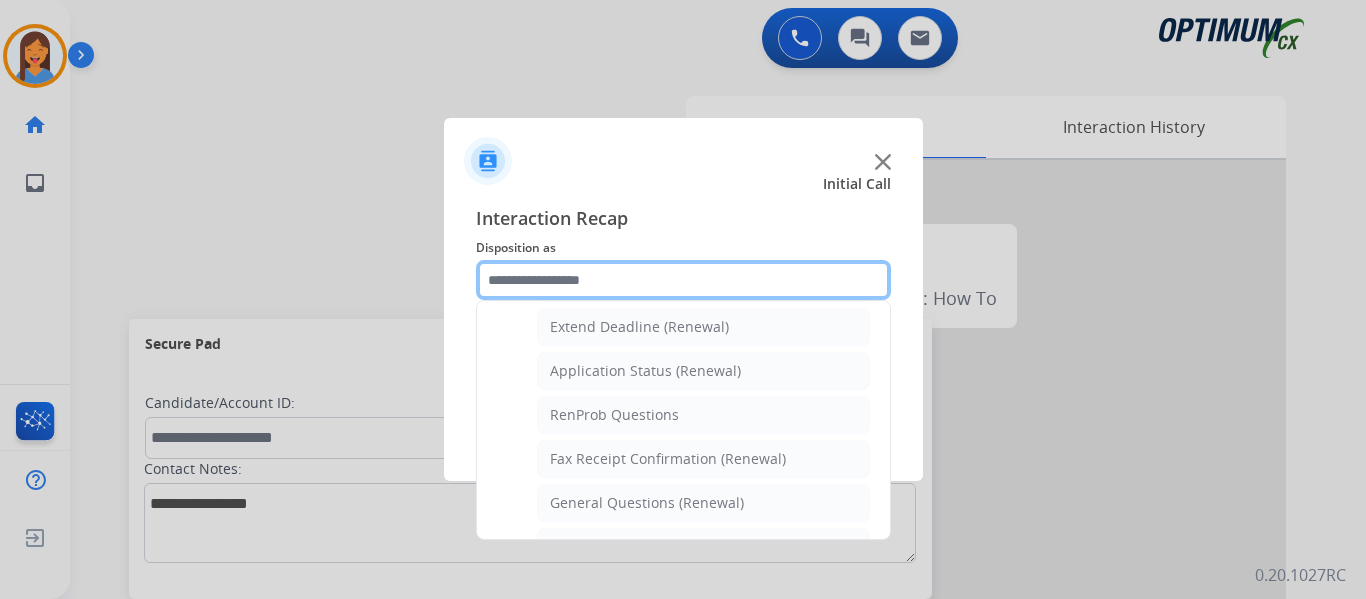 scroll, scrollTop: 436, scrollLeft: 0, axis: vertical 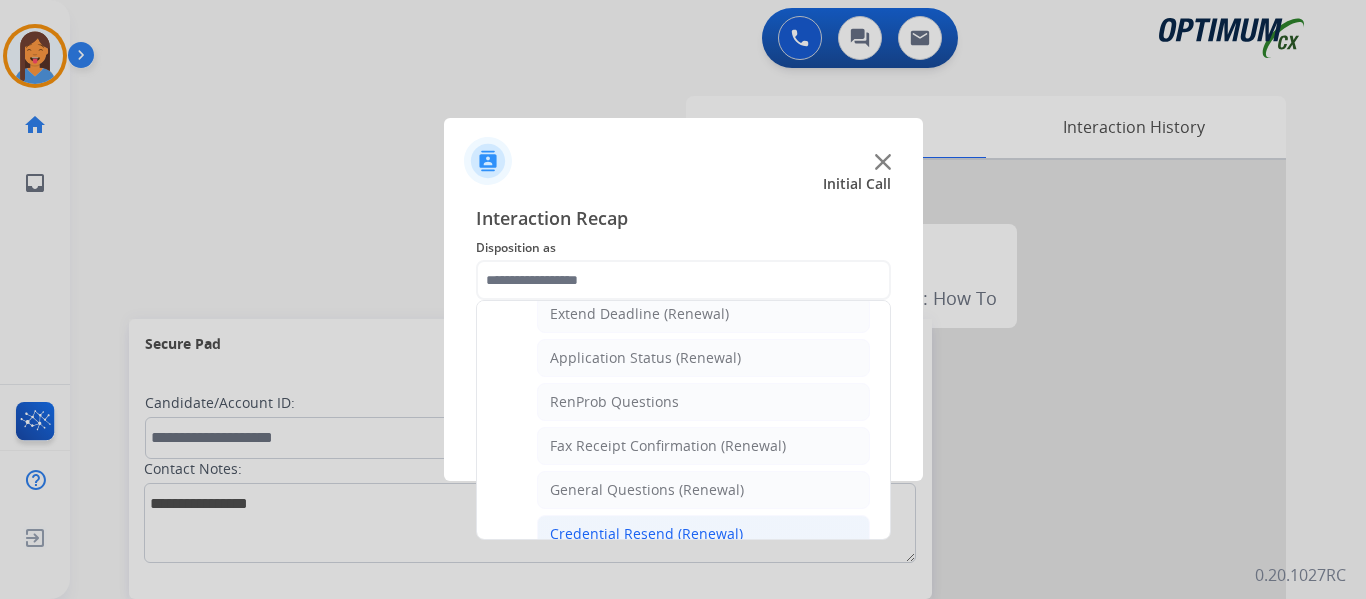 click on "Credential Resend (Renewal)" 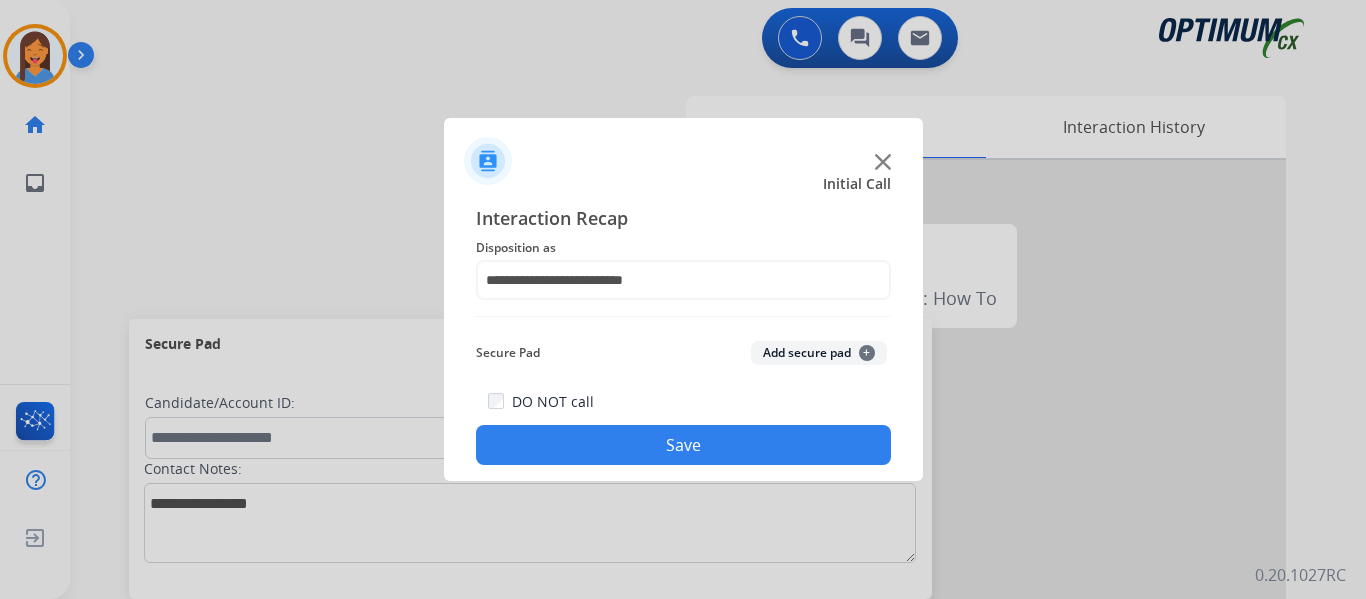 click on "Save" 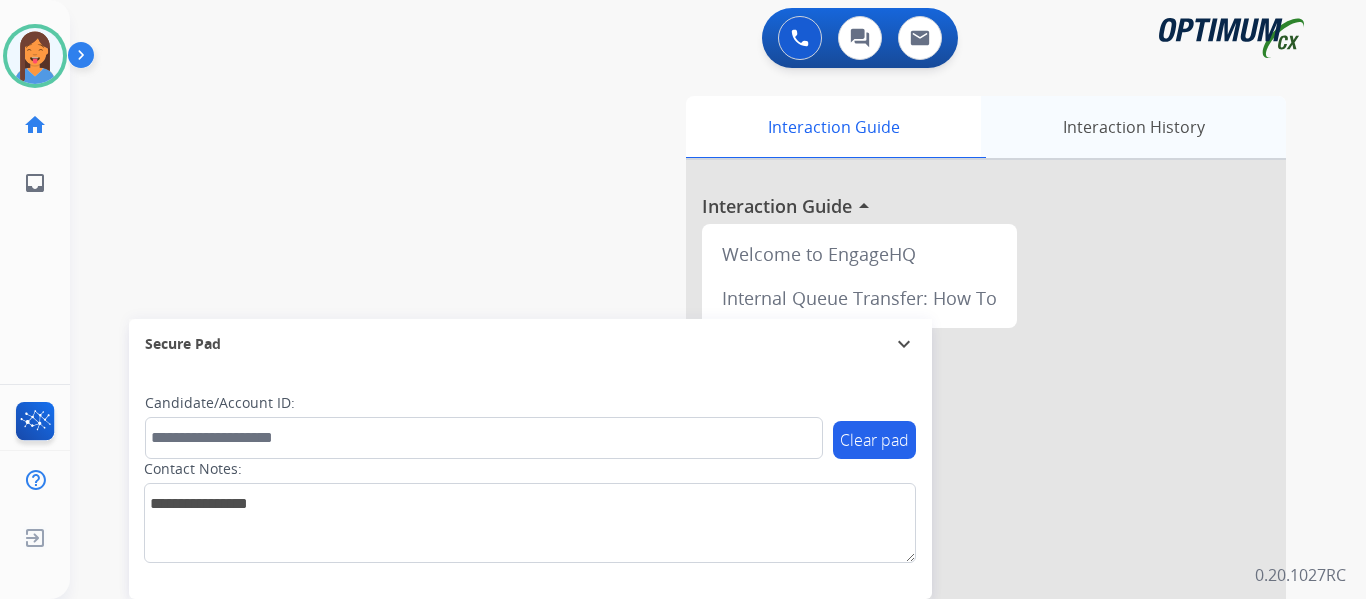 click on "Interaction History" at bounding box center (1133, 127) 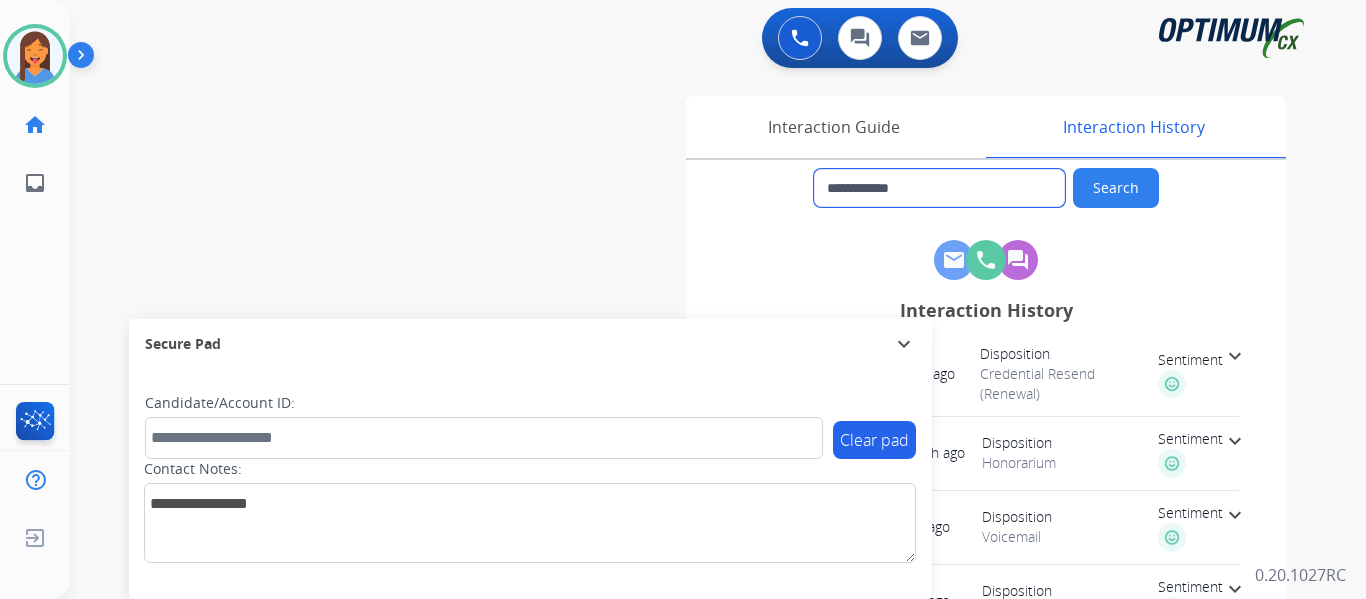 drag, startPoint x: 926, startPoint y: 187, endPoint x: 845, endPoint y: 190, distance: 81.055534 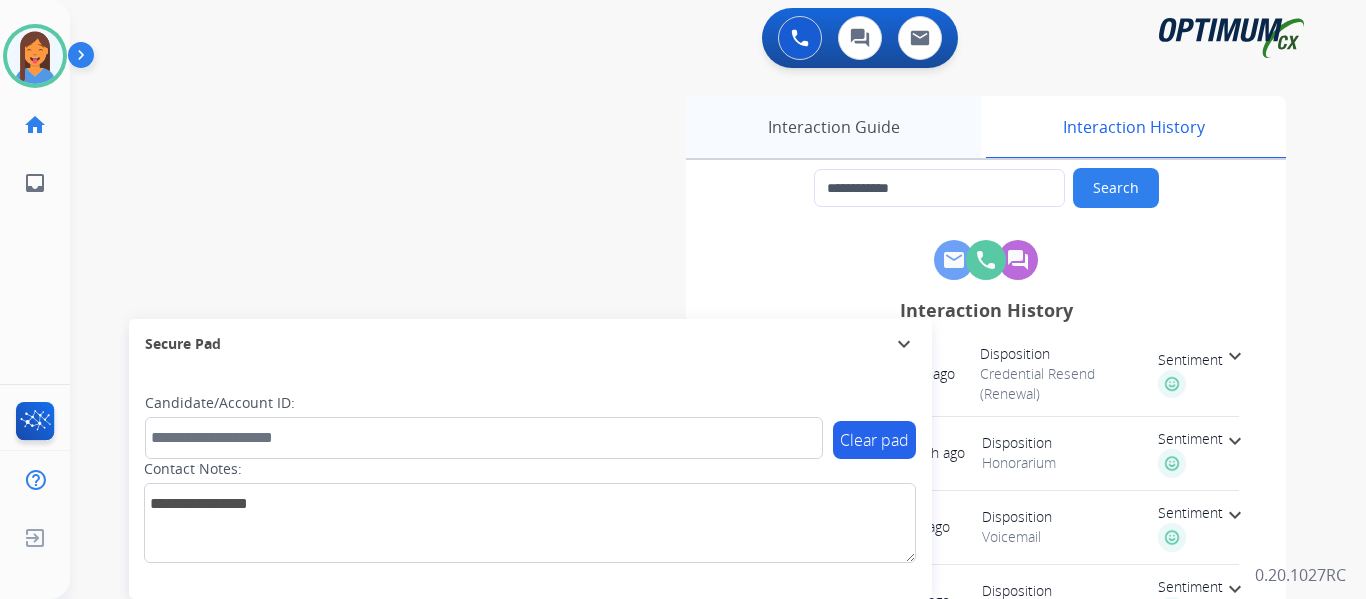 click on "Interaction Guide" at bounding box center [833, 127] 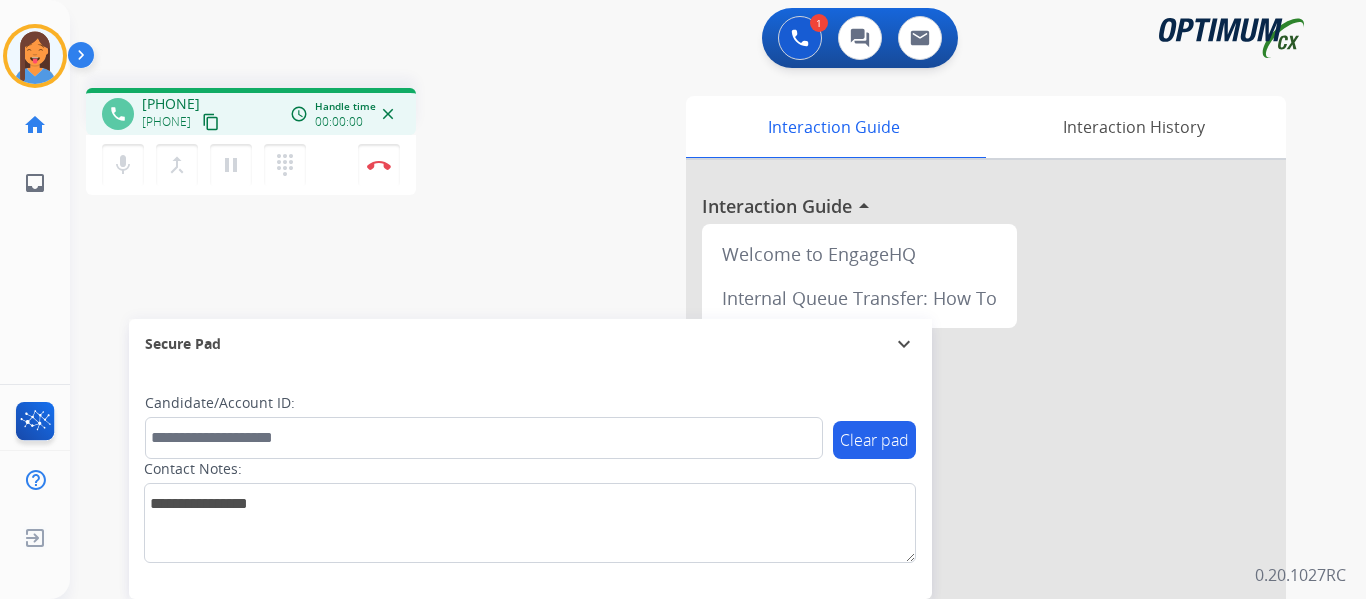 click on "content_copy" at bounding box center (211, 122) 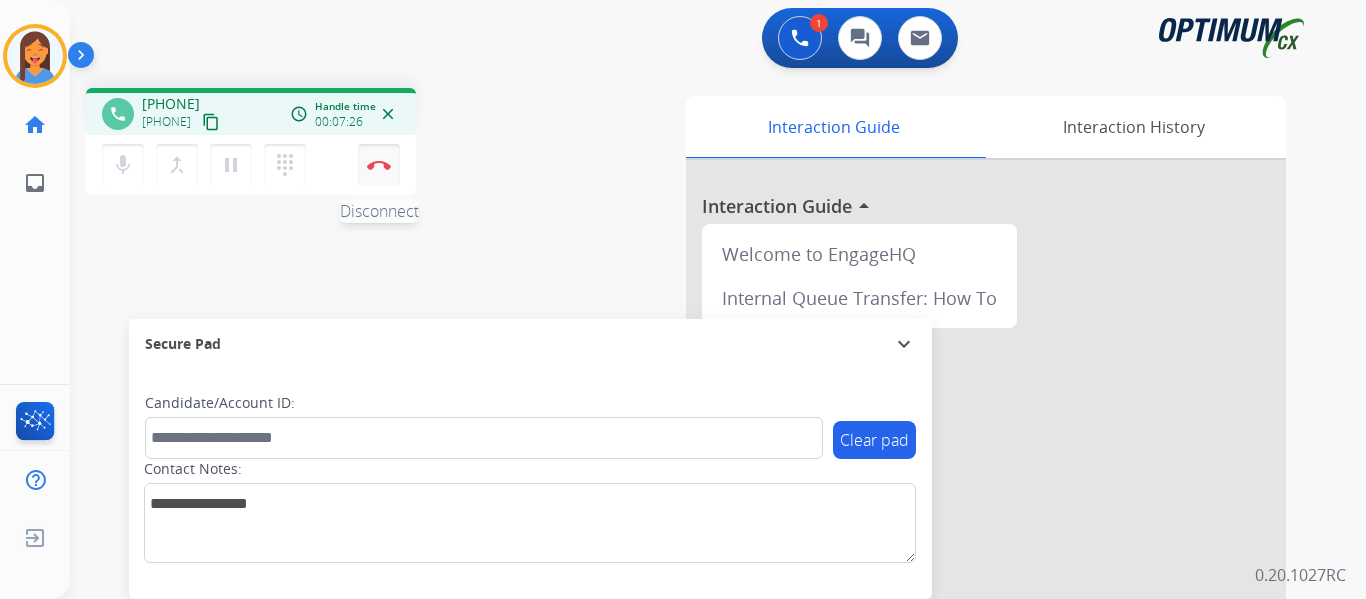 click at bounding box center (379, 165) 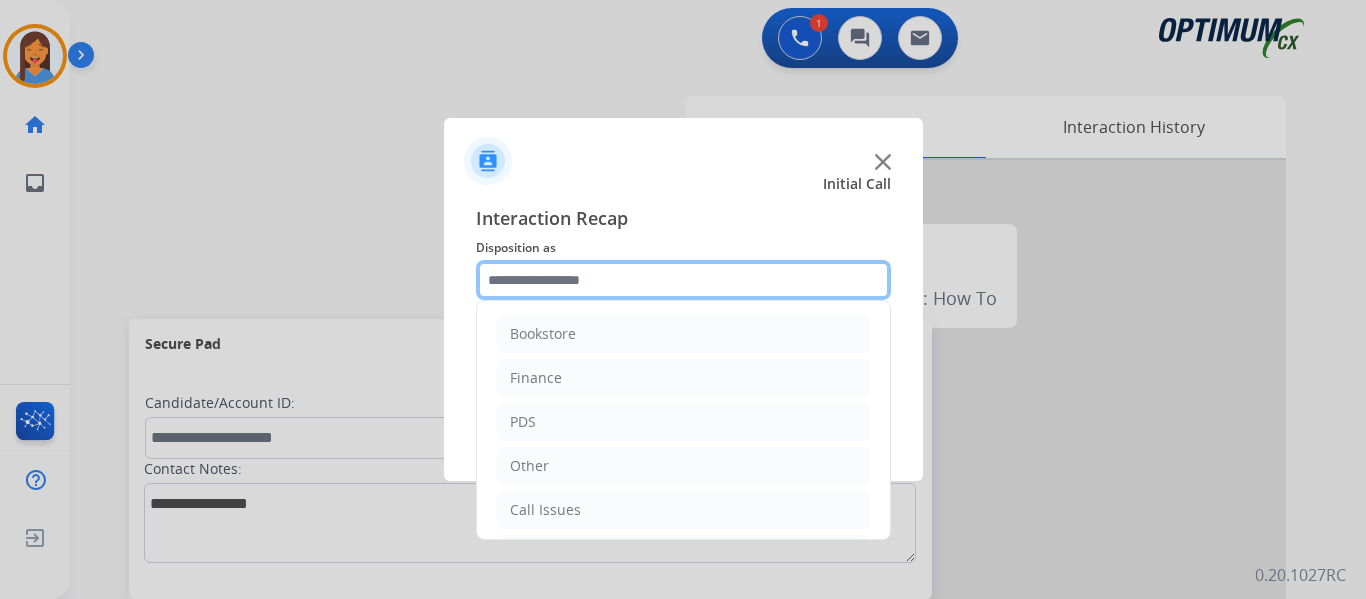 click 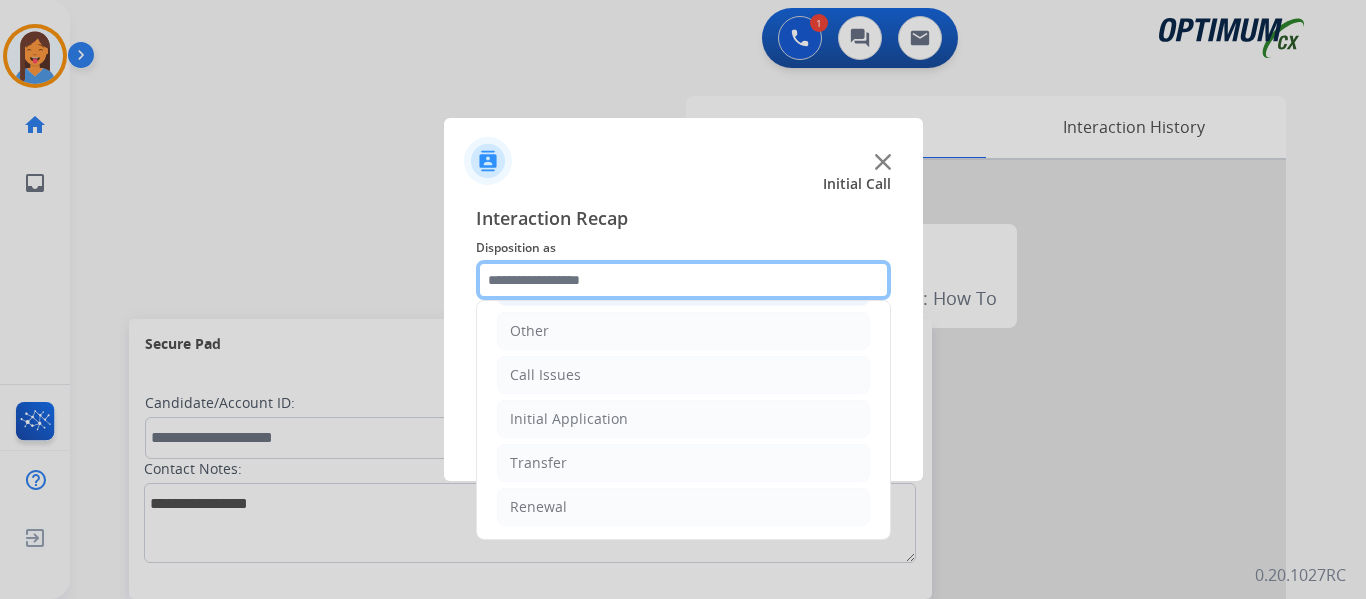 scroll, scrollTop: 136, scrollLeft: 0, axis: vertical 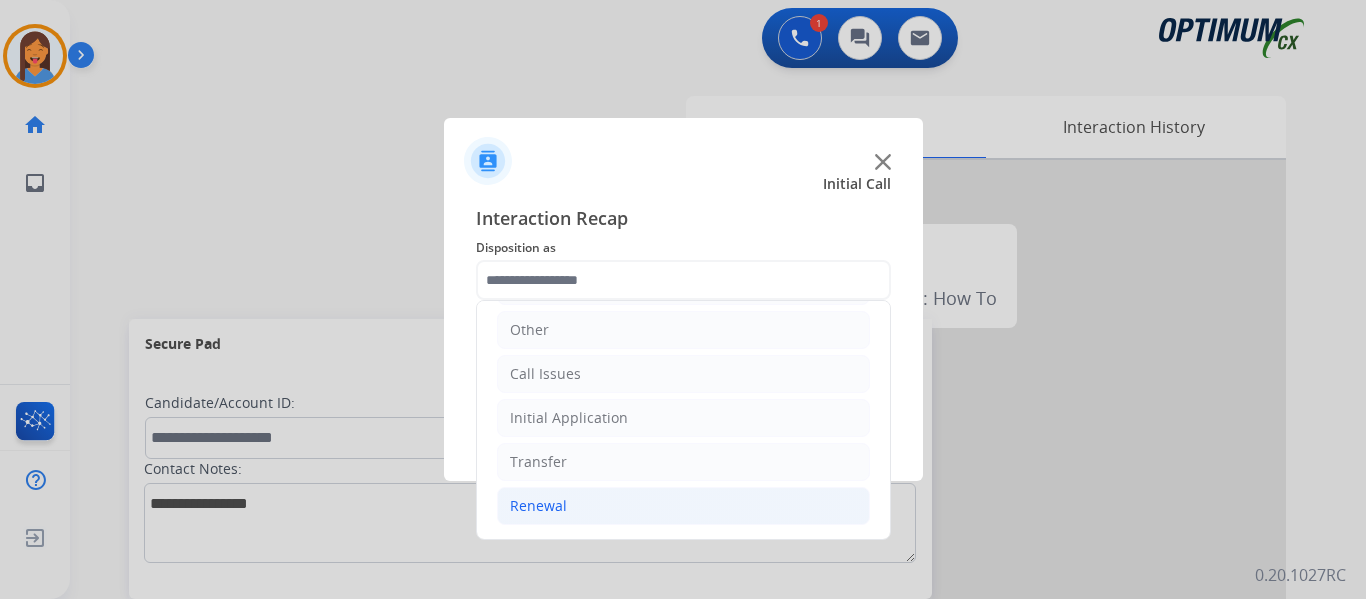click on "Renewal" 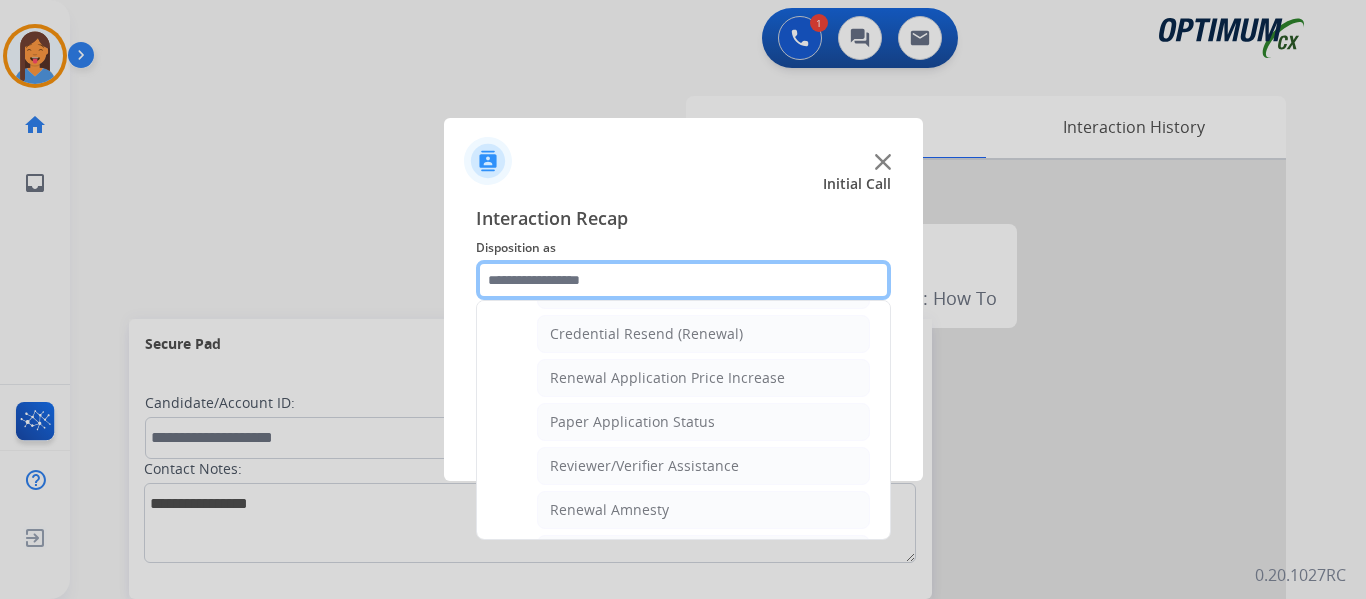 scroll, scrollTop: 536, scrollLeft: 0, axis: vertical 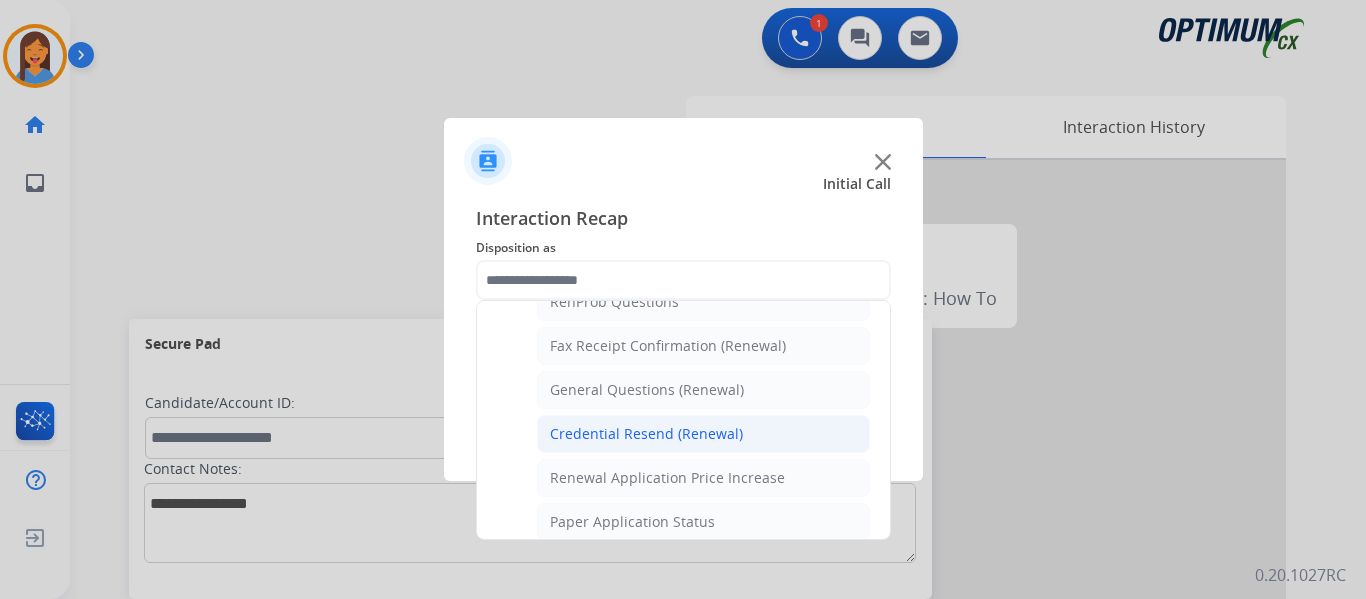 click on "Credential Resend (Renewal)" 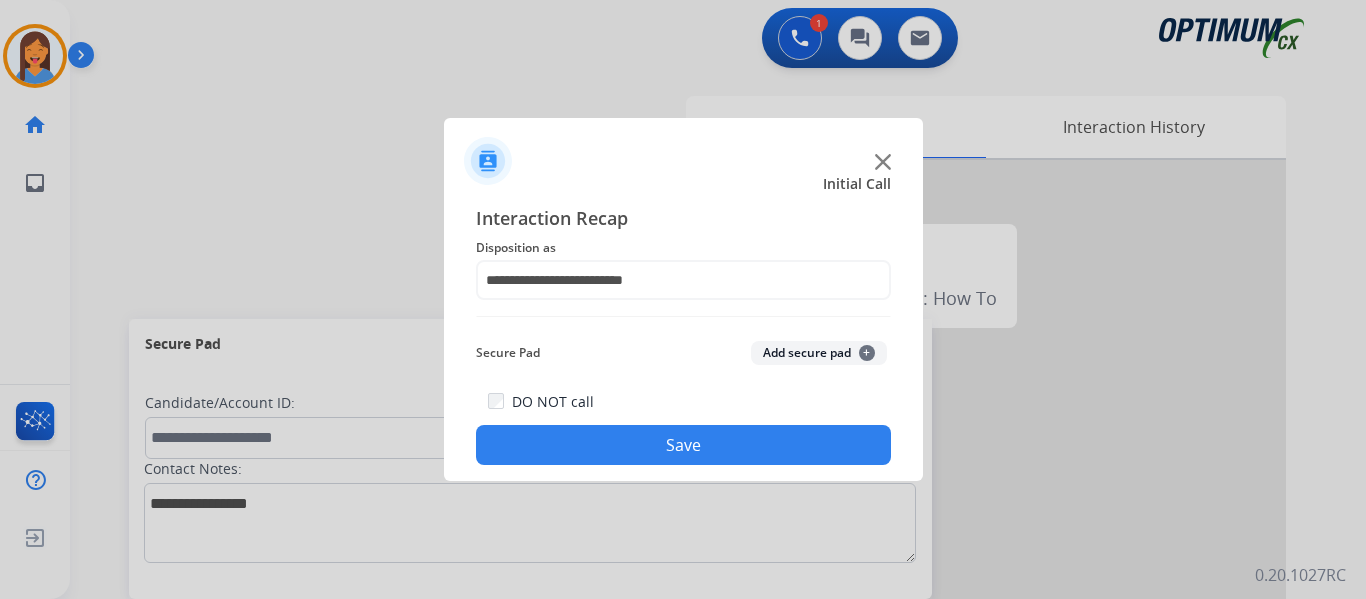 click on "Save" 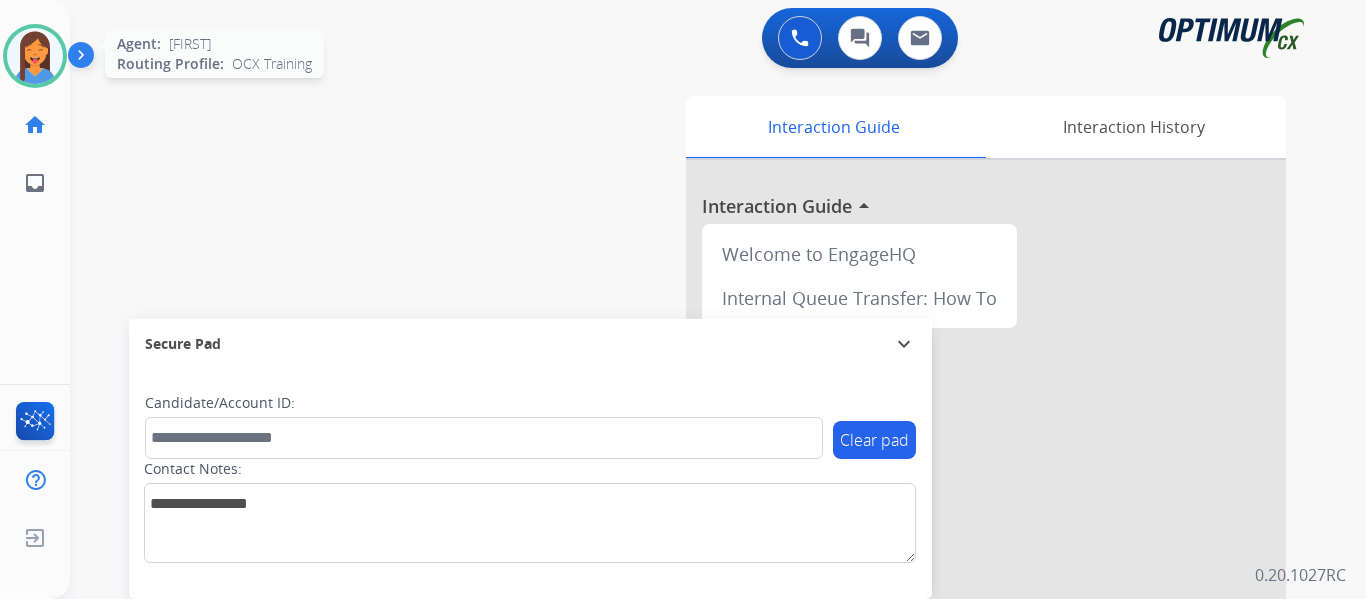 drag, startPoint x: 25, startPoint y: 66, endPoint x: 37, endPoint y: 67, distance: 12.0415945 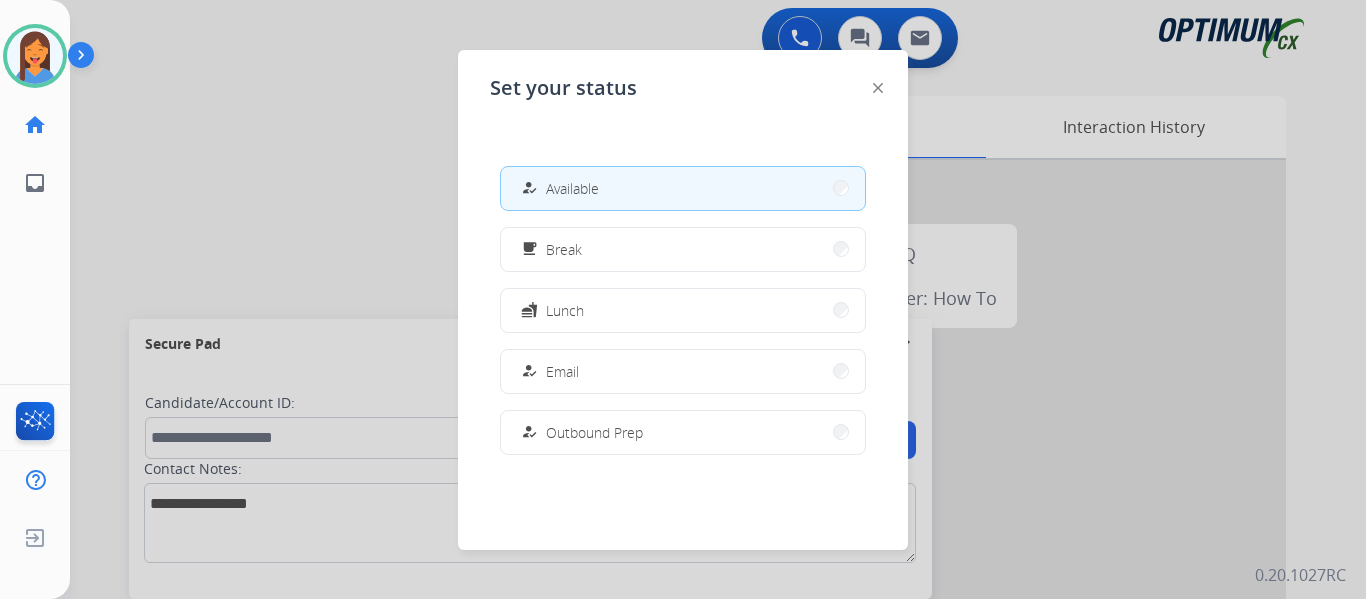 scroll, scrollTop: 499, scrollLeft: 0, axis: vertical 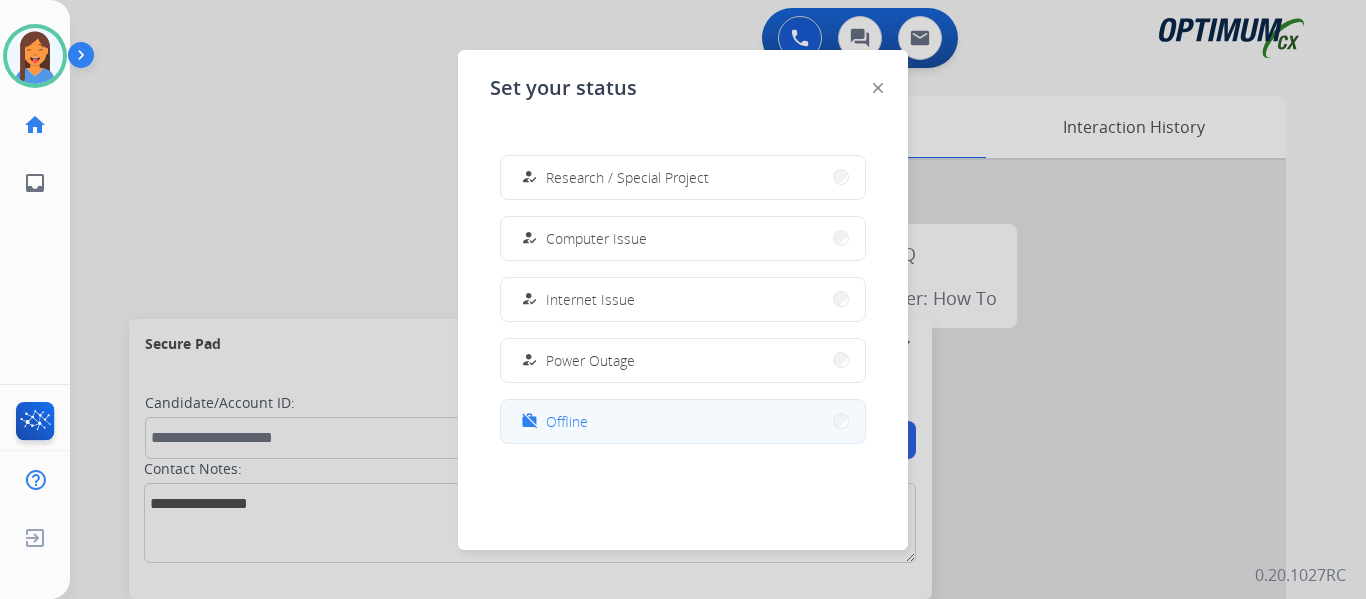 click on "Offline" at bounding box center (567, 421) 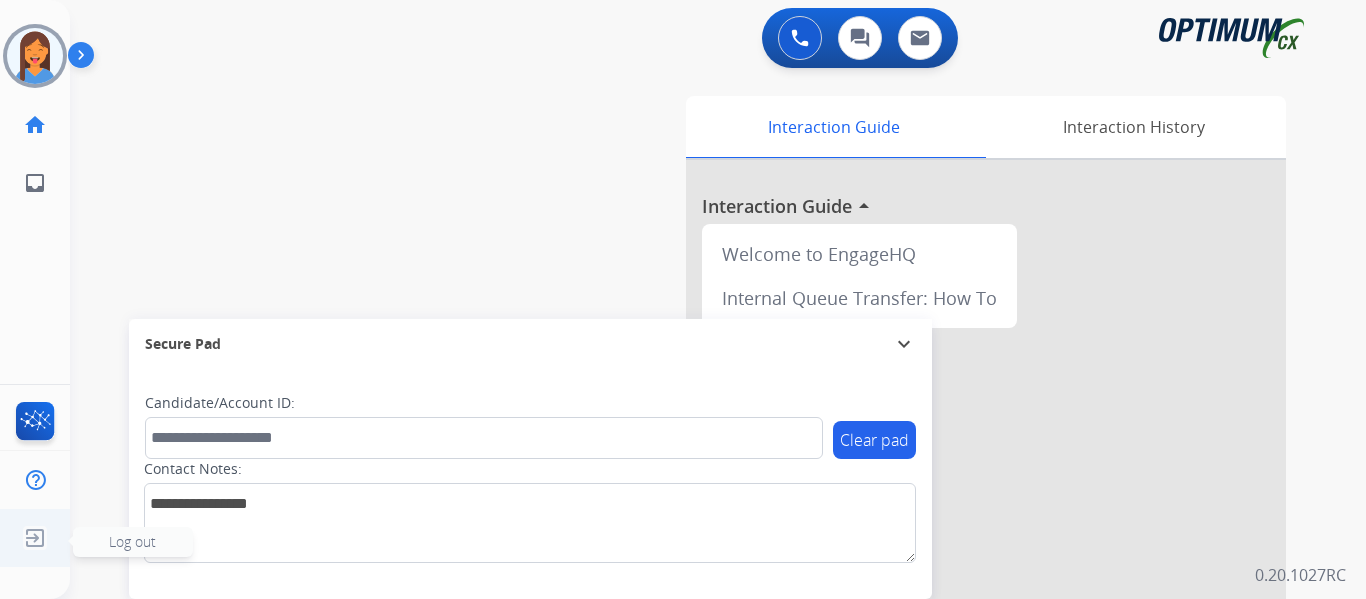 click 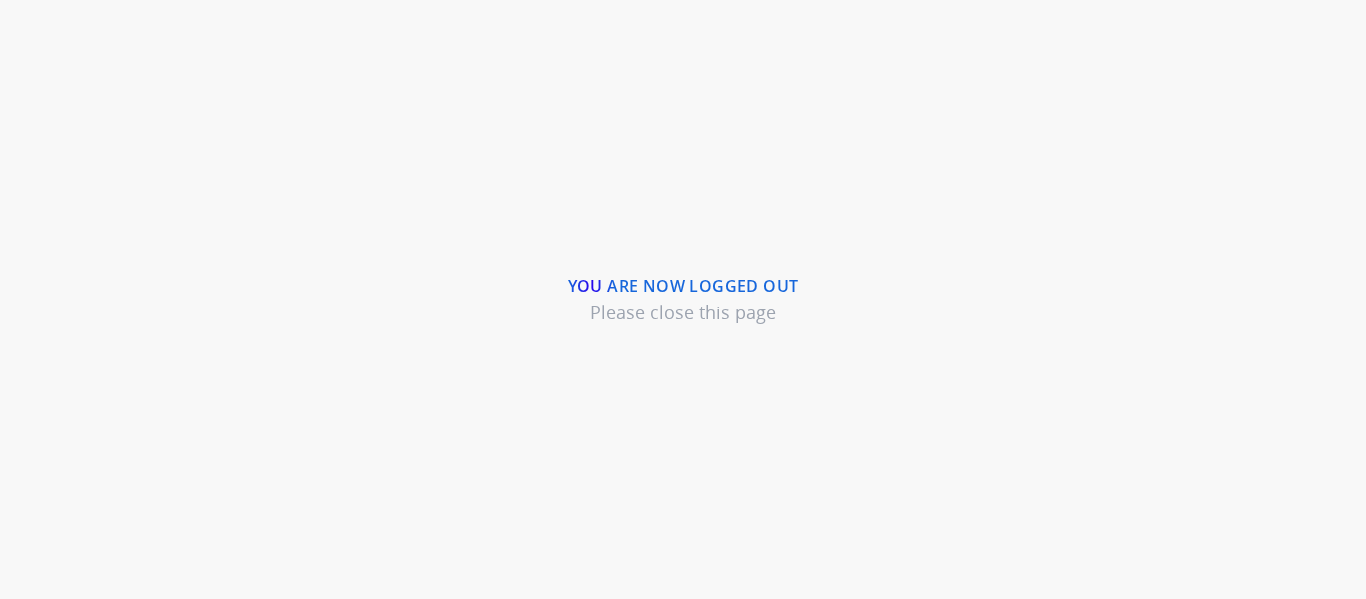 scroll, scrollTop: 0, scrollLeft: 0, axis: both 